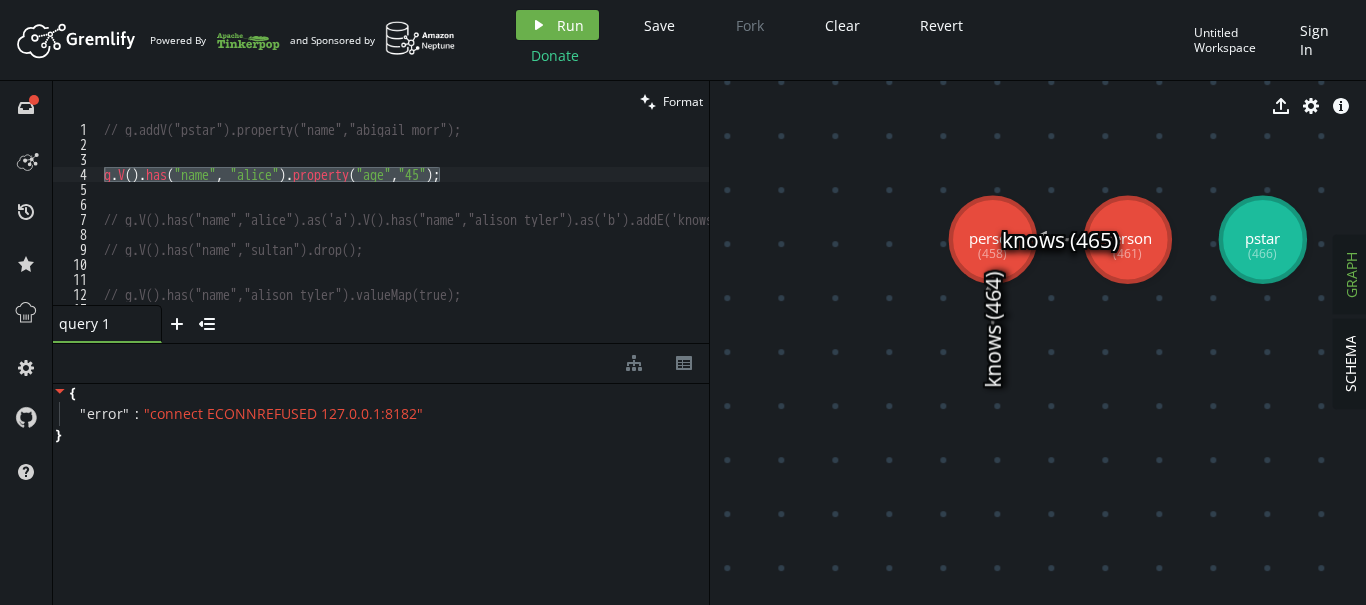 scroll, scrollTop: 0, scrollLeft: 0, axis: both 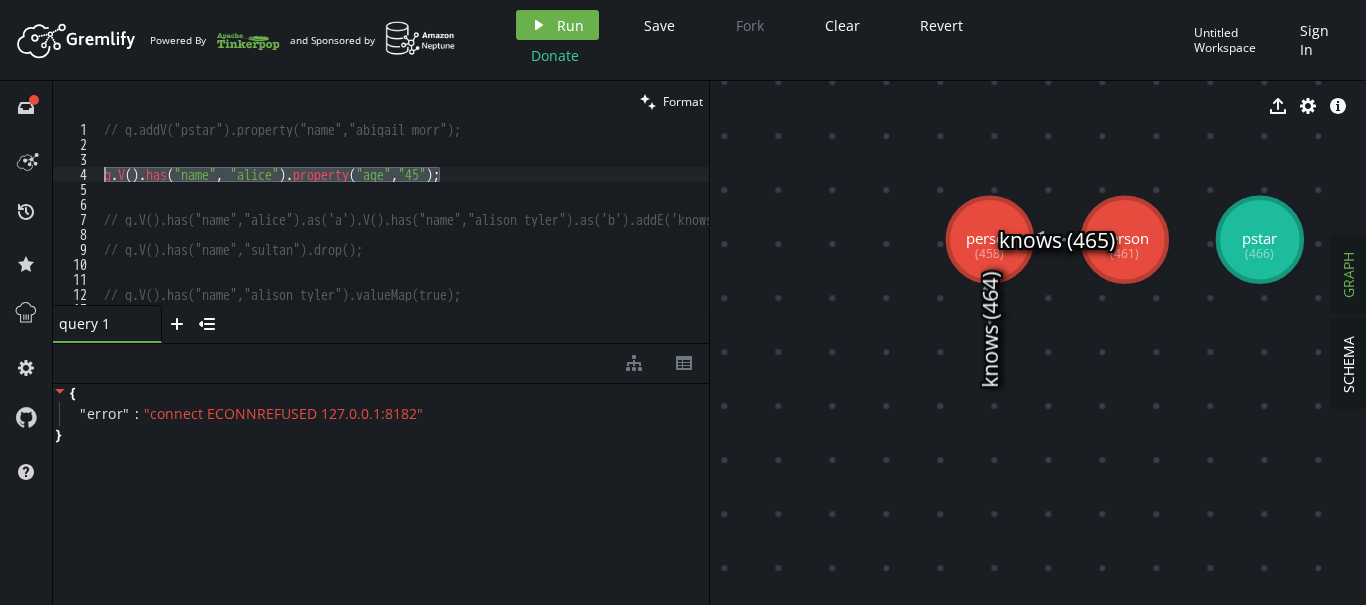 click on "// g.addV("pstar").property("name","abigail morr"); g . V ( ) . has ( "name" ,   "alice" ) . property ( "age" , "45" ) ; // g.V().has("name","alice").as('a').V().has("name","alison tyler").as('b').addE('knows').from('b').to('a'); // g.V().has("name","sultan").drop(); // g.V().has("name","alison tyler").valueMap(true);" at bounding box center [404, 213] 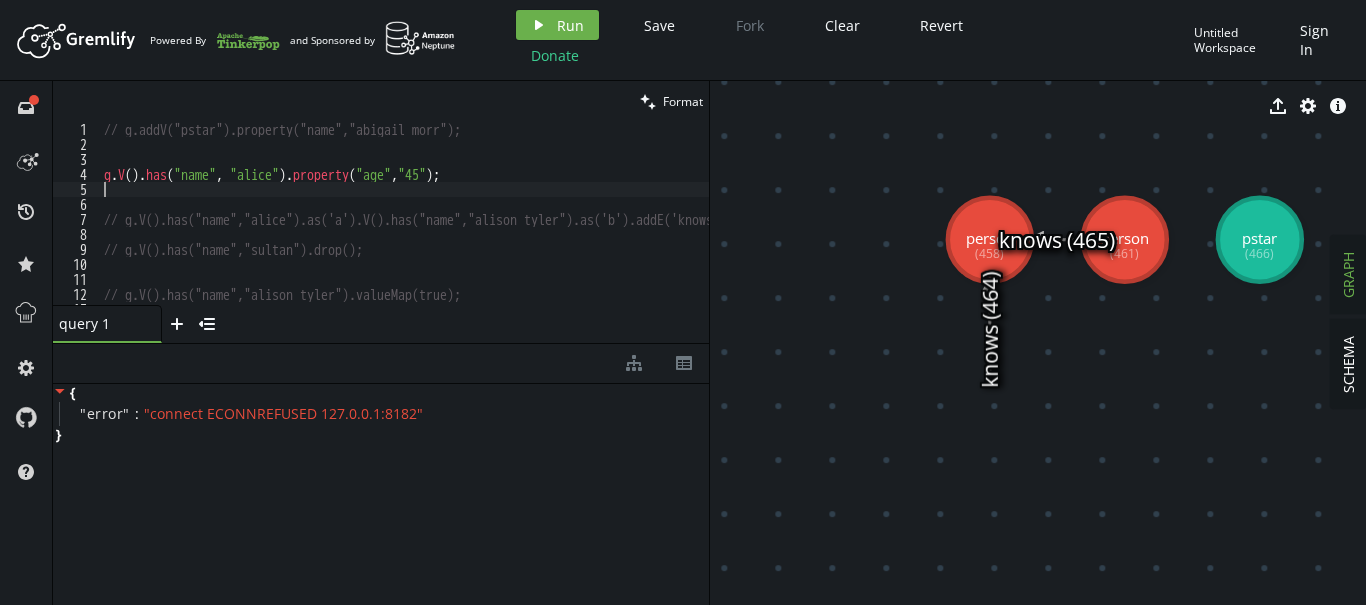 click on "// g.addV("pstar").property("name","abigail morr"); g . V ( ) . has ( "name" ,   "alice" ) . property ( "age" , "45" ) ; // g.V().has("name","alice").as('a').V().has("name","alison tyler").as('b').addE('knows').from('b').to('a'); // g.V().has("name","sultan").drop(); // g.V().has("name","alison tyler").valueMap(true);" at bounding box center [482, 228] 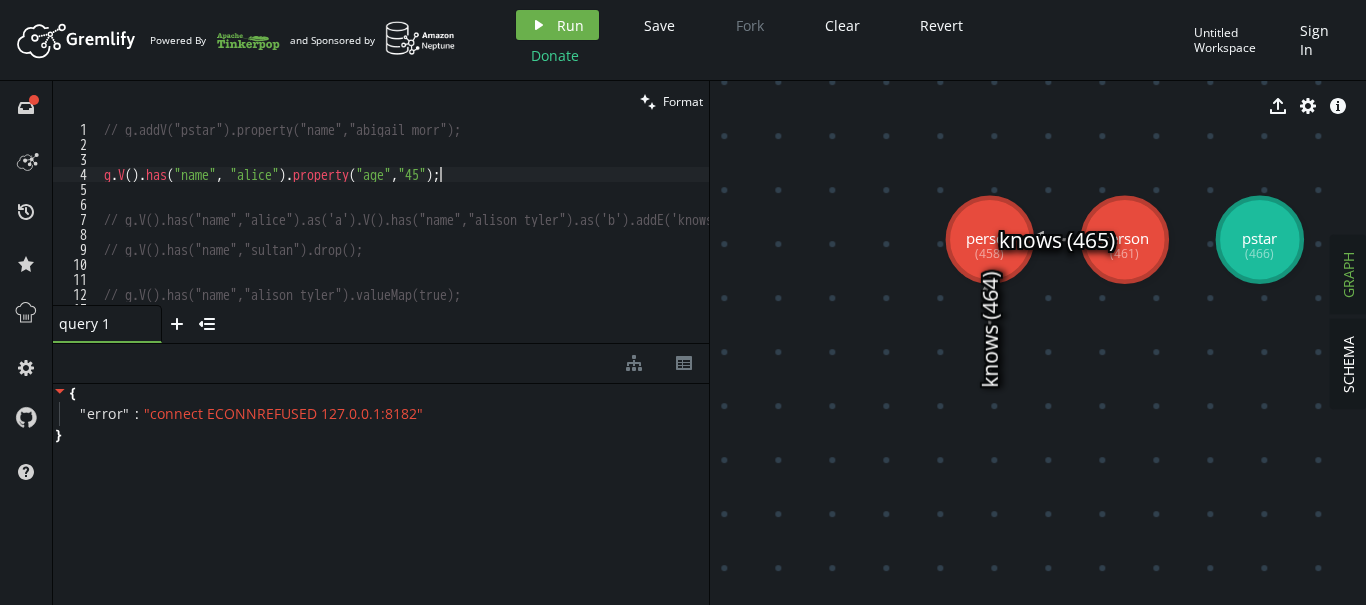 click on "// g.addV("pstar").property("name","abigail morr"); g . V ( ) . has ( "name" ,   "alice" ) . property ( "age" , "45" ) ; // g.V().has("name","alice").as('a').V().has("name","alison tyler").as('b').addE('knows').from('b').to('a'); // g.V().has("name","sultan").drop(); // g.V().has("name","alison tyler").valueMap(true);" at bounding box center [482, 228] 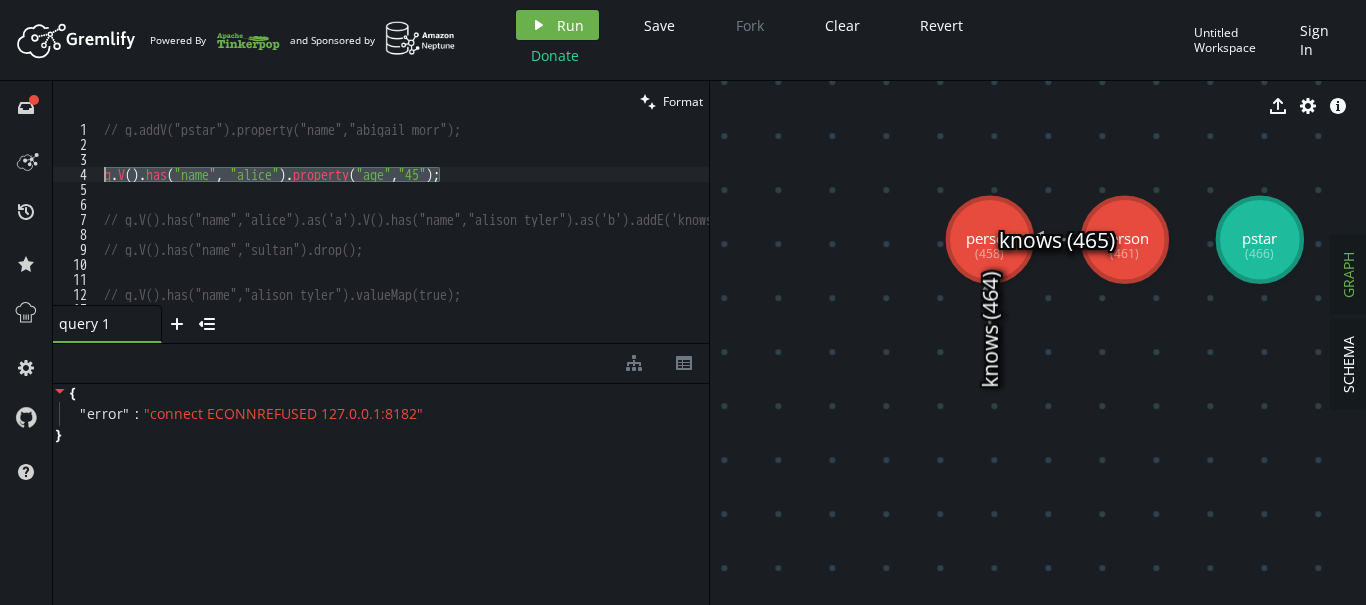 drag, startPoint x: 474, startPoint y: 171, endPoint x: 93, endPoint y: 172, distance: 381.0013 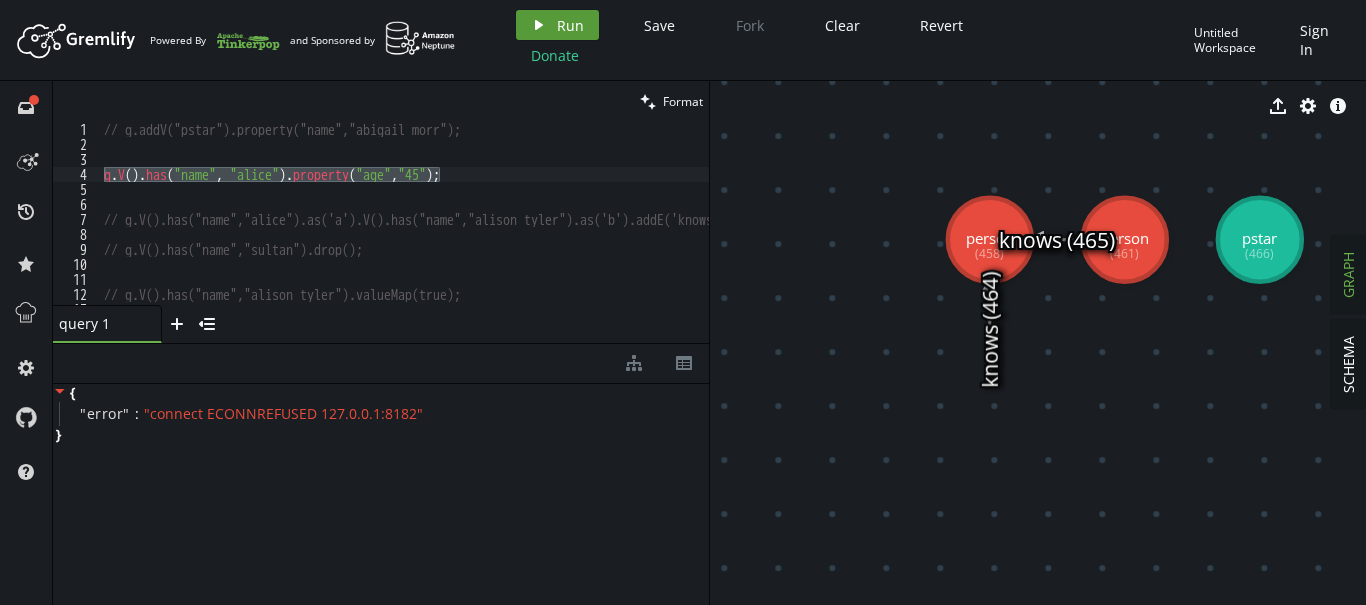 click on "Run" at bounding box center [570, 25] 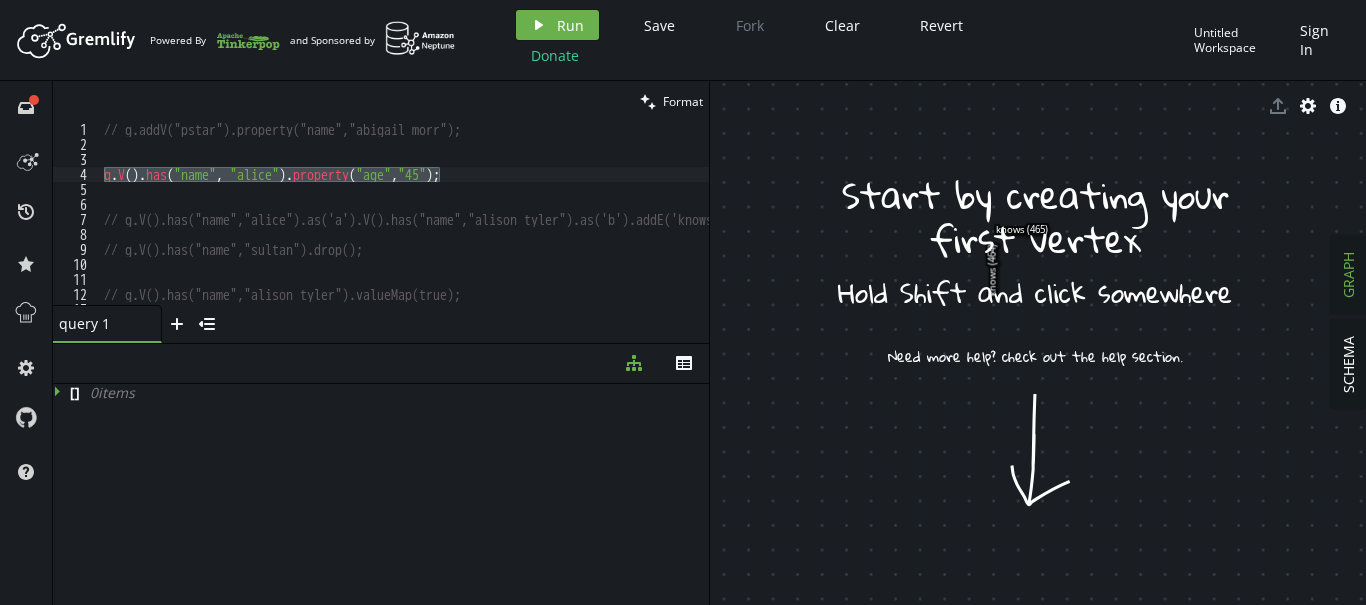 click on "// g.addV("pstar").property("name","abigail morr"); g . V ( ) . has ( "name" ,   "alice" ) . property ( "age" , "45" ) ; // g.V().has("name","alice").as('a').V().has("name","alison tyler").as('b').addE('knows').from('b').to('a'); // g.V().has("name","sultan").drop(); // g.V().has("name","alison tyler").valueMap(true);" at bounding box center [482, 228] 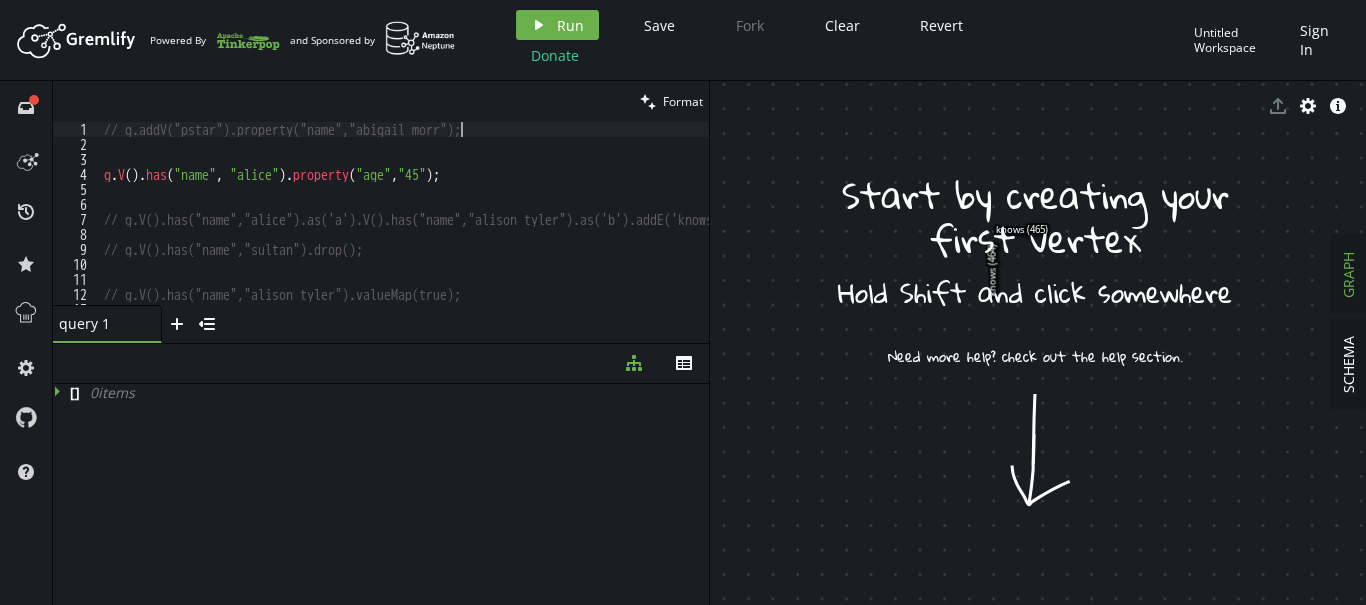 type on "g.addV("pstar").property("name","abigail morr");" 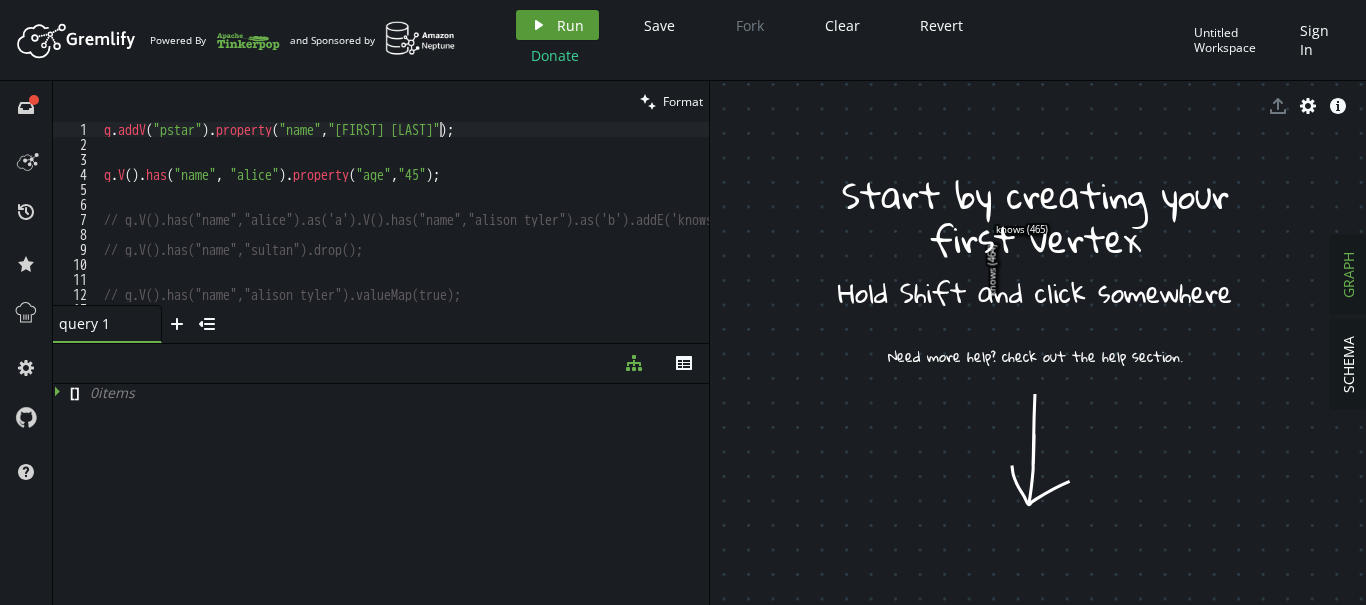 click on "play Run" at bounding box center [557, 25] 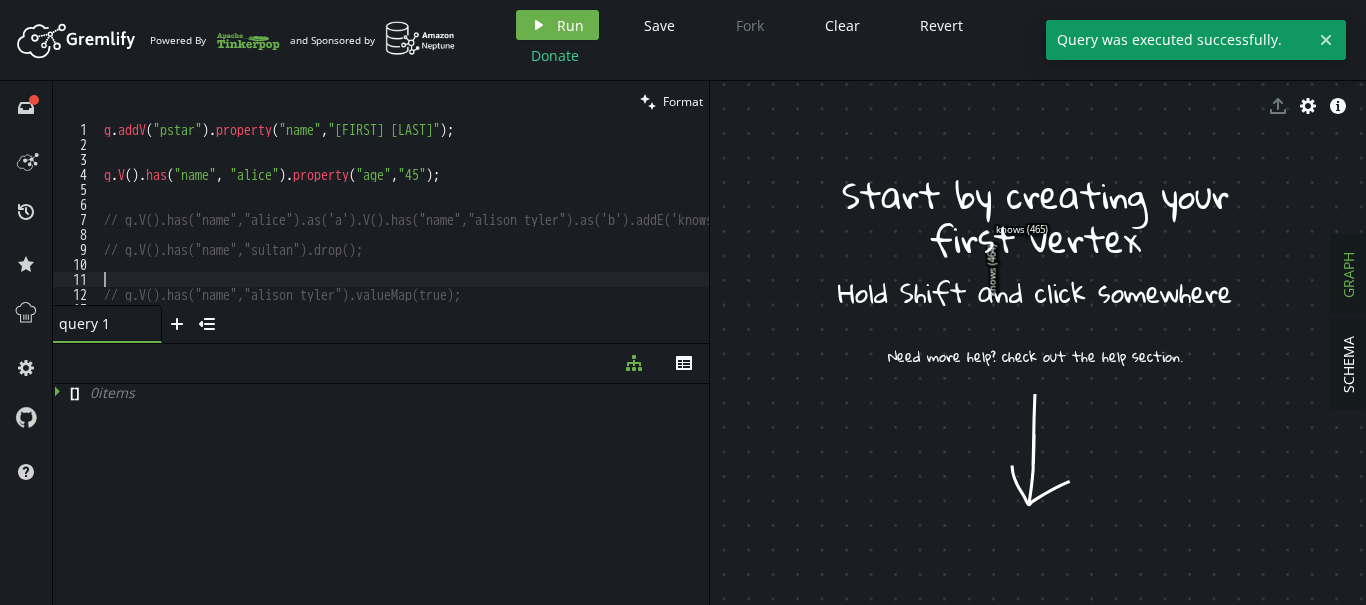 click on "g . addV ( "pstar" ) . property ( "name" , "[FIRST] [LAST]" ) ; g . V ( ) . has ( "name" ,   "[FIRST]" ) . property ( "age" , "[AGE]" ) ; // g.V().has("name","alice").as('a').V().has("name","alison tyler").as('b').addE('knows').from('b').to('a'); // g.V().has("name","sultan").drop(); // g.V().has("name","alison tyler").valueMap(true);" at bounding box center [482, 228] 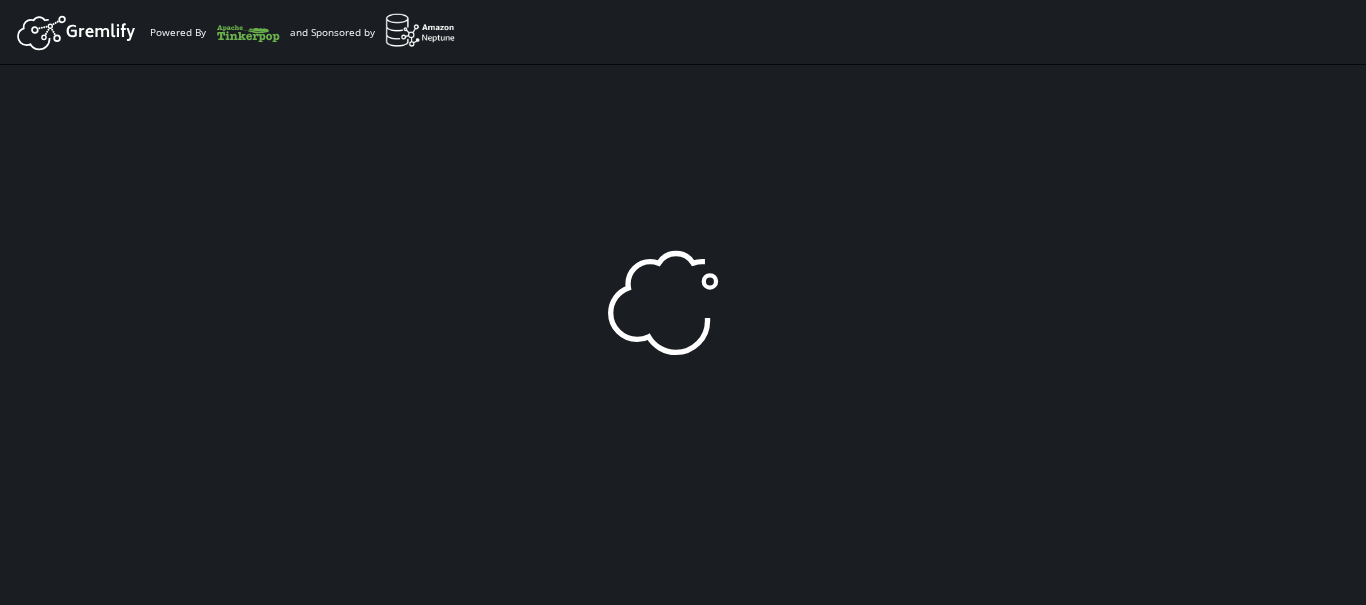 scroll, scrollTop: 0, scrollLeft: 0, axis: both 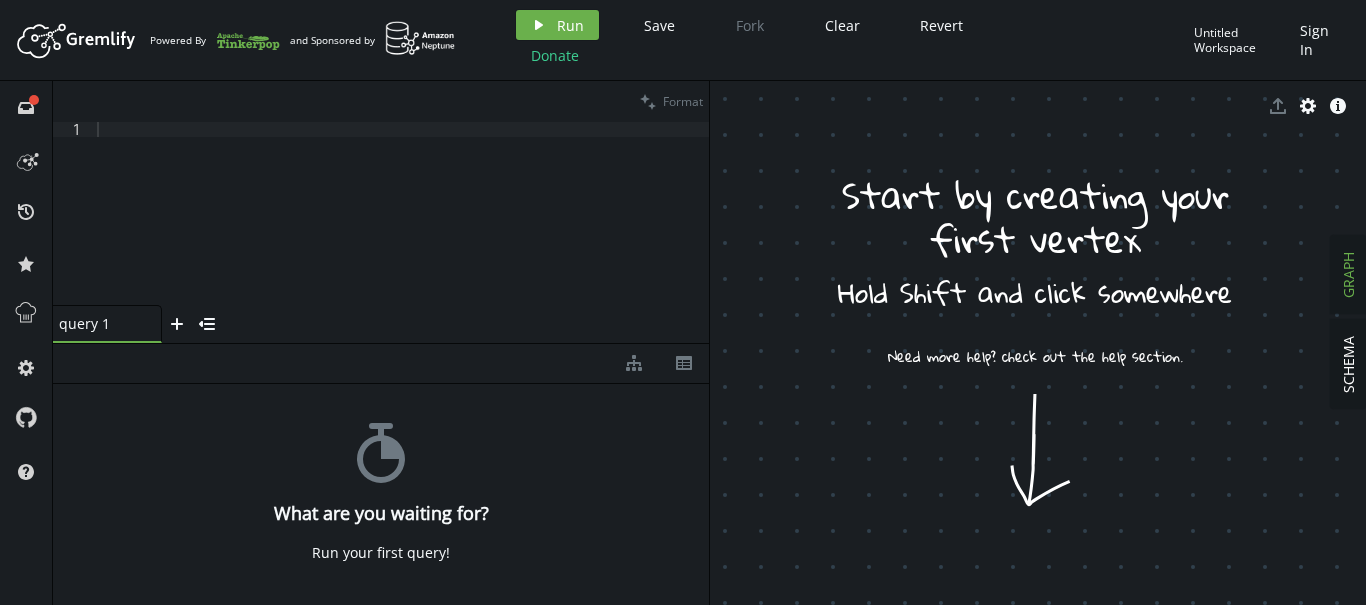 click at bounding box center (401, 228) 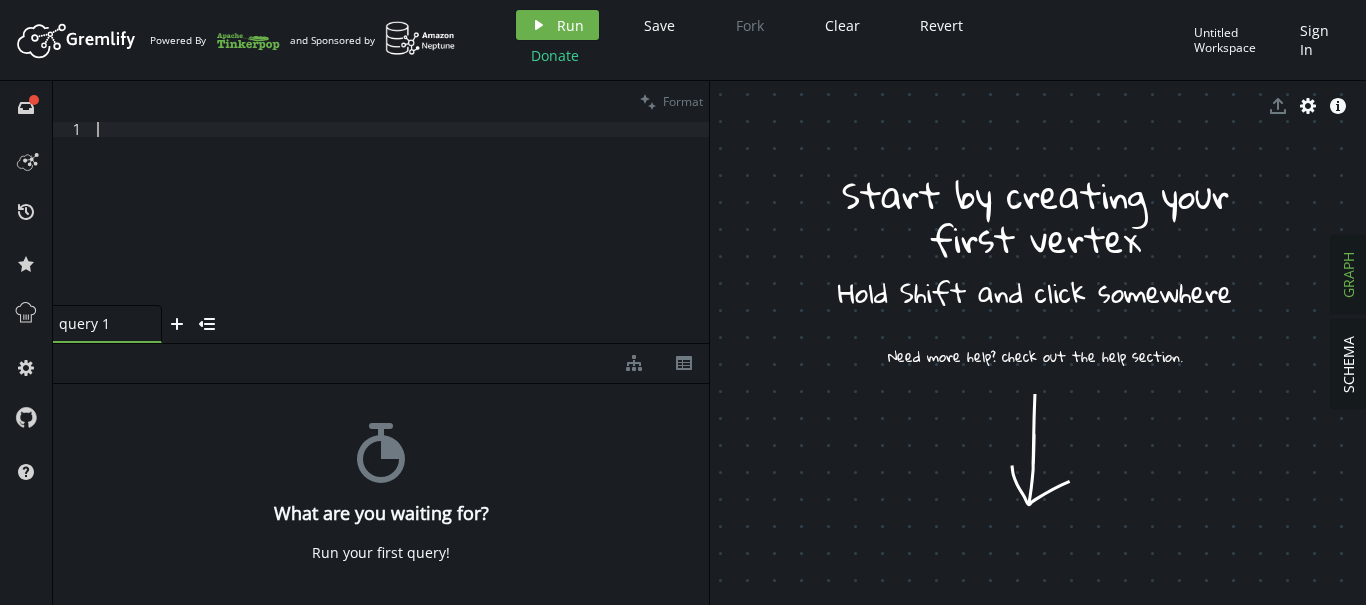 paste on "// g.V().hasLabel('person').drop().iterate();" 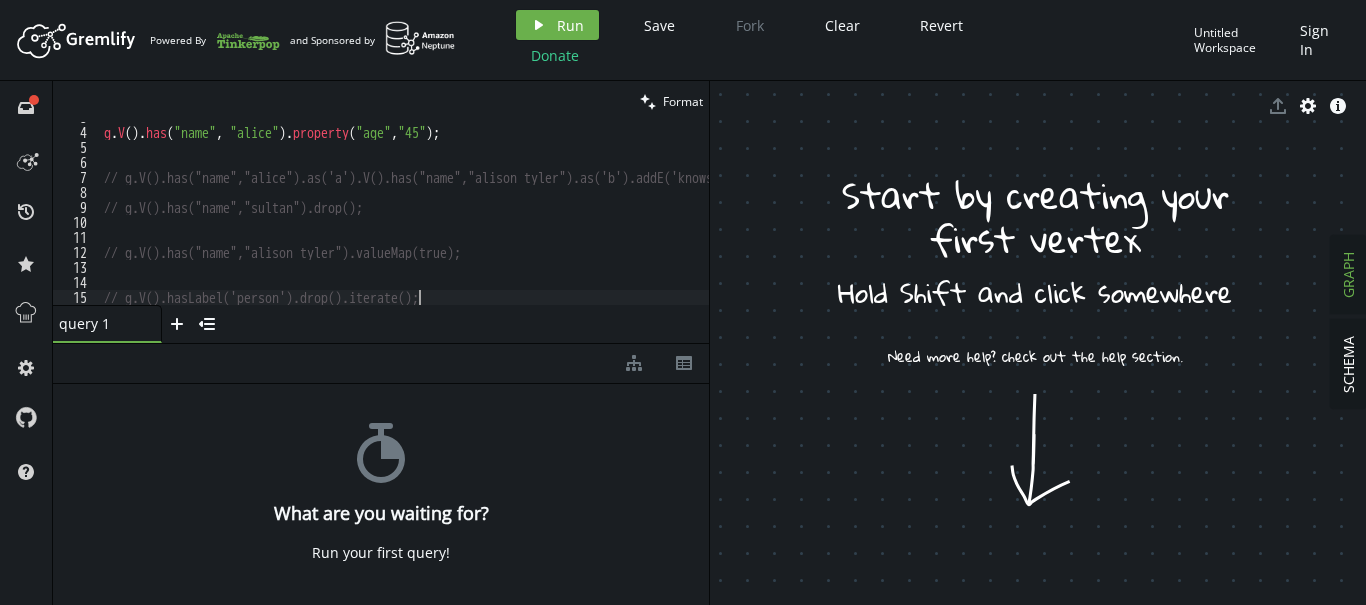 scroll, scrollTop: 42, scrollLeft: 0, axis: vertical 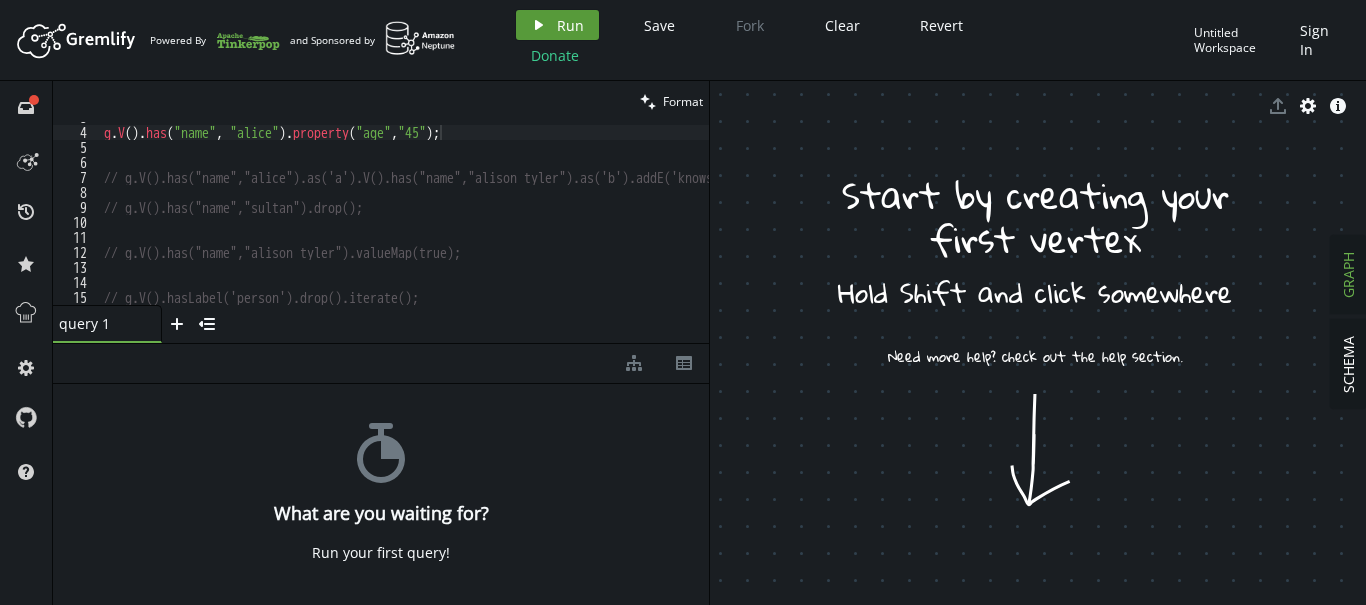 click on "Run" at bounding box center (570, 25) 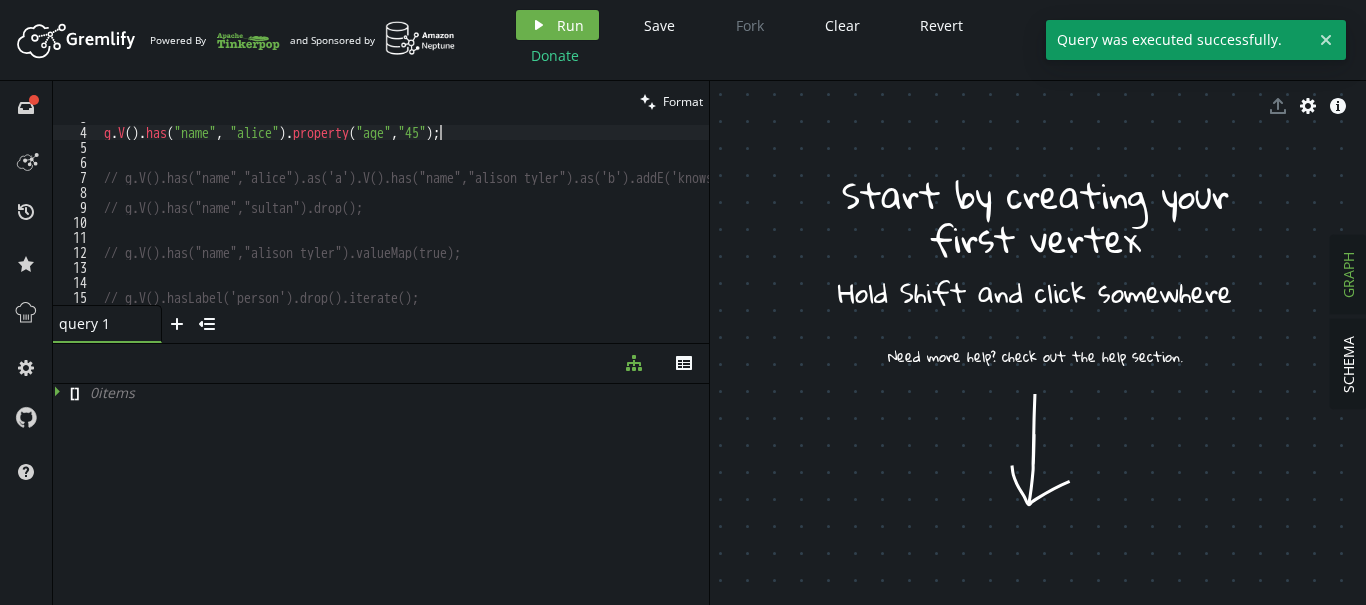 click on "g . V ( ) . has ( "name" ,   "[FIRST]" ) . property ( "age" , "45" ) ; // g.V().has("name","alice").as('a').V().has("name","alison tyler").as('b').addE('knows').from('b').to('a'); // g.V().has("name","sultan").drop(); // g.V().has("name","alison tyler").valueMap(true); // g.V().hasLabel('person').drop().iterate();" at bounding box center [482, 216] 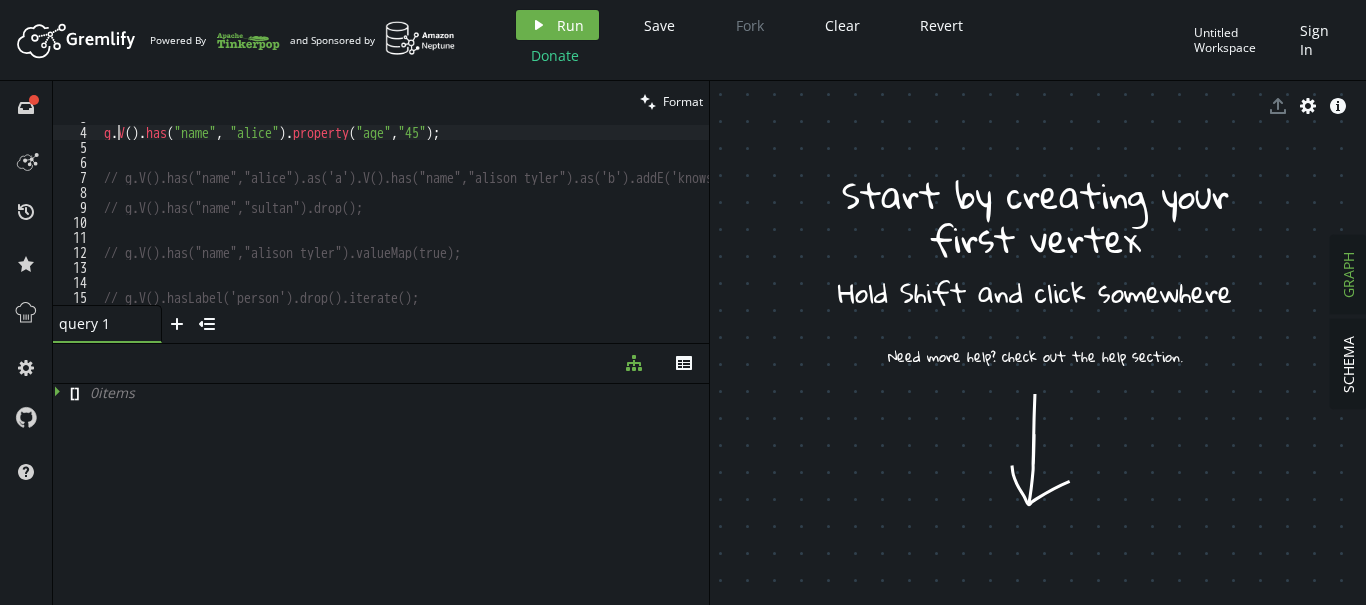 click on "g . V ( ) . has ( "name" ,   "[FIRST]" ) . property ( "age" , "45" ) ; // g.V().has("name","alice").as('a').V().has("name","alison tyler").as('b').addE('knows').from('b').to('a'); // g.V().has("name","sultan").drop(); // g.V().has("name","alison tyler").valueMap(true); // g.V().hasLabel('person').drop().iterate();" at bounding box center (482, 216) 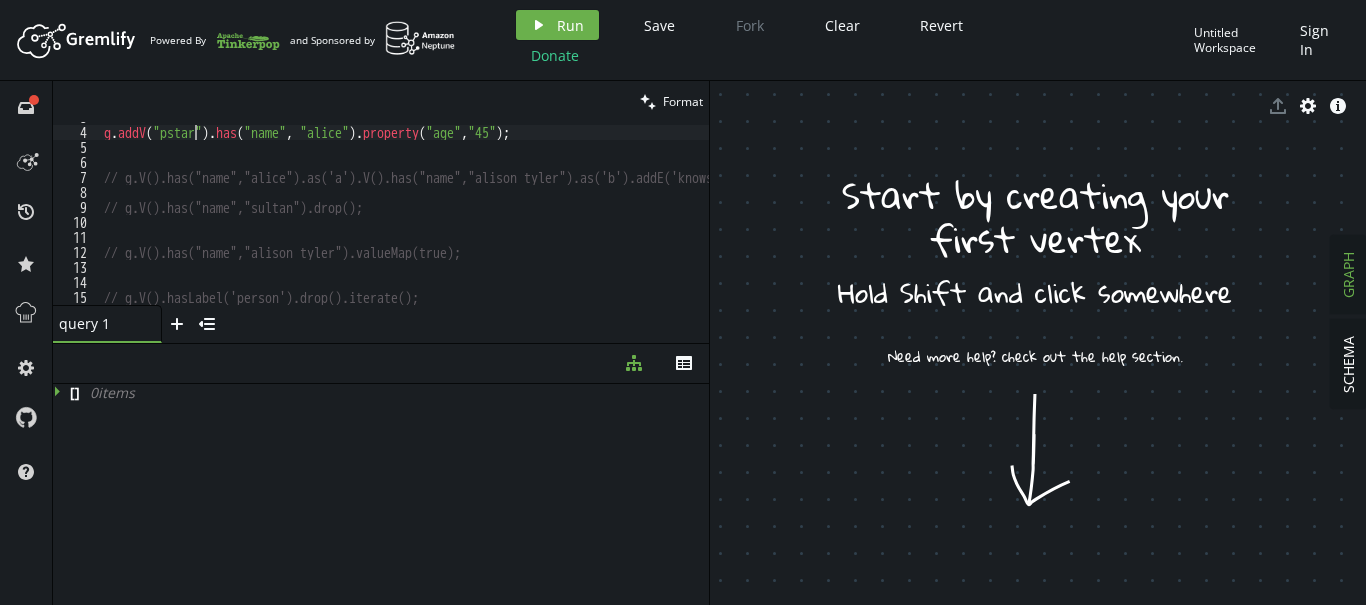 scroll, scrollTop: 0, scrollLeft: 97, axis: horizontal 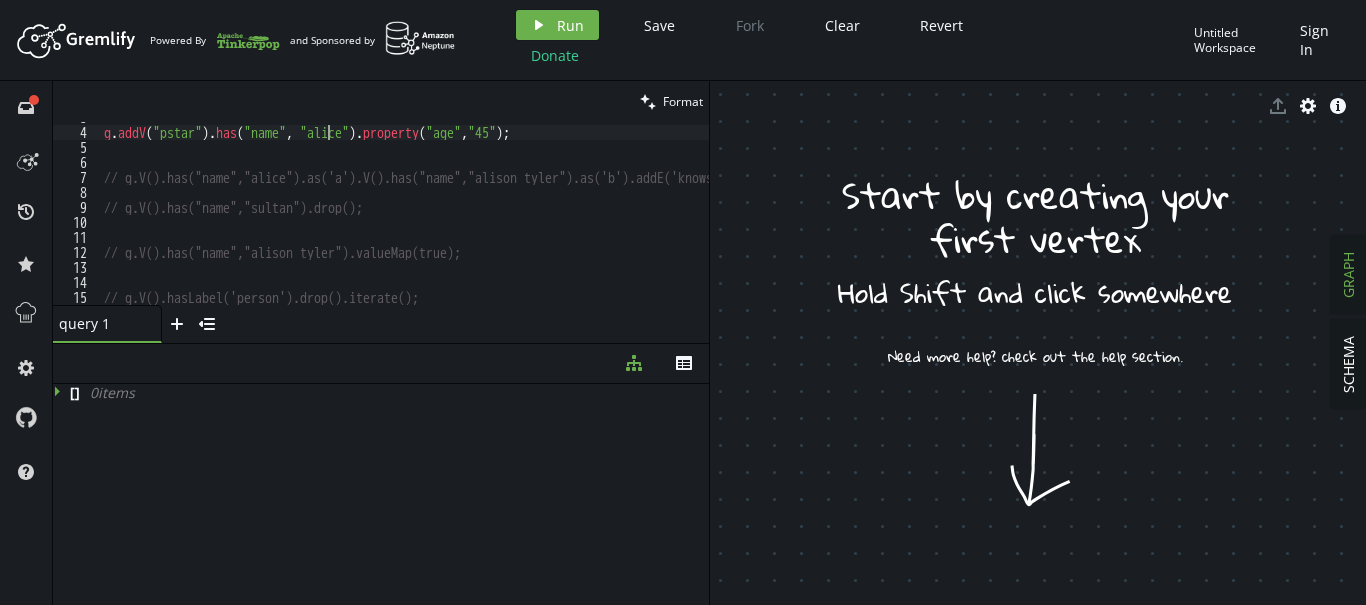 click on "g . addV ( "pstar" ) . has ( "name" ,   "alice" ) . property ( "age" , "45" ) ; // g.V().has("name","alice").as('a').V().has("name","[FIRST] [LAST]").as('b').addE('knows').from('b').to('a'); // g.V().has("name","sultan").drop(); // g.V().has("name", "[FIRST] [LAST]").valueMap(true); // g.V().hasLabel('person').drop().iterate();" at bounding box center (482, 216) 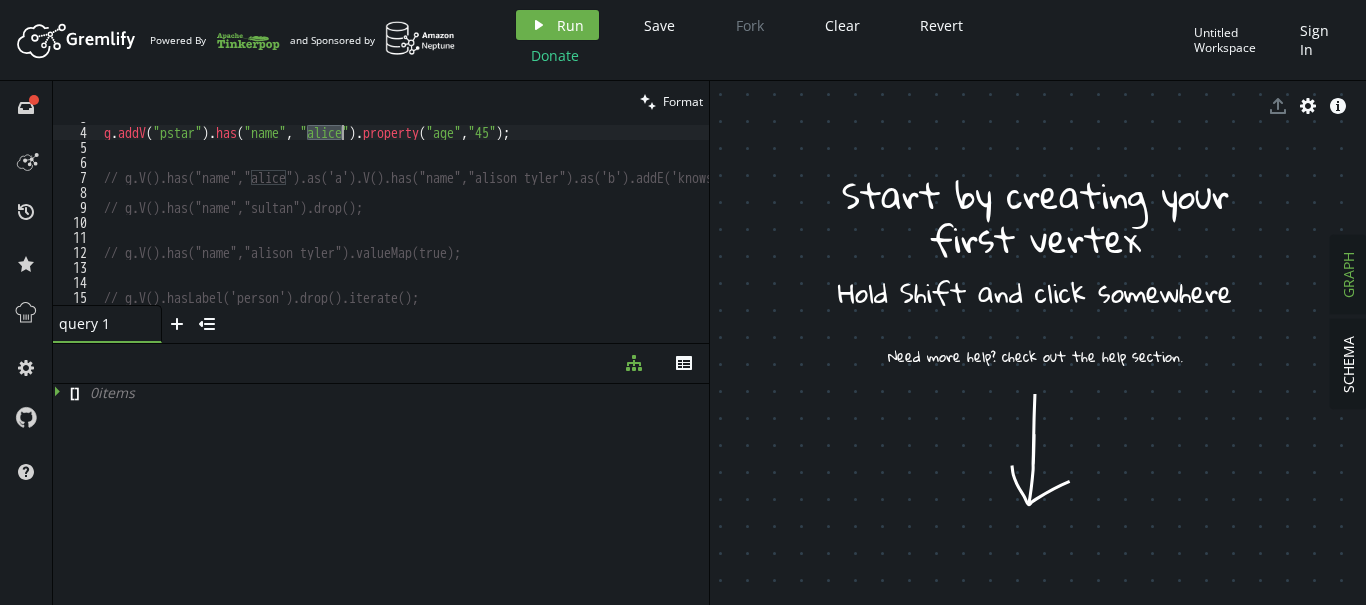 click on "g . addV ( "pstar" ) . has ( "name" ,   "alice" ) . property ( "age" , "45" ) ; // g.V().has("name","alice").as('a').V().has("name","[FIRST] [LAST]").as('b').addE('knows').from('b').to('a'); // g.V().has("name","sultan").drop(); // g.V().has("name", "[FIRST] [LAST]").valueMap(true); // g.V().hasLabel('person').drop().iterate();" at bounding box center (482, 216) 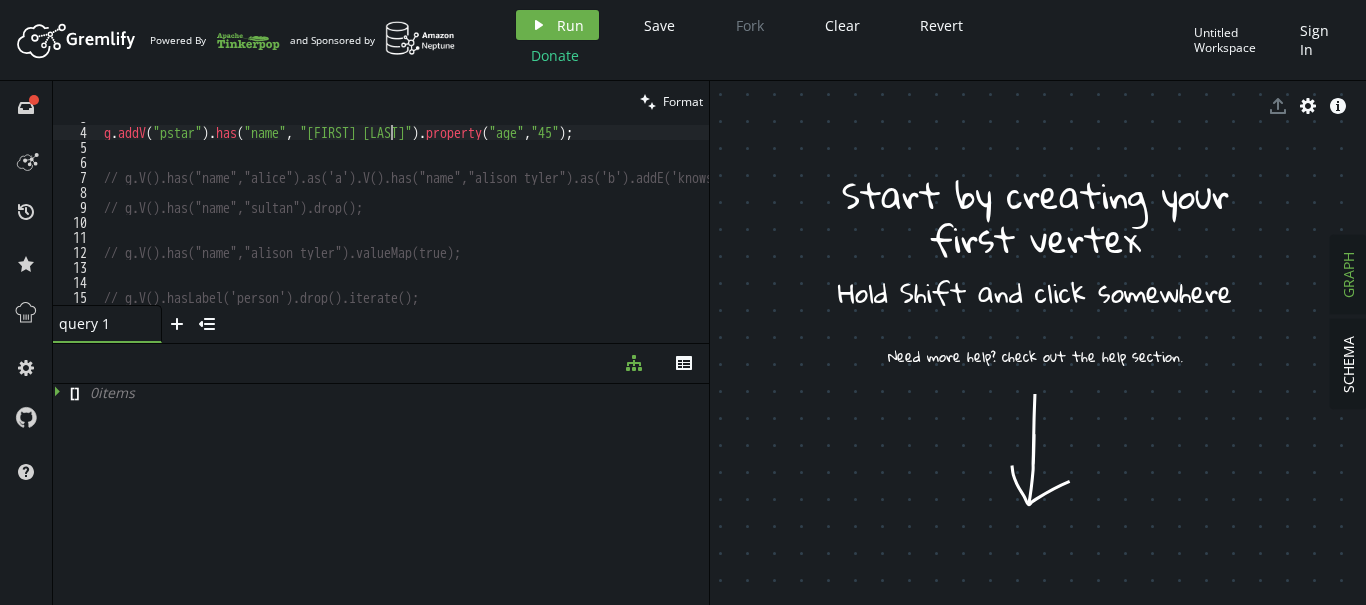 scroll, scrollTop: 0, scrollLeft: 286, axis: horizontal 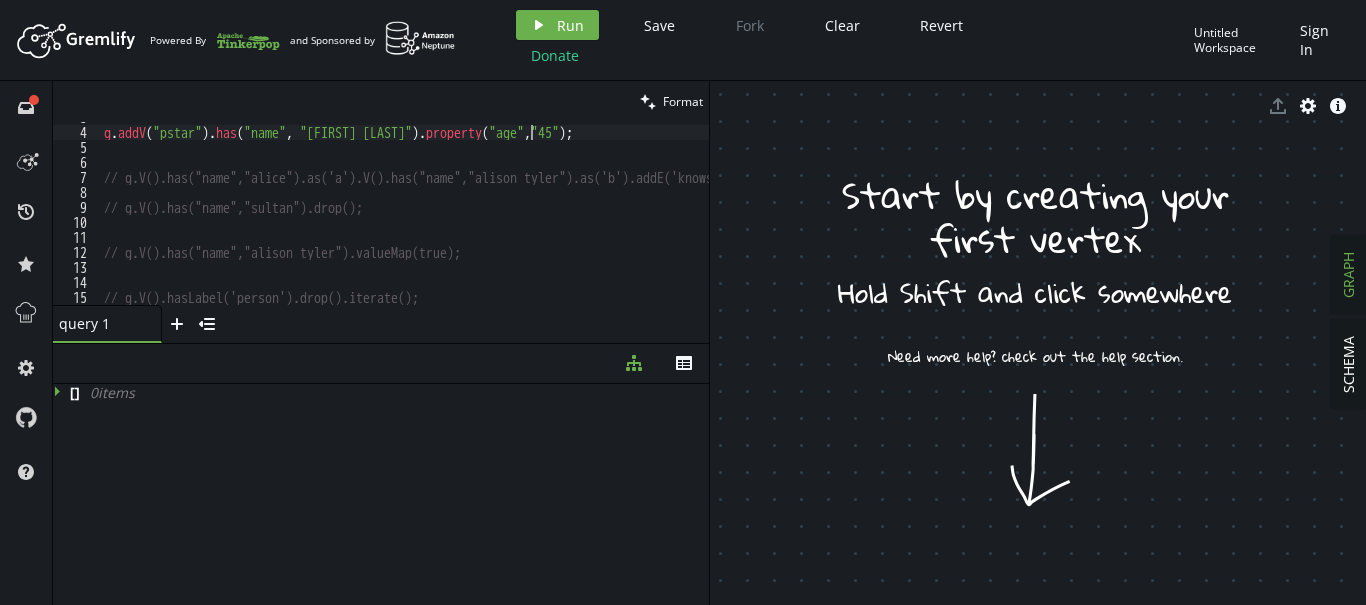 click on "g . addV ( "pstar" ) . has ( "name" ,   "[FIRST] [LAST]" ) . property ( "age" , "45" ) ; // g.V().has("name","alice").as('a').V().has("name","[FIRST] [LAST]").as('b').addE('knows').from('b').to('a'); // g.V().has("name","sultan").drop(); // g.V().has("name", "[FIRST] [LAST]").valueMap(true); // g.V().hasLabel('person').drop().iterate();" at bounding box center (482, 216) 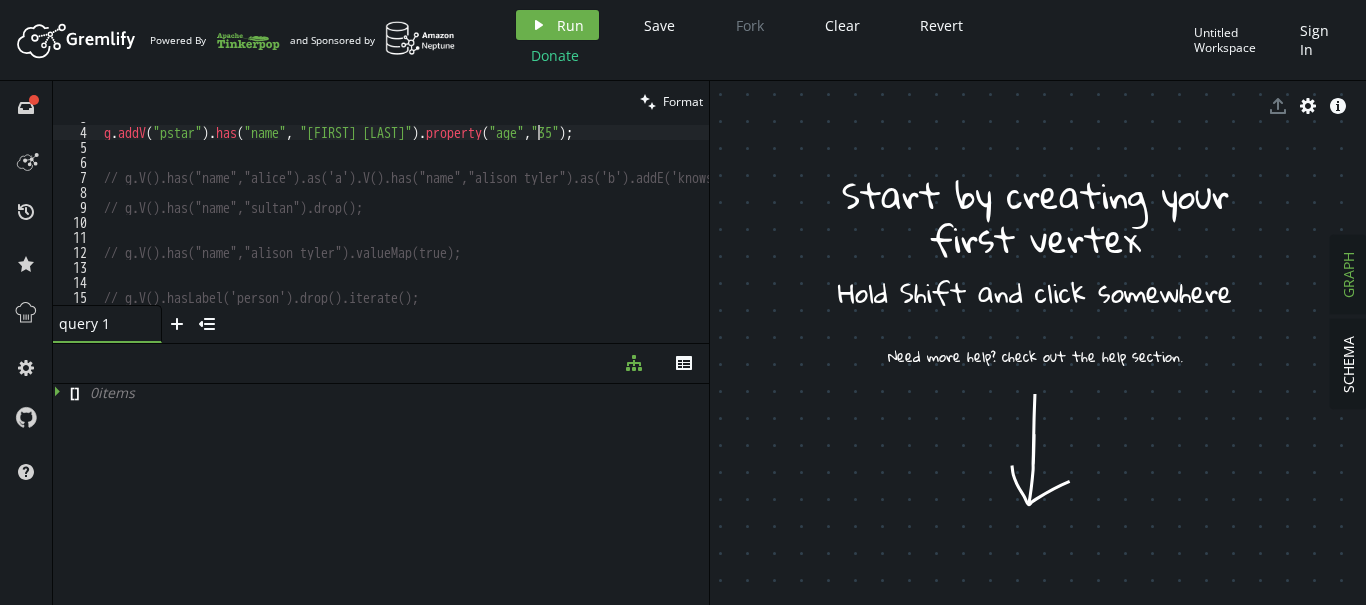 scroll, scrollTop: 0, scrollLeft: 433, axis: horizontal 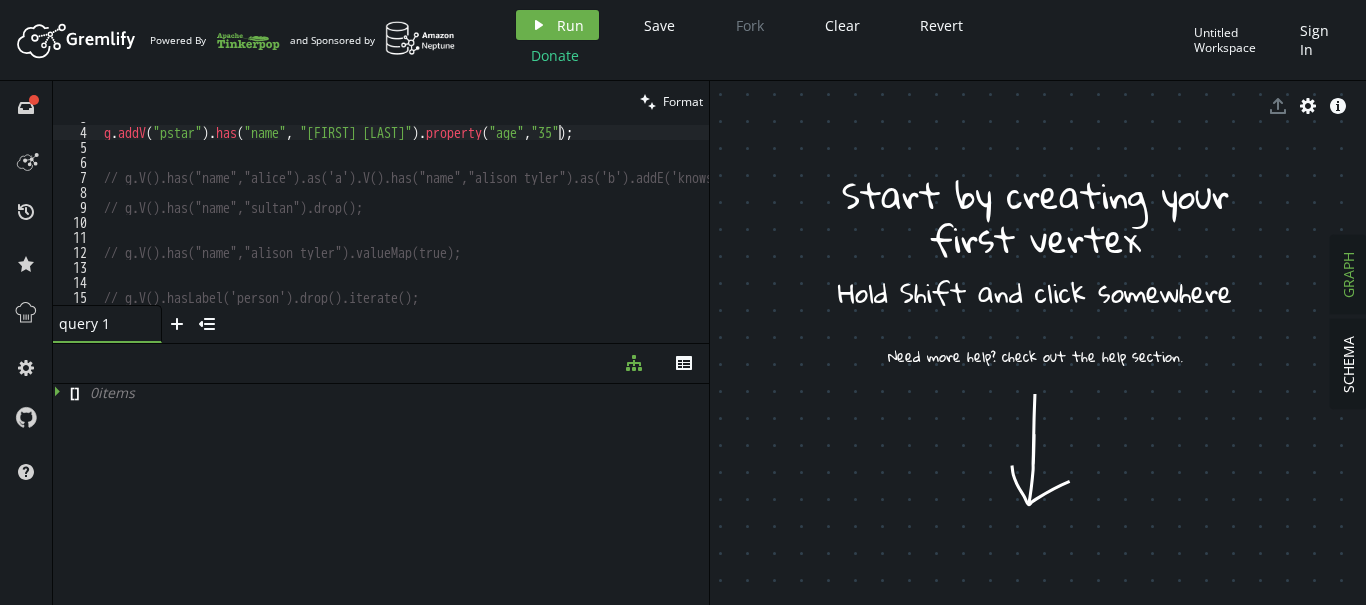 click on "g . addV ( "pstar" ) . has ( "name" ,   "[FIRST] [LAST]" ) . property ( "age" , "35" ) ; // g.V().has("name","alice").as('a').V().has("name","alison tyler").as('b').addE('knows').from('b').to('a'); // g.V().has("name","sultan").drop(); // g.V().has("name","alison tyler").valueMap(true); // g.V().hasLabel('person').drop().iterate();" at bounding box center [482, 216] 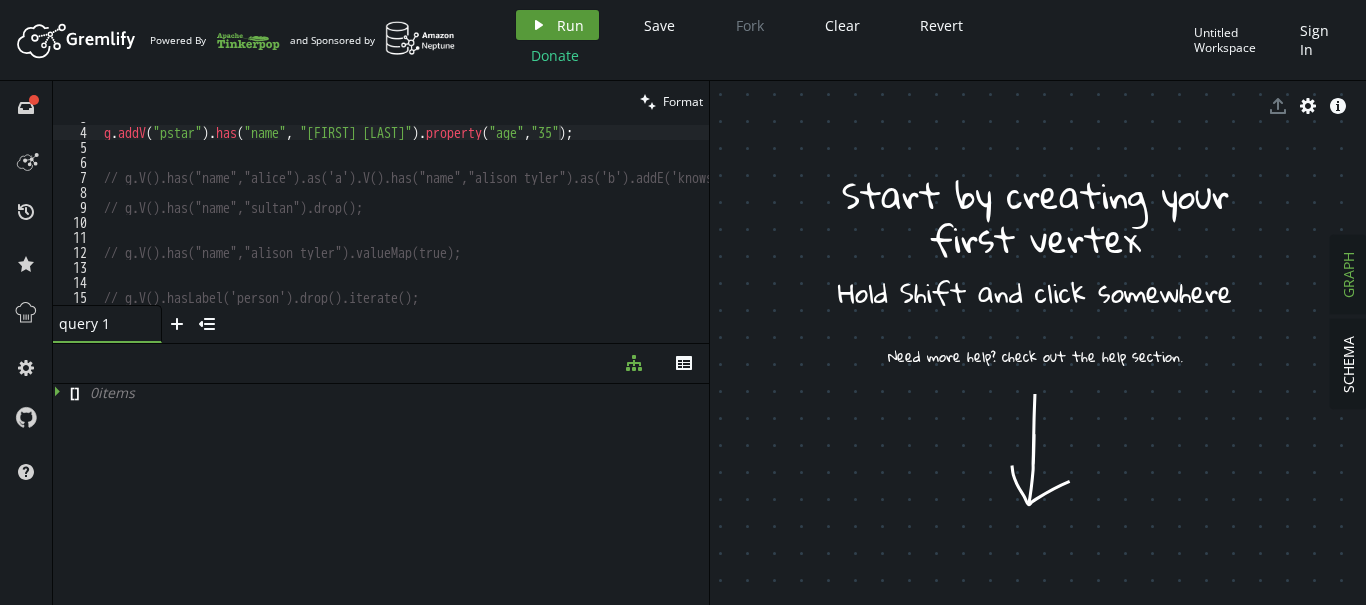 click on "Run" at bounding box center (570, 25) 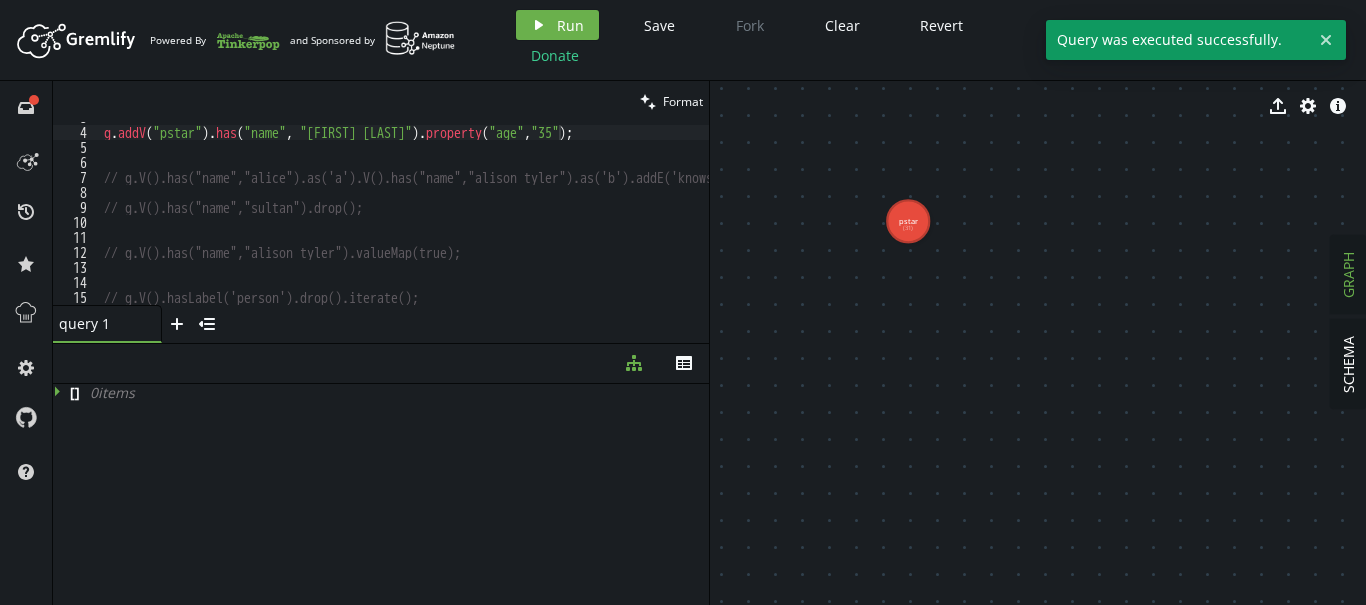 drag, startPoint x: 810, startPoint y: 155, endPoint x: 996, endPoint y: 283, distance: 225.7875 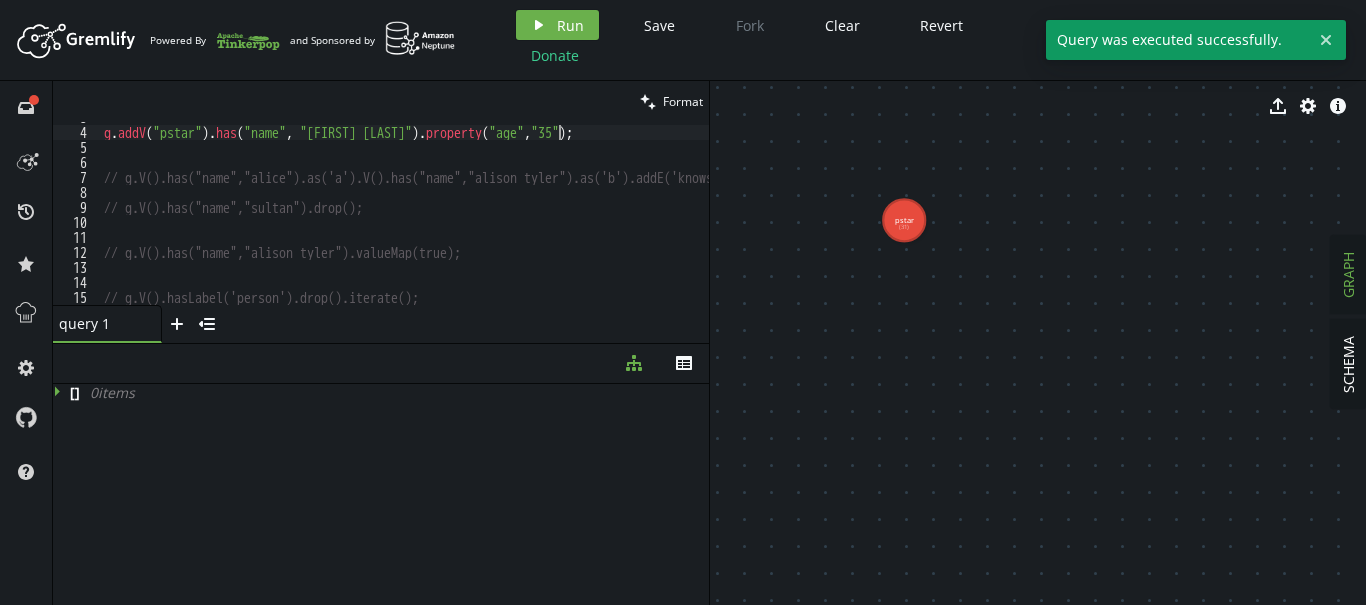 click on "g . addV ( "pstar" ) . has ( "name" ,   "[FIRST] [LAST]" ) . property ( "age" , "35" ) ; // g.V().has("name","alice").as('a').V().has("name","alison tyler").as('b').addE('knows').from('b').to('a'); // g.V().has("name","sultan").drop(); // g.V().has("name","alison tyler").valueMap(true); // g.V().hasLabel('person').drop().iterate();" at bounding box center [482, 216] 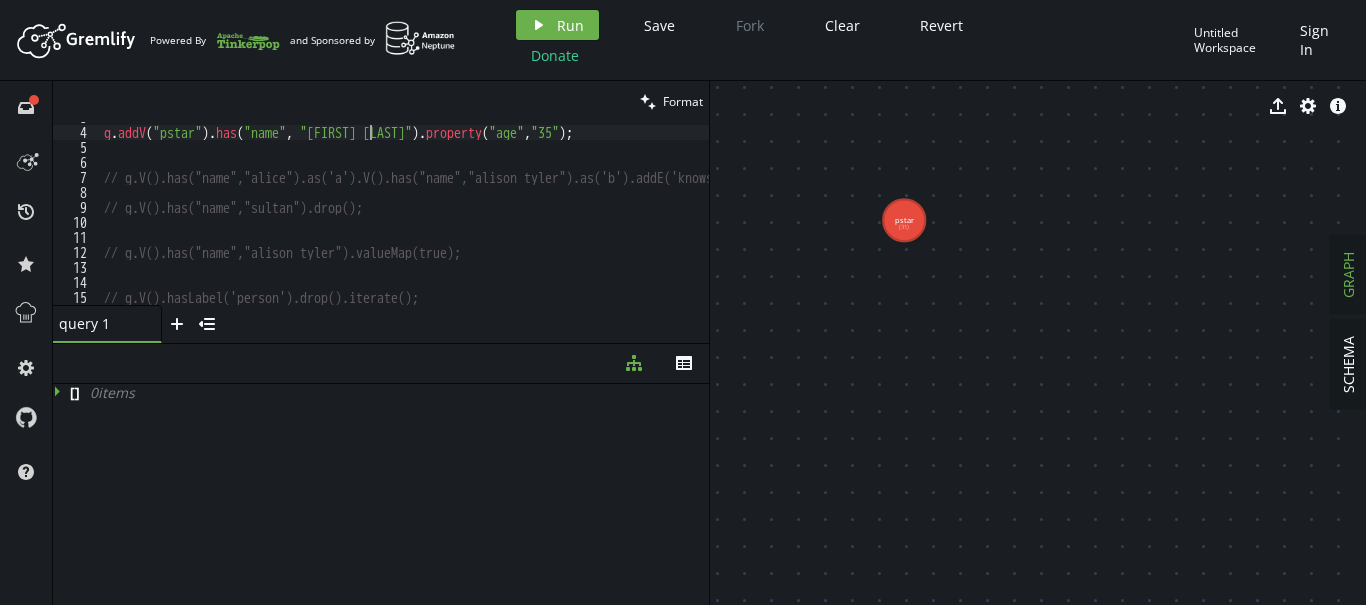 scroll, scrollTop: 0, scrollLeft: 272, axis: horizontal 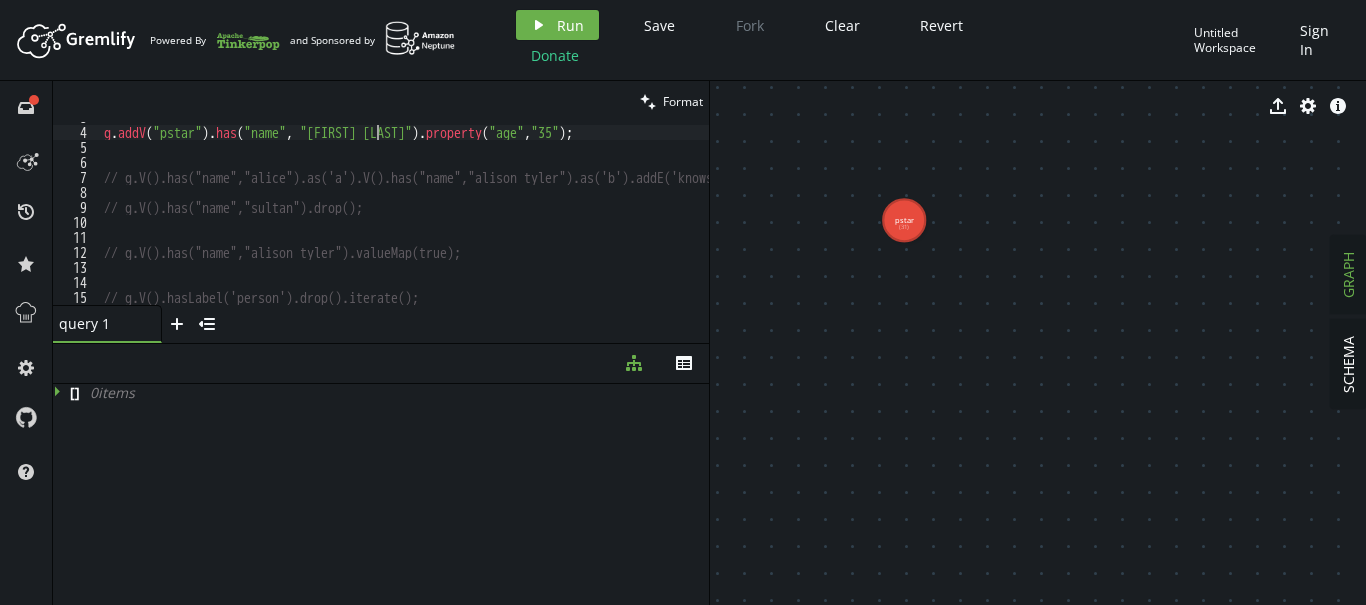 click on "g . addV ( "pstar" ) . has ( "name" ,   "[FIRST] [LAST]" ) . property ( "age" , "35" ) ; // g.V().has("name","alice").as('a').V().has("name","alison tyler").as('b').addE('knows').from('b').to('a'); // g.V().has("name","sultan").drop(); // g.V().has("name","alison tyler").valueMap(true); // g.V().hasLabel('person').drop().iterate();" at bounding box center [482, 216] 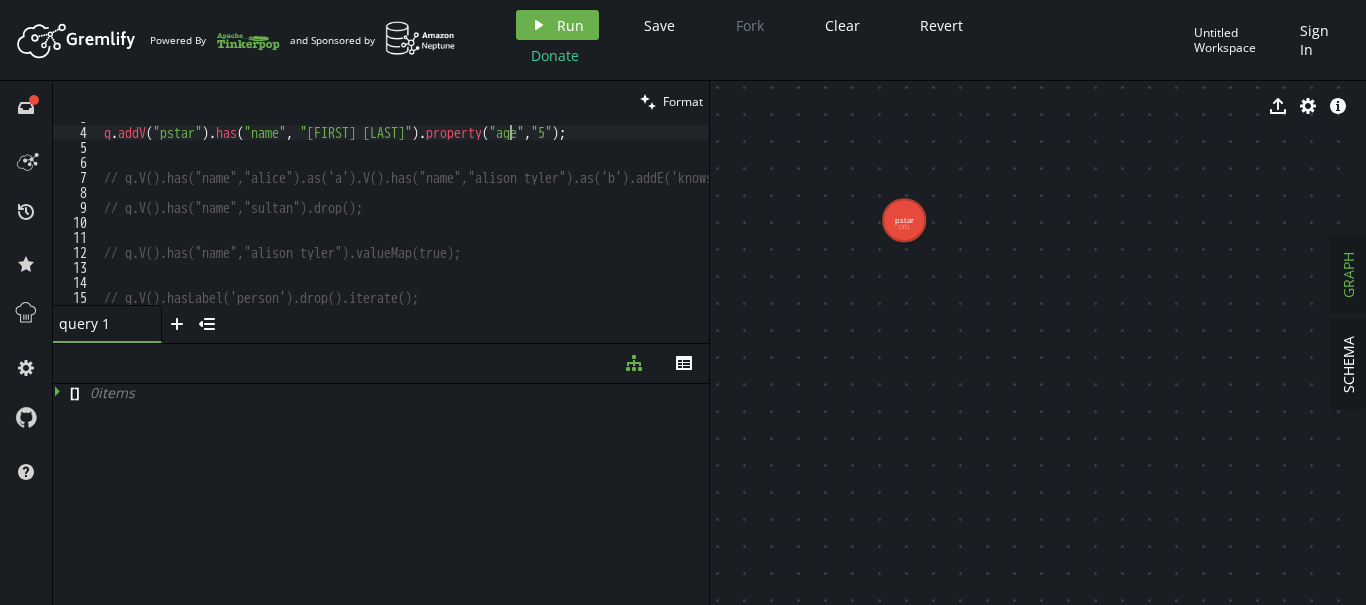 scroll, scrollTop: 0, scrollLeft: 412, axis: horizontal 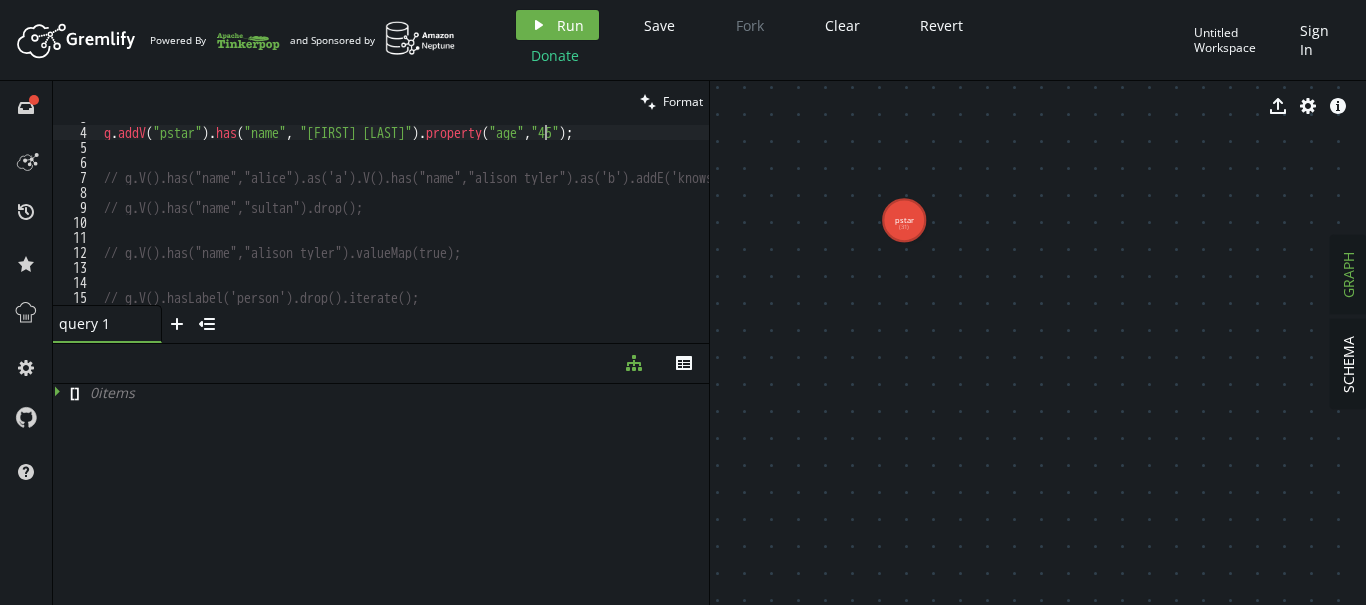 click on "g . addV ( "pstar" ) . has ( "name" ,   "[FIRST] [LAST]" ) . property ( "age" , "45" ) ; // g.V().has("name","alice").as('a').V().has("name","[FIRST] [LAST]").as('b').addE('knows').from('b').to('a'); // g.V().has("name","sultan").drop(); // g.V().has("name", "[FIRST] [LAST]").valueMap(true); // g.V().hasLabel('person').drop().iterate();" at bounding box center (482, 216) 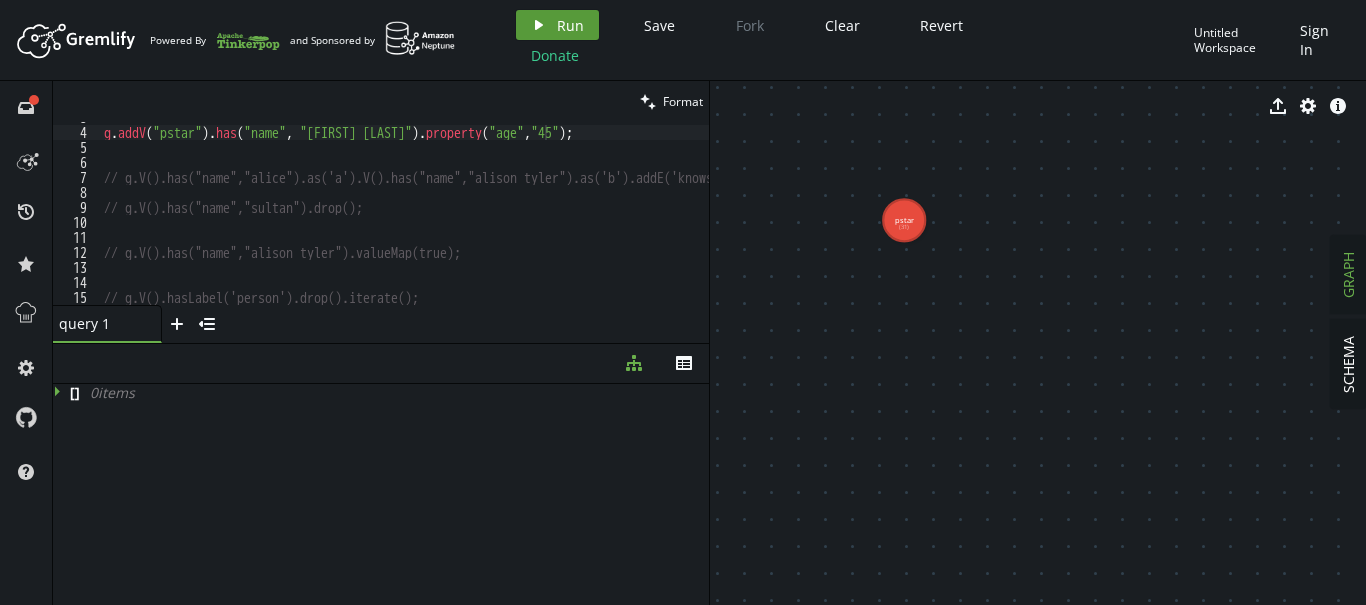 click on "play Run" at bounding box center [557, 25] 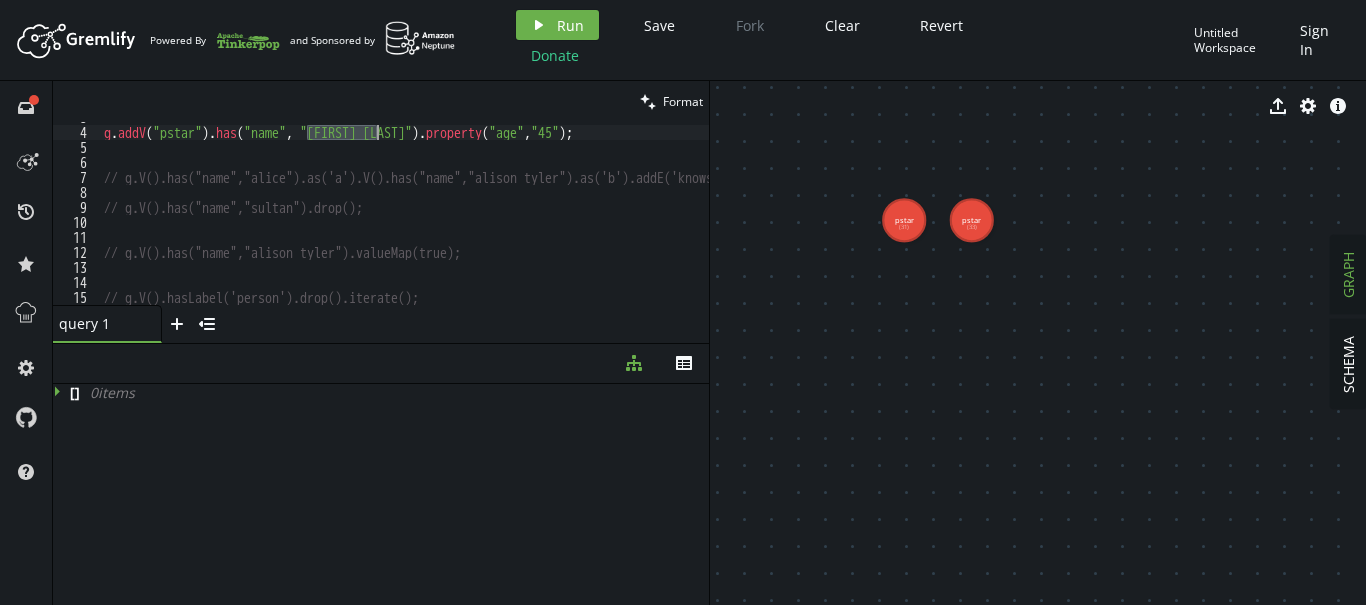 drag, startPoint x: 307, startPoint y: 132, endPoint x: 378, endPoint y: 128, distance: 71.11259 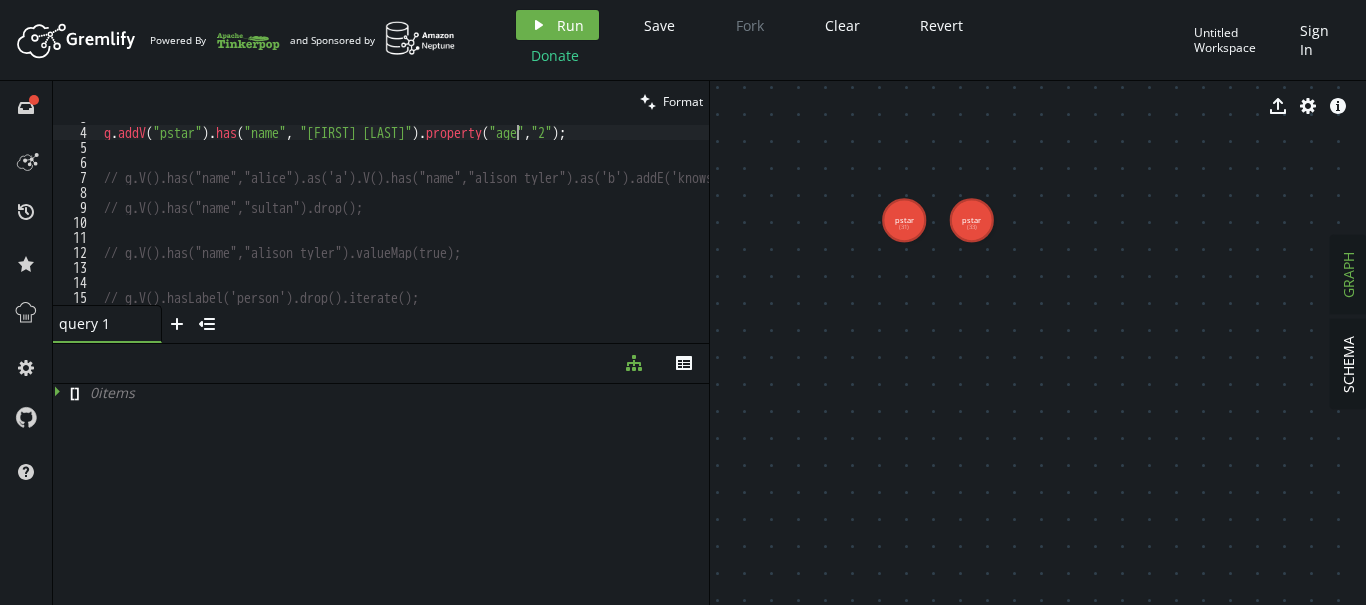 scroll, scrollTop: 0, scrollLeft: 419, axis: horizontal 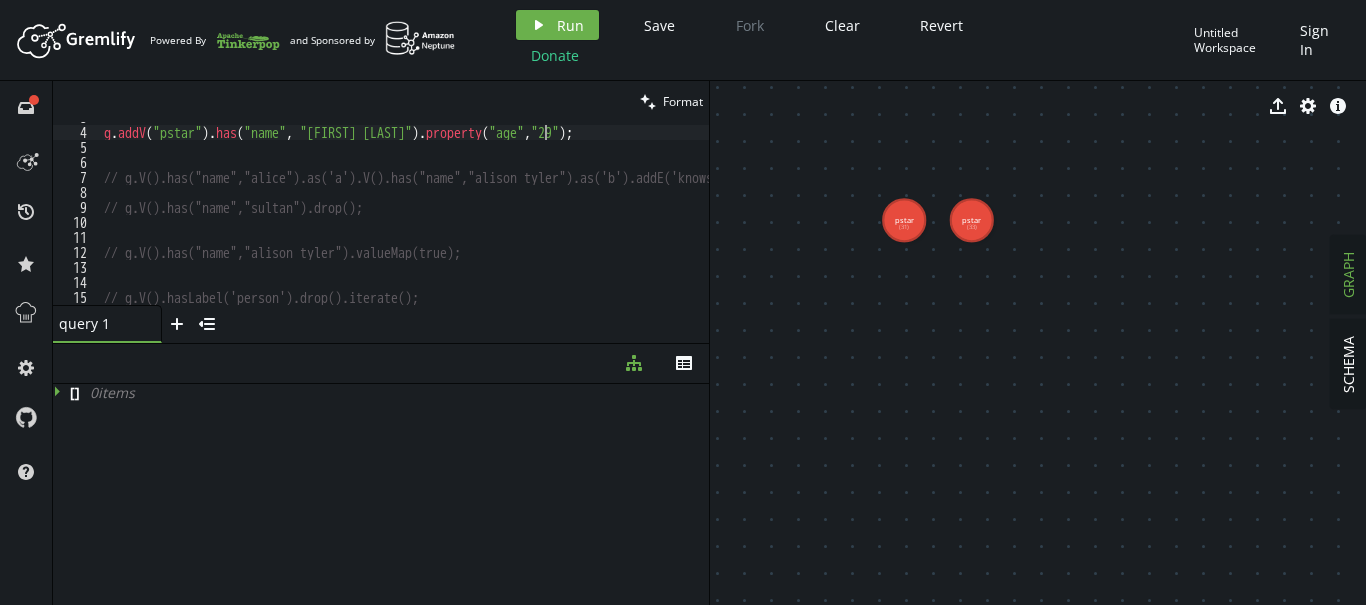 click on "g . addV ( "pstar" ) . has ( "name" ,   "[FIRST] [LAST]" ) . property ( "age" , "29" ) ; // g.V().has("name","alice").as('a').V().has("name","[FIRST] [LAST]").as('b').addE('knows').from('b').to('a'); // g.V().has("name","sultan").drop(); // g.V().has("name", "[FIRST] [LAST]").valueMap(true); // g.V().hasLabel('person').drop().iterate();" at bounding box center (482, 216) 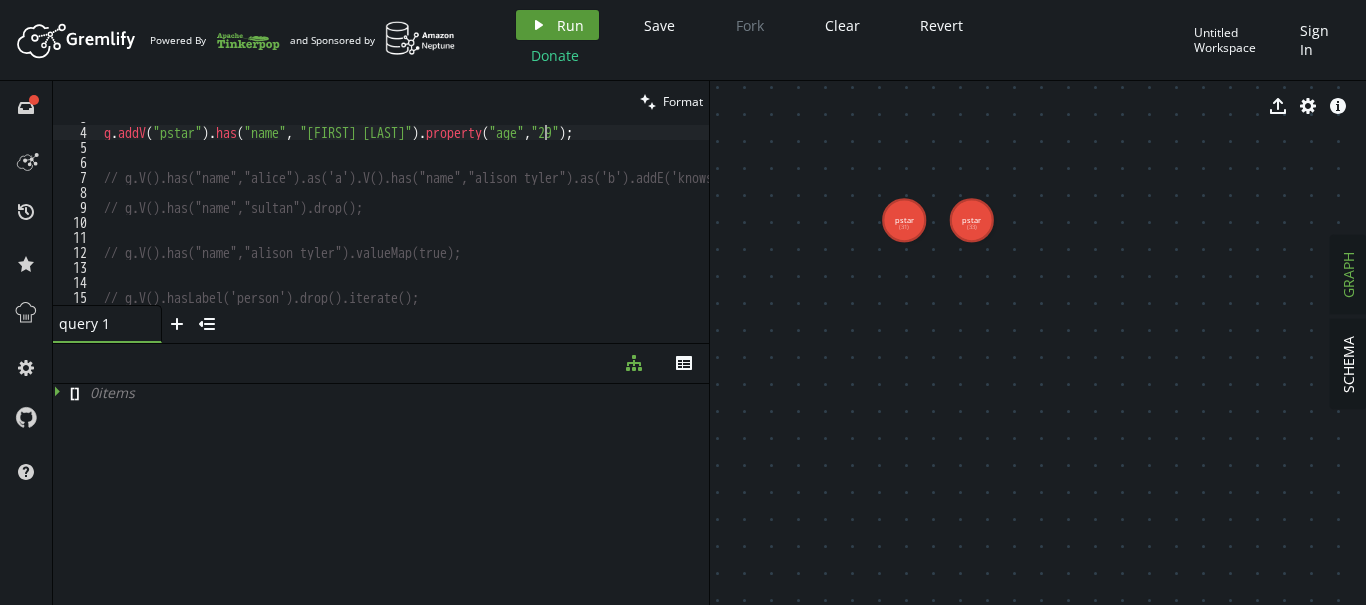 type on "g.addV("pstar").has("name", "aliya rose").property("age","29");" 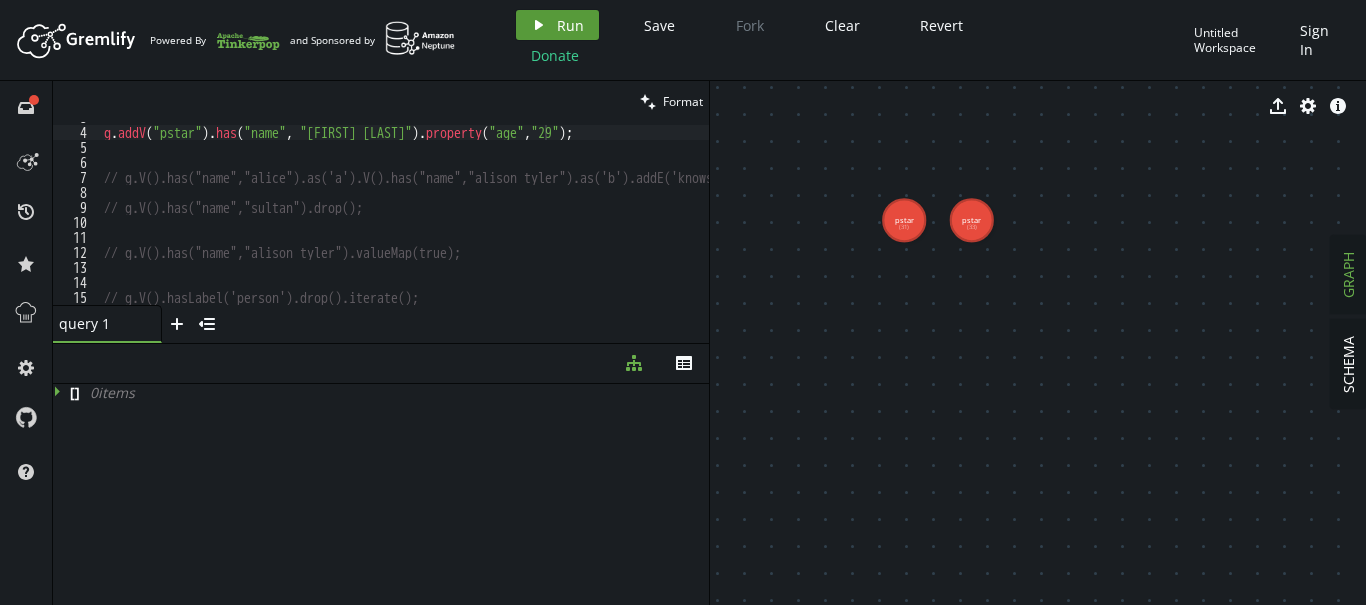click on "play Run" at bounding box center [557, 25] 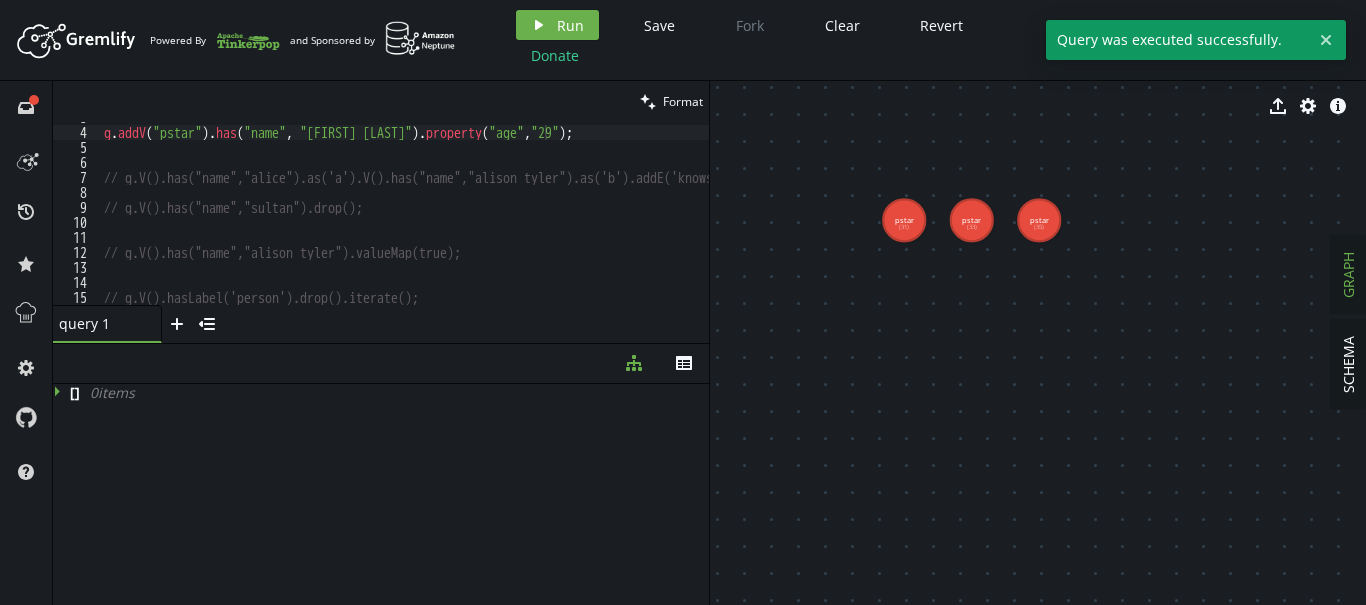 click on "g . addV ( "pstar" ) . has ( "name" ,   "[FIRST] [LAST]" ) . property ( "age" , "29" ) ; // g.V().has("name","alice").as('a').V().has("name","[FIRST] [LAST]").as('b').addE('knows').from('b').to('a'); // g.V().has("name","sultan").drop(); // g.V().has("name", "[FIRST] [LAST]").valueMap(true); // g.V().hasLabel('person').drop().iterate();" at bounding box center [482, 216] 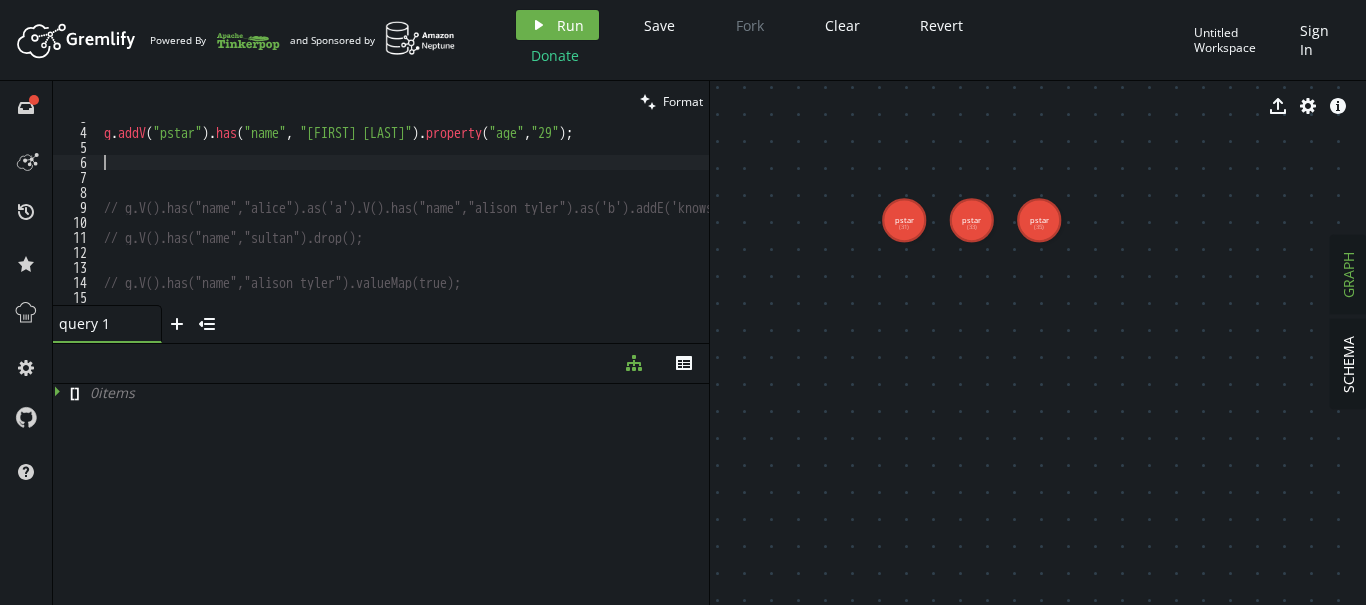 click on "g . addV ( "pstar" ) . has ( "name" ,   "[FIRST] [LAST]" ) . property ( "age" , "29" ) ; // g.V().has("name","alice").as('a').V().has("name","[FIRST] [LAST]").as('b').addE('knows').from('b').to('a'); // g.V().has("name","sultan").drop(); // g.V().has("name", "[FIRST] [LAST]").valueMap(true);" at bounding box center [482, 216] 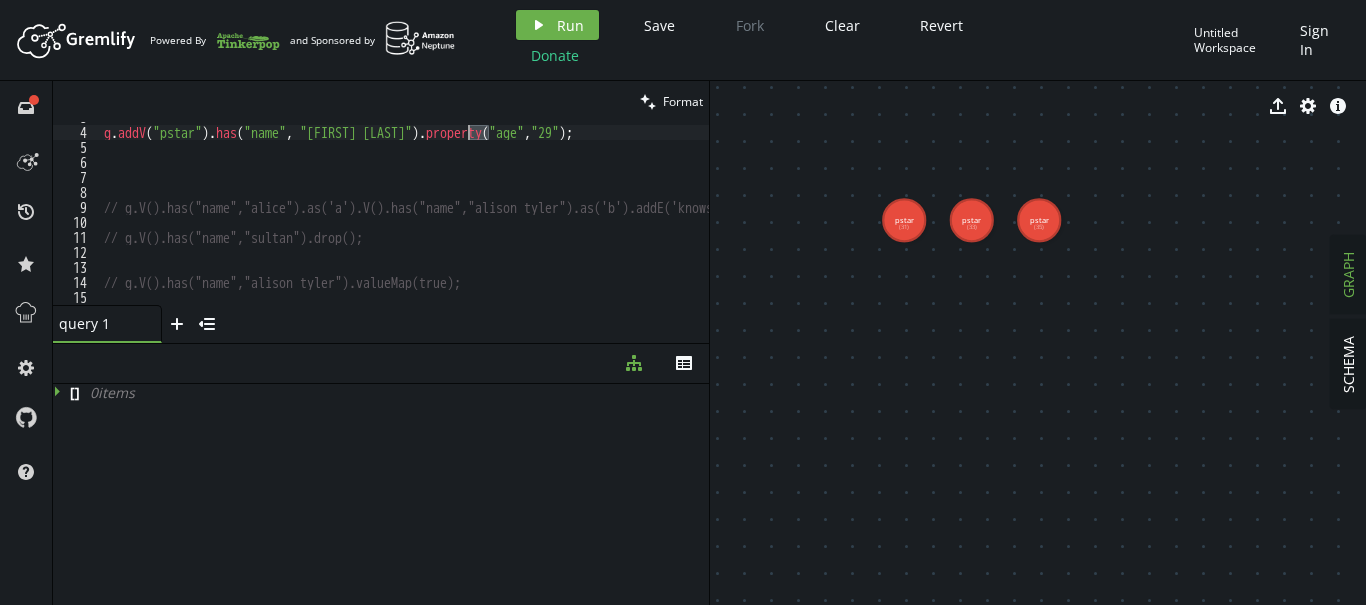 click on "g . addV ( "pstar" ) . has ( "name" ,   "[FIRST] [LAST]" ) . property ( "age" , "29" ) ; // g.V().has("name","alice").as('a').V().has("name","[FIRST] [LAST]").as('b').addE('knows').from('b').to('a'); // g.V().has("name","sultan").drop(); // g.V().has("name", "[FIRST] [LAST]").valueMap(true);" at bounding box center [482, 216] 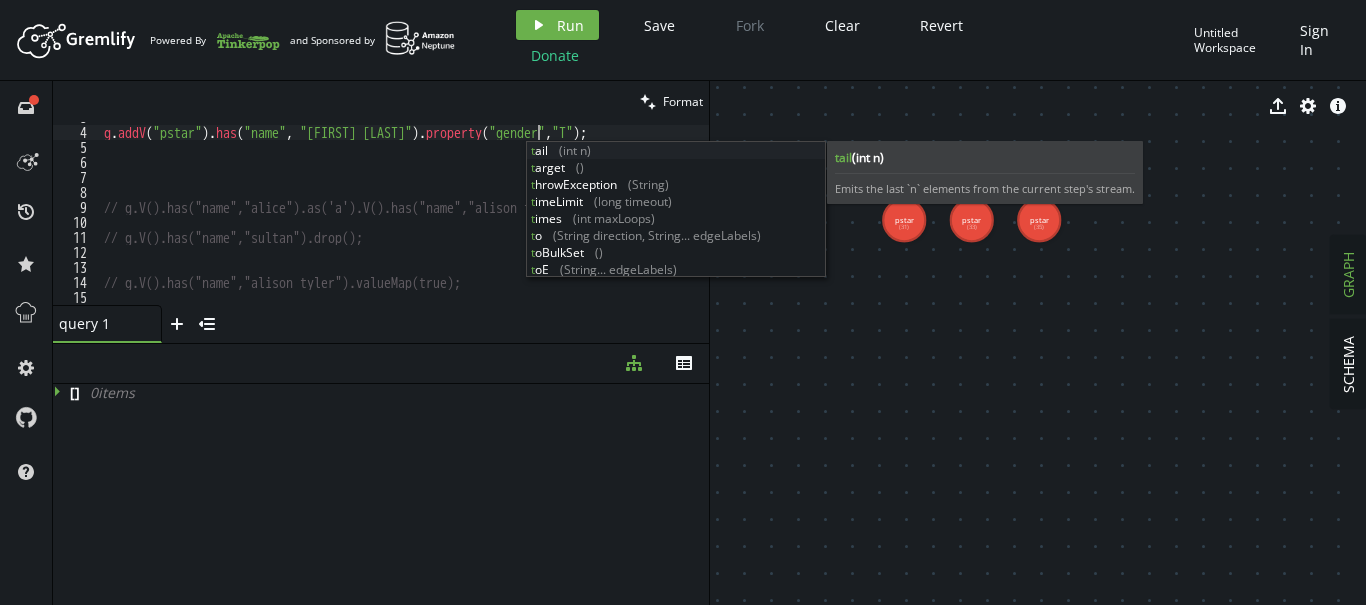 scroll, scrollTop: 0, scrollLeft: 440, axis: horizontal 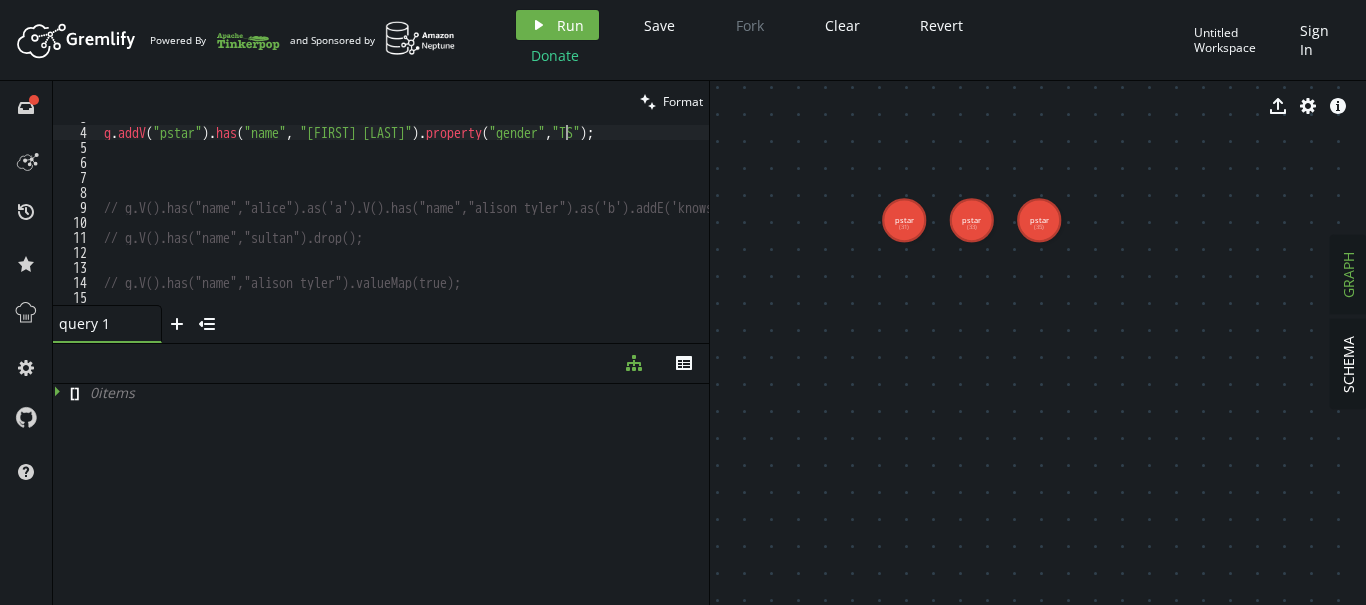 click on "g . addV ( "pstar" ) . has ( "name" ,   "aliya rose" ) . property ( "gender" , "TS" ) ; // g.V().has("name","alice").as('a').V().has("name","alison tyler").as('b').addE('knows').from('b').to('a'); // g.V().has("name","sultan").drop(); // g.V().has("name","alison tyler").valueMap(true);" at bounding box center [482, 216] 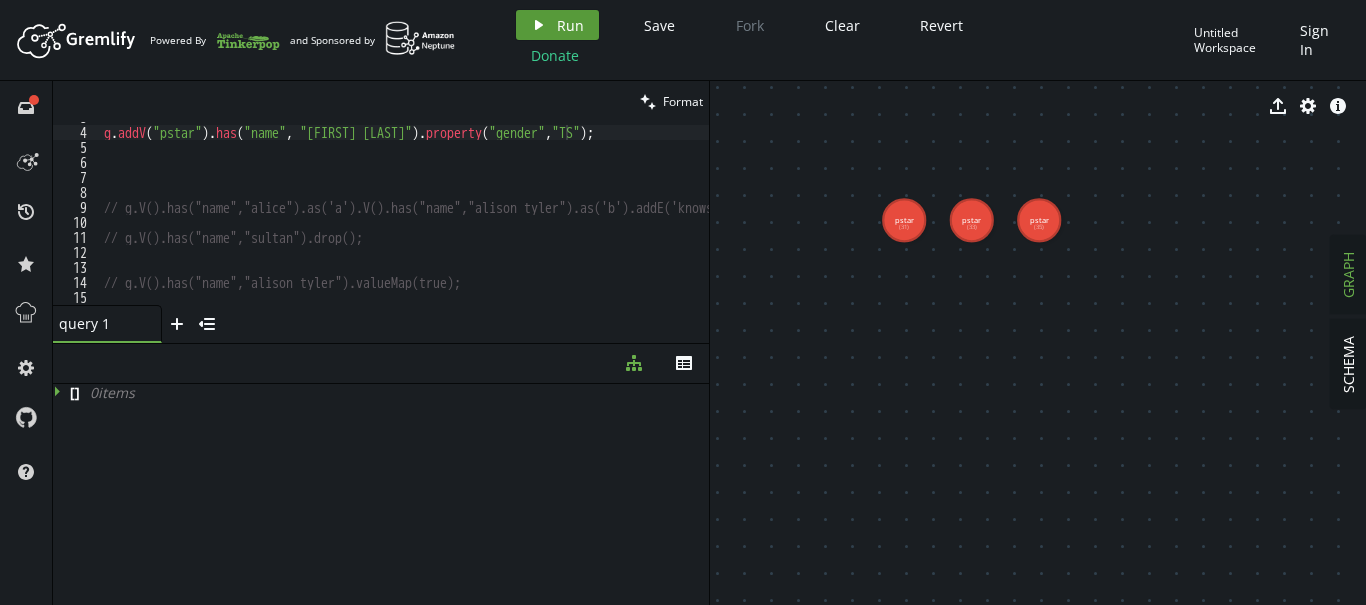 click on "play Run" at bounding box center [557, 25] 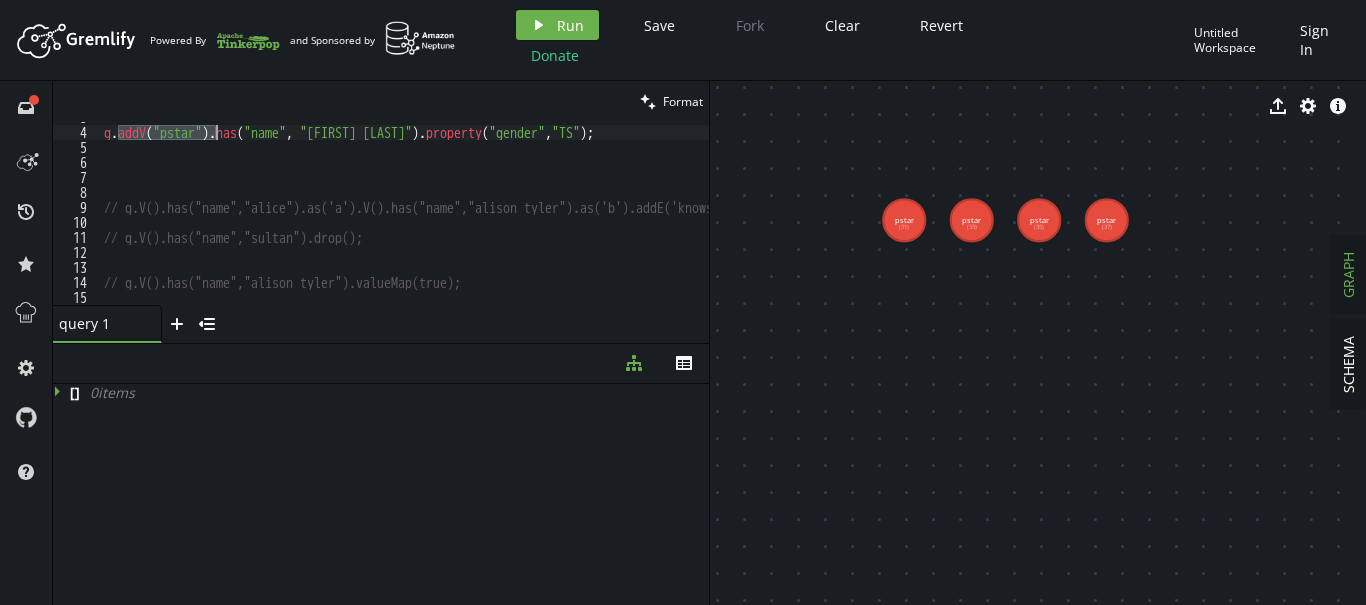 drag, startPoint x: 121, startPoint y: 136, endPoint x: 213, endPoint y: 133, distance: 92.0489 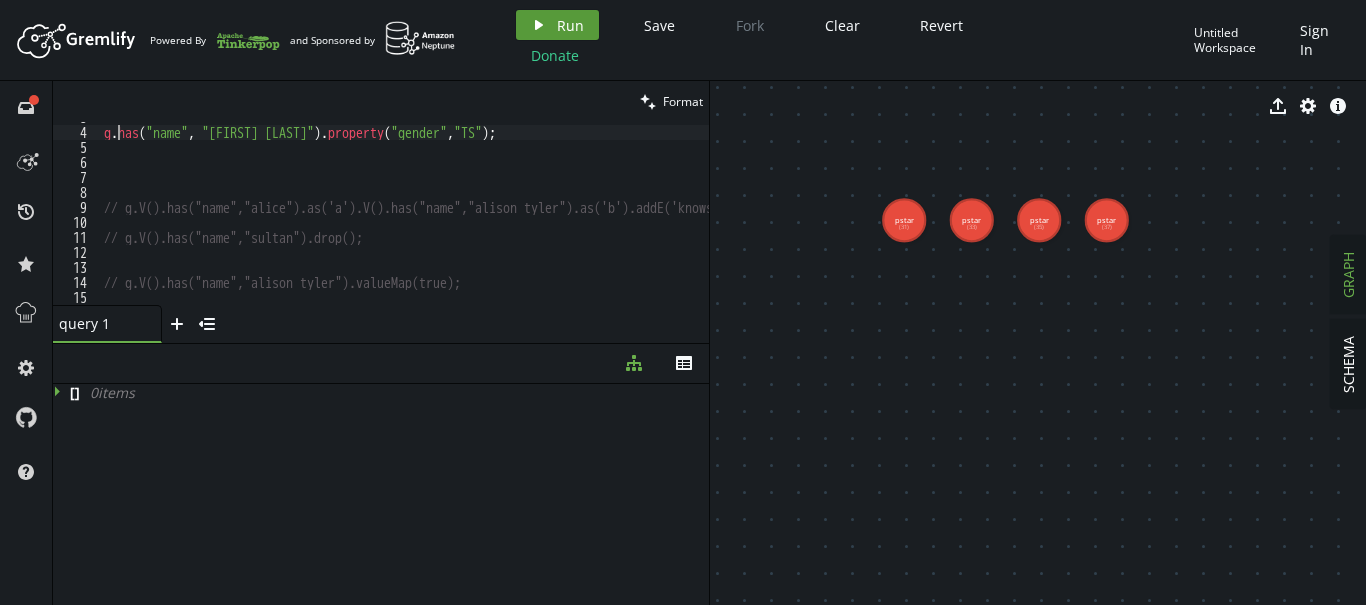 click on "play Run" at bounding box center [557, 25] 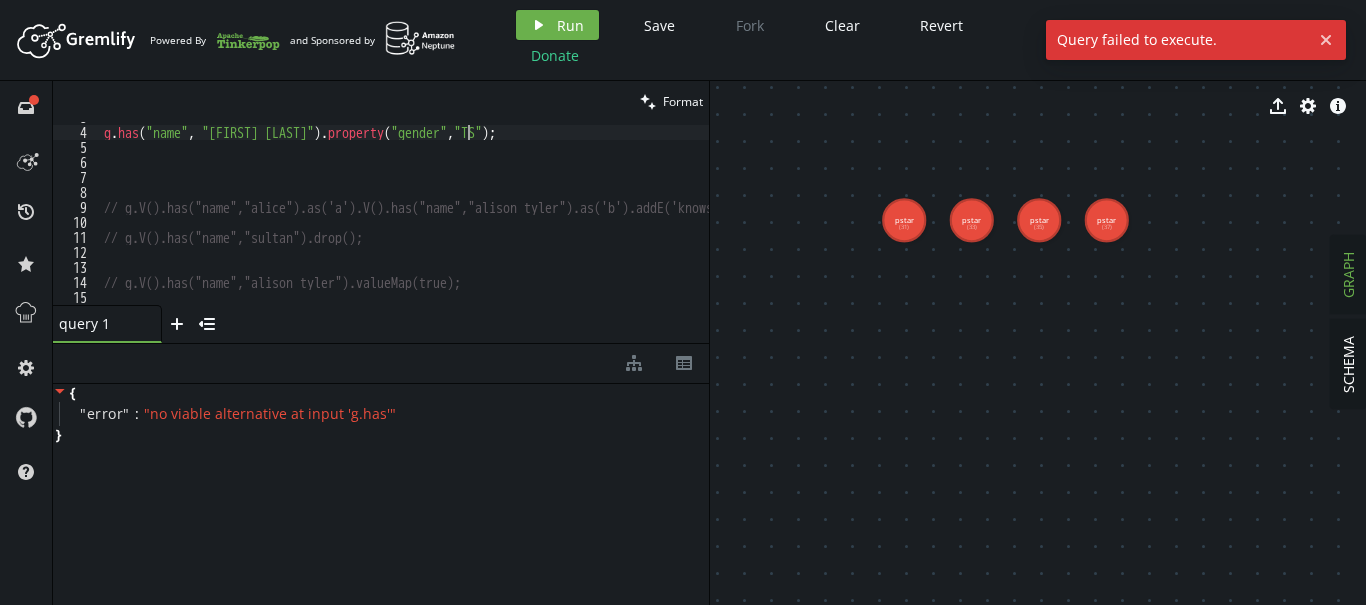 click on "g . has ( "name" ,   "aliya rose" ) . property ( "gender" , "TS" ) ; // g.V().has("name","alice").as('a').V().has("name","alison tyler").as('b').addE('knows').from('b').to('a'); // g.V().has("name","sultan").drop(); // g.V().has("name","alison tyler").valueMap(true);" at bounding box center [482, 216] 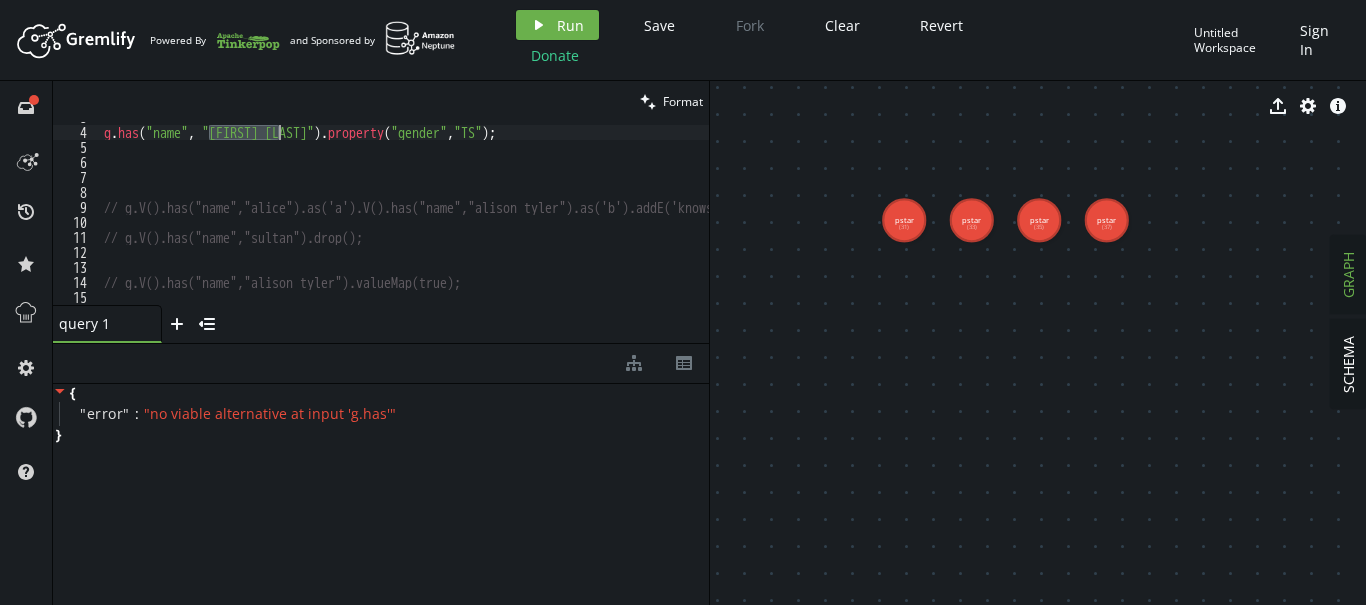 drag, startPoint x: 209, startPoint y: 131, endPoint x: 277, endPoint y: 134, distance: 68.06615 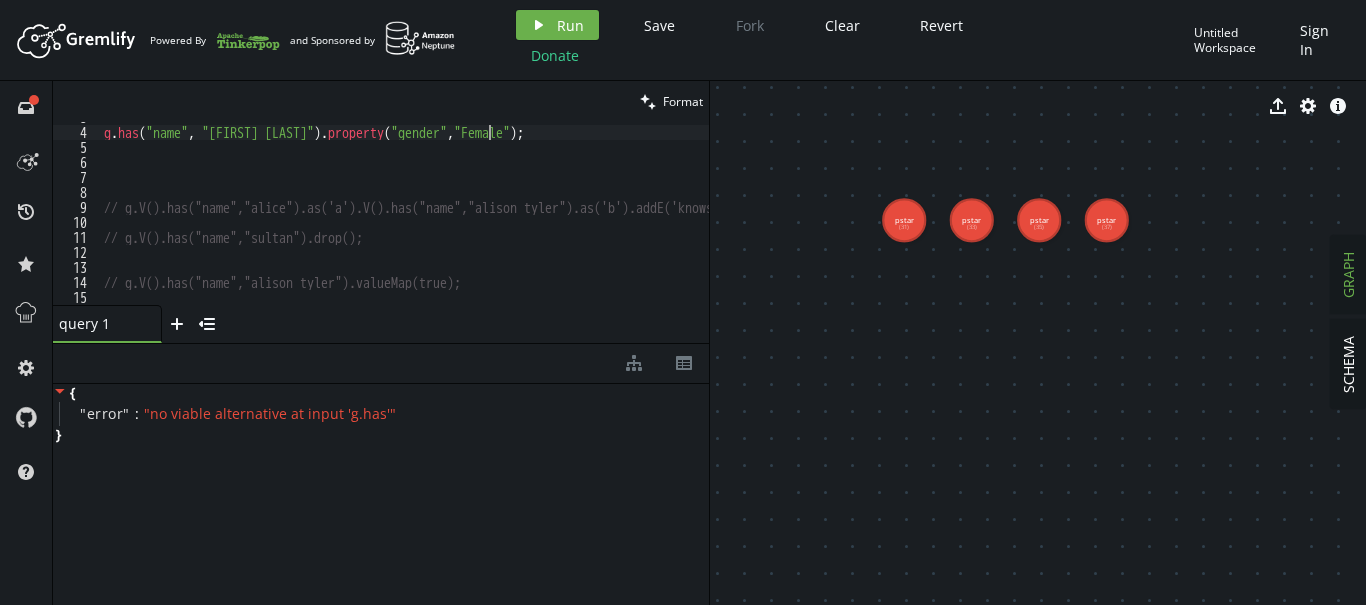 scroll, scrollTop: 0, scrollLeft: 384, axis: horizontal 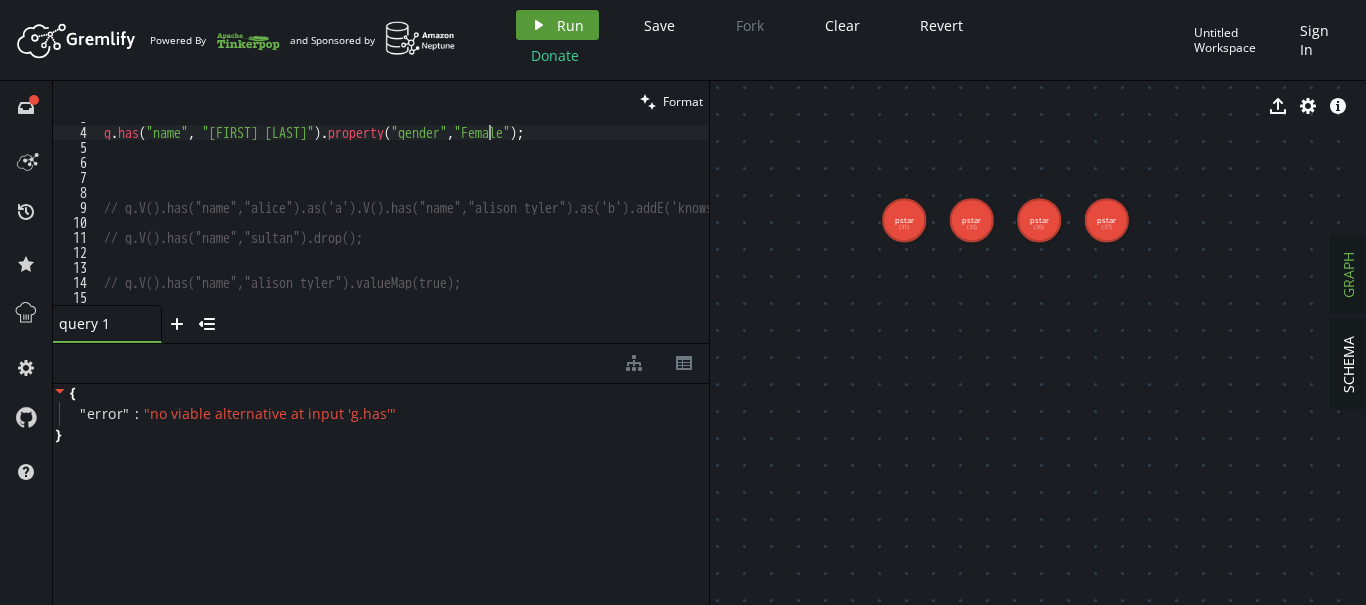 click on "play Run" at bounding box center (557, 25) 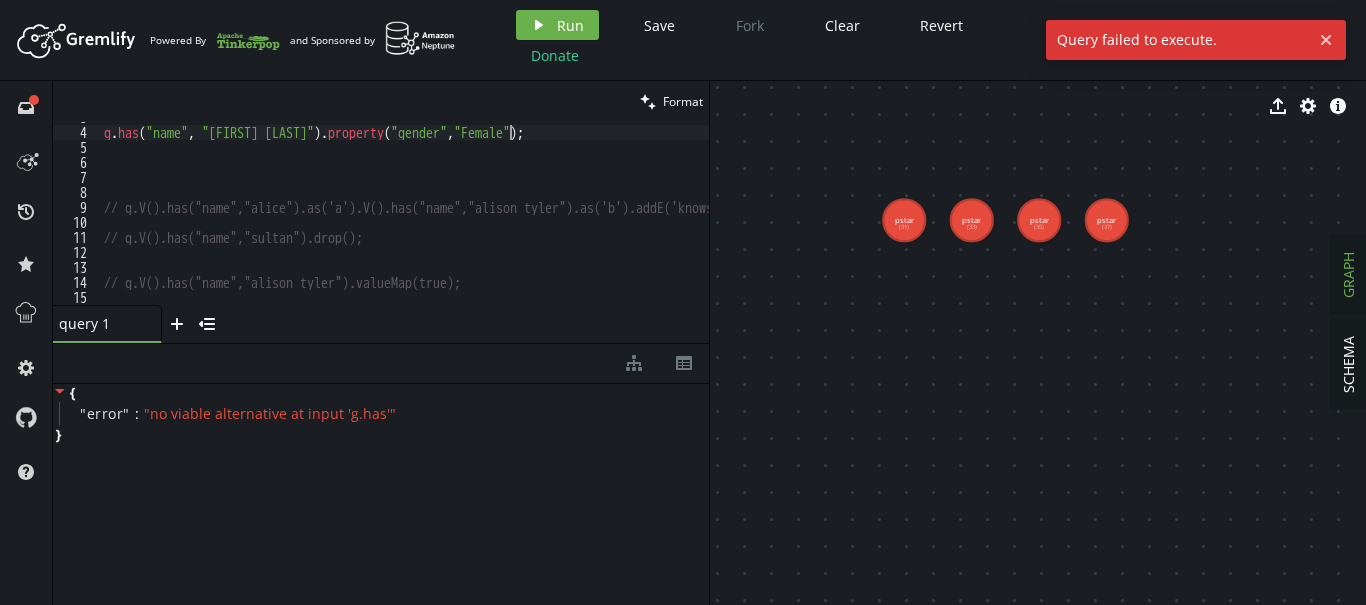 click on "g . has ( "name" ,   "[FIRST] [LAST]" ) . property ( "gender" , "Female" ) ; // g.V().has("name","alice").as('a').V().has("name","[FIRST] [LAST]").as('b').addE('knows').from('b').to('a'); // g.V().has("name","sultan").drop(); // g.V().has("name","[FIRST] [LAST]").valueMap(true);" at bounding box center (482, 216) 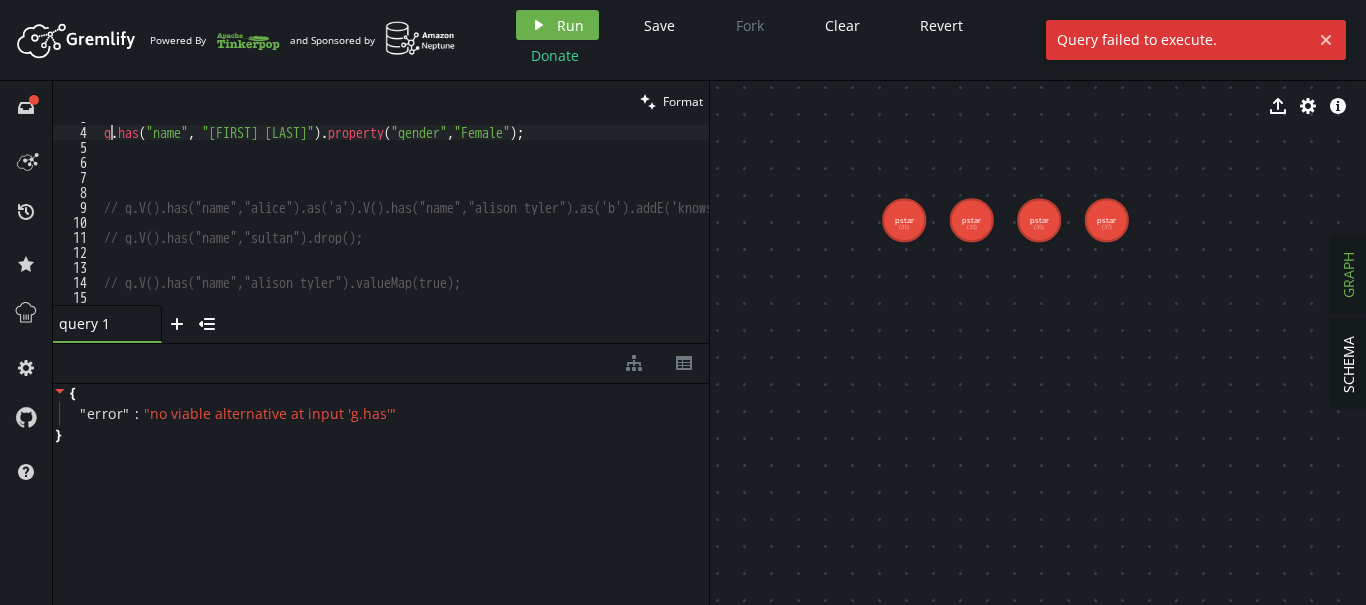 click on "g . has ( "name" ,   "[FIRST] [LAST]" ) . property ( "gender" , "Female" ) ; // g.V().has("name","alice").as('a').V().has("name","[FIRST] [LAST]").as('b').addE('knows').from('b').to('a'); // g.V().has("name","sultan").drop(); // g.V().has("name","[FIRST] [LAST]").valueMap(true);" at bounding box center (482, 216) 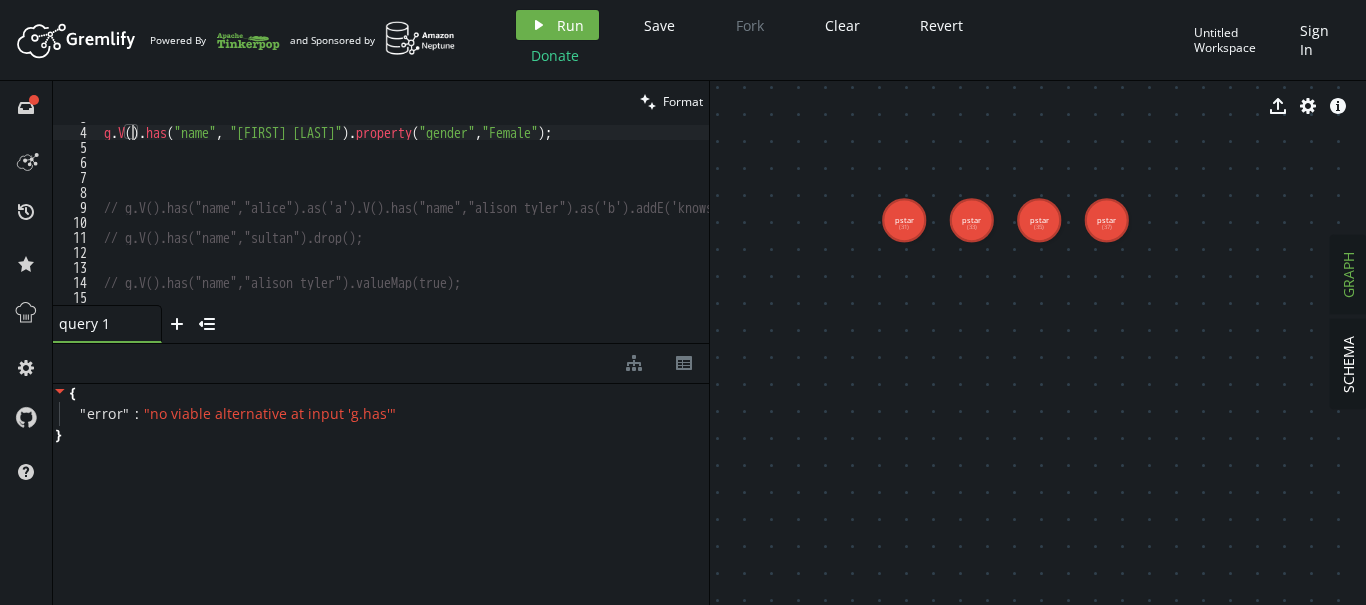 scroll, scrollTop: 0, scrollLeft: 34, axis: horizontal 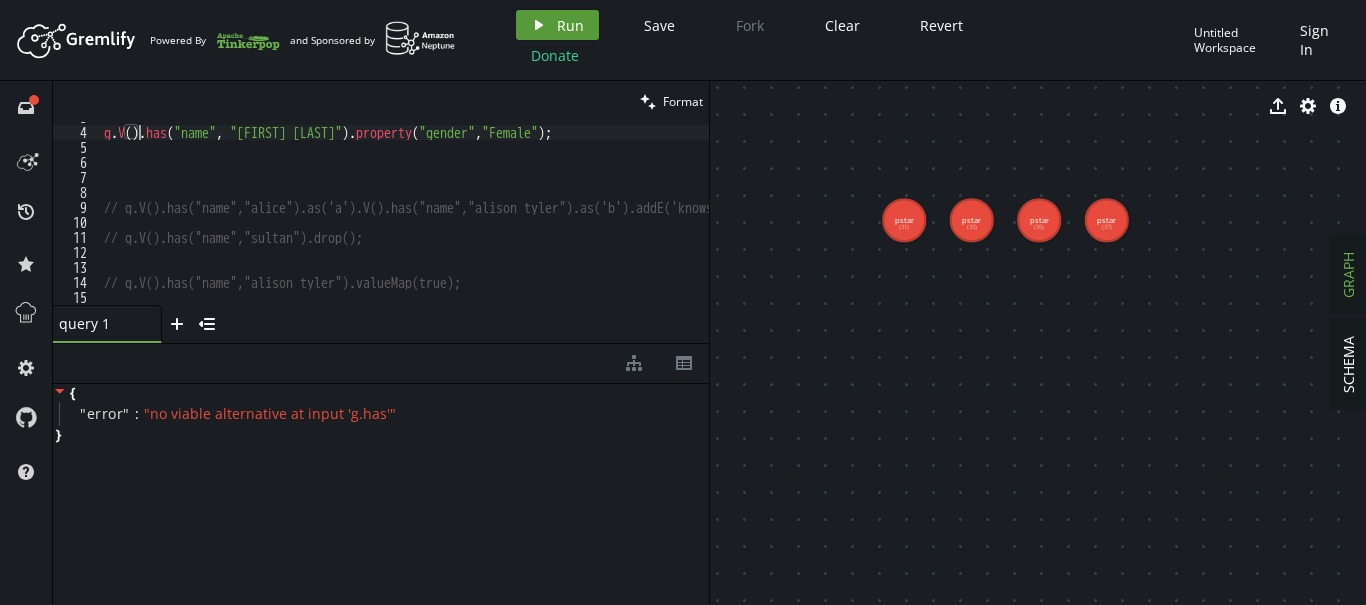 type on "g.V().has("name", "[FIRST] [LAST]").property("gender","Female");" 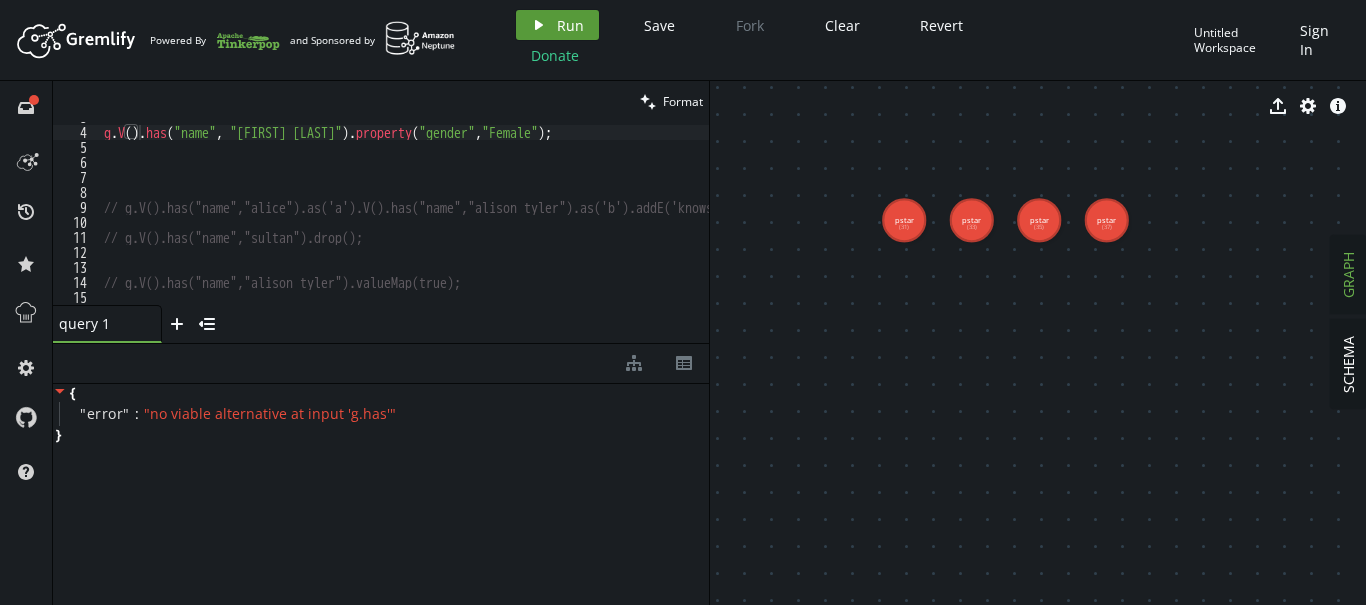 click on "play Run" at bounding box center [557, 25] 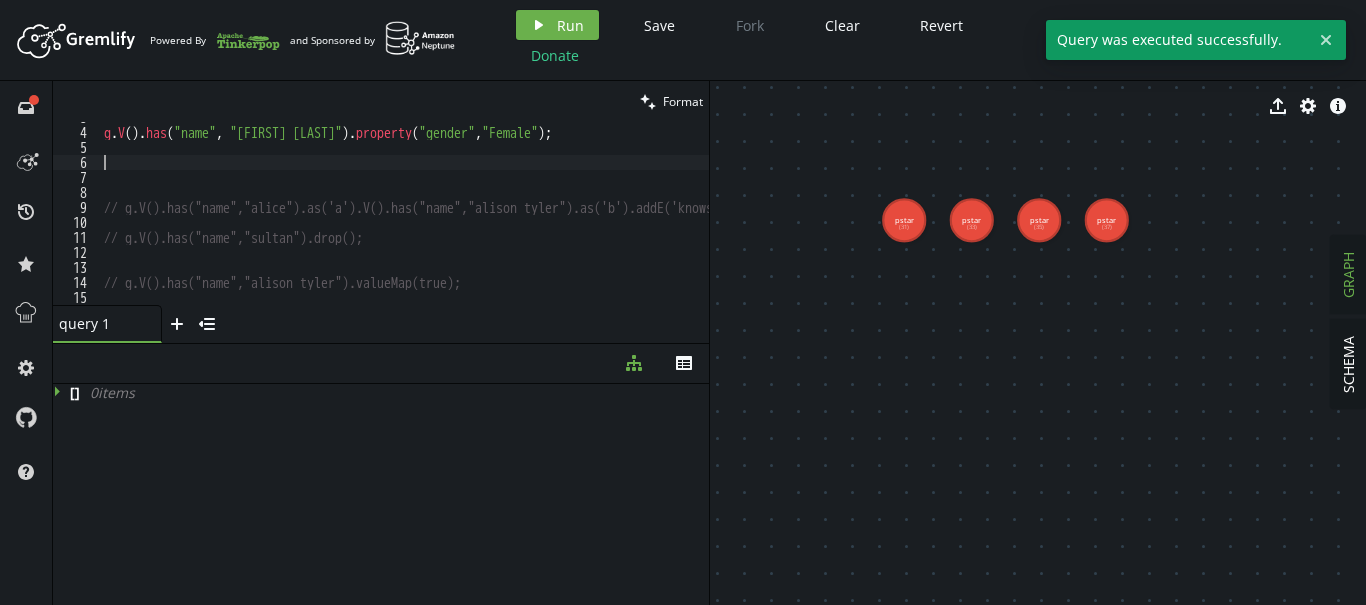 click on "g . V ( ) . has ( "name" ,   "[FIRST] [LAST]" ) . property ( "gender" , "Female" ) ; // g.V().has("name","alice").as('a').V().has("name","alison tyler").as('b').addE('knows').from('b').to('a'); // g.V().has("name","sultan").drop(); // g.V().has("name","alison tyler").valueMap(true);" at bounding box center (482, 216) 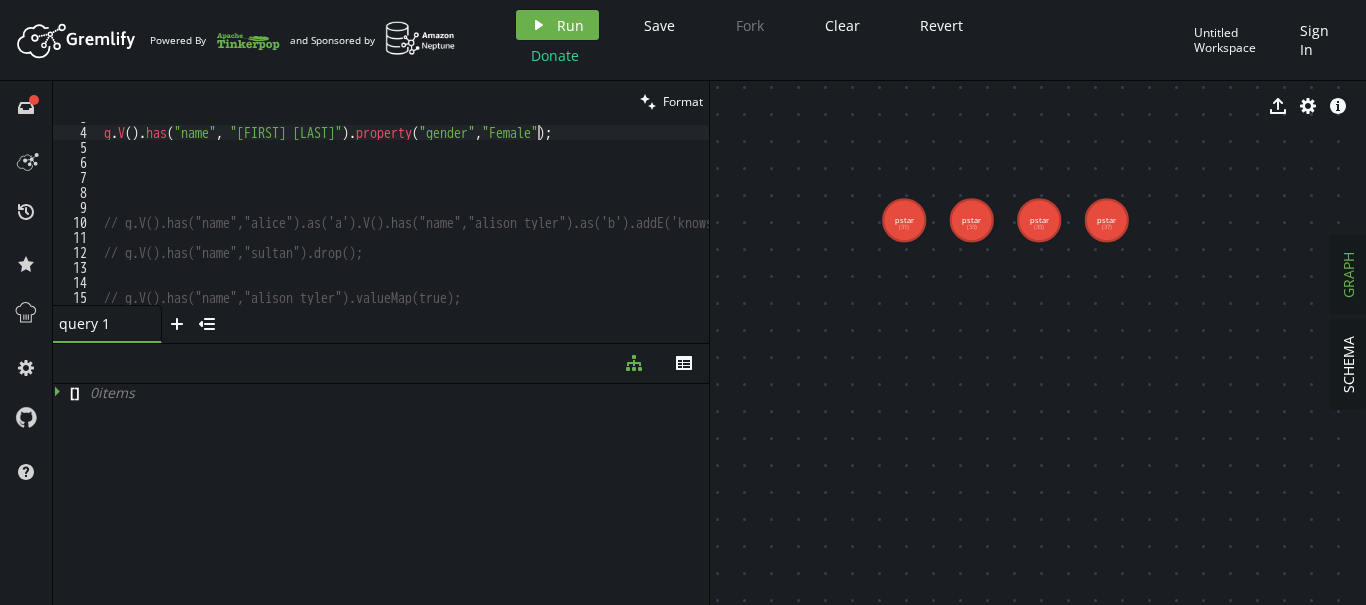 click on "g . V ( ) . has ( "name" ,   "[FIRST] [LAST]" ) . property ( "gender" , "Female" ) ; // g.V().has("name","alice").as('a').V().has("name","alison tyler").as('b').addE('knows').from('b').to('a'); // g.V().has("name","sultan").drop(); // g.V().has("name","alison tyler").valueMap(true);" at bounding box center (482, 216) 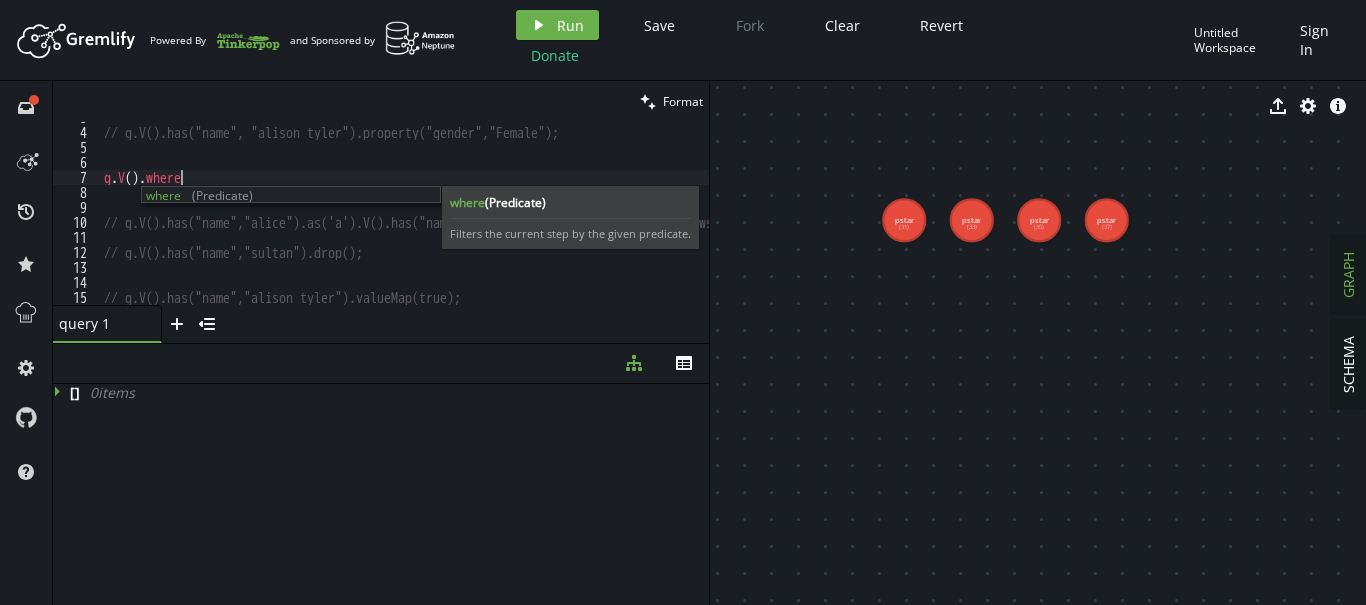 scroll, scrollTop: 0, scrollLeft: 83, axis: horizontal 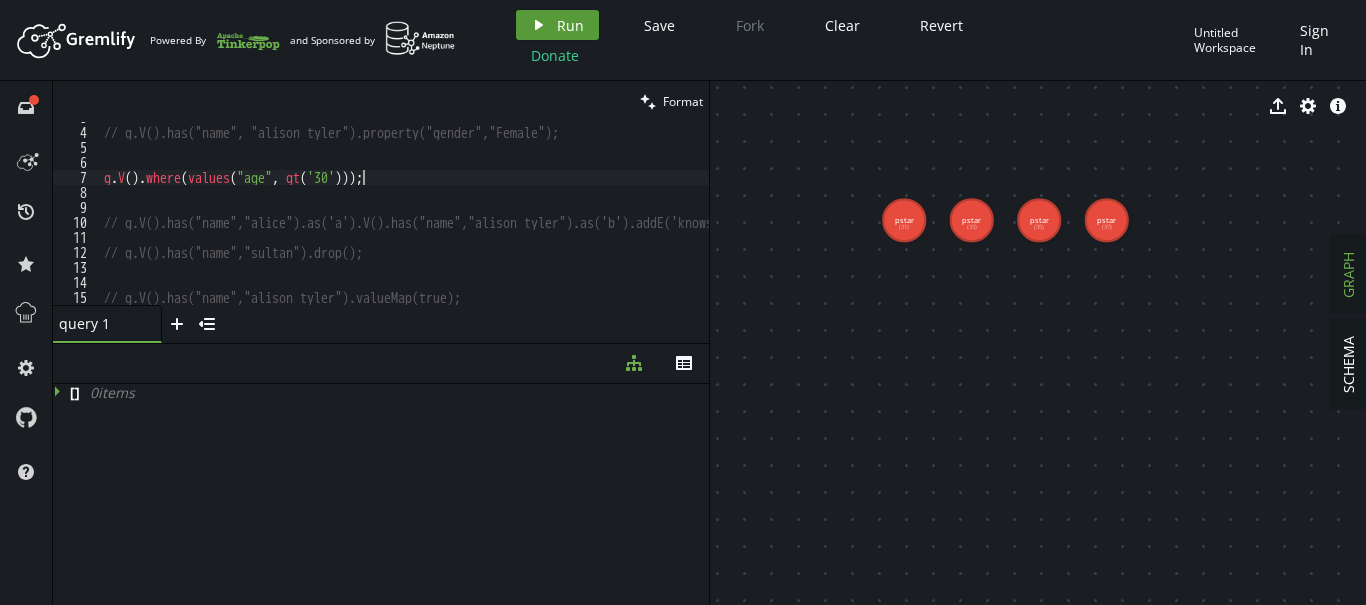 type on "g.V().where(values("age", gt('30')));" 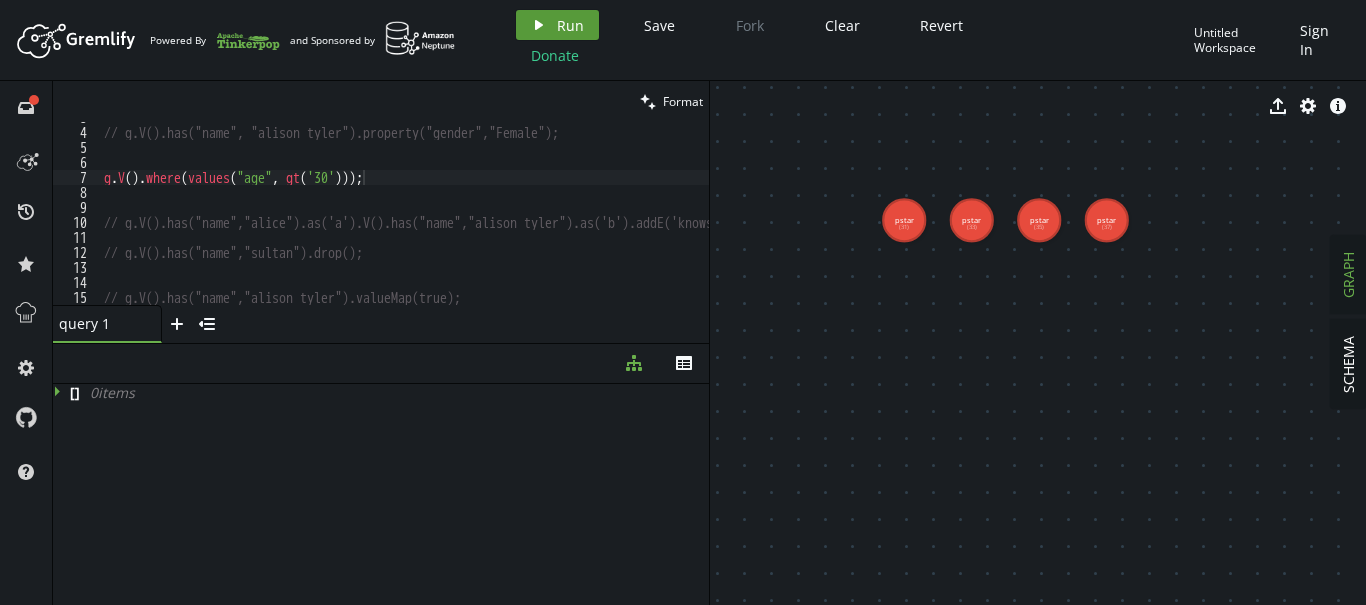 click on "play Run" at bounding box center [557, 25] 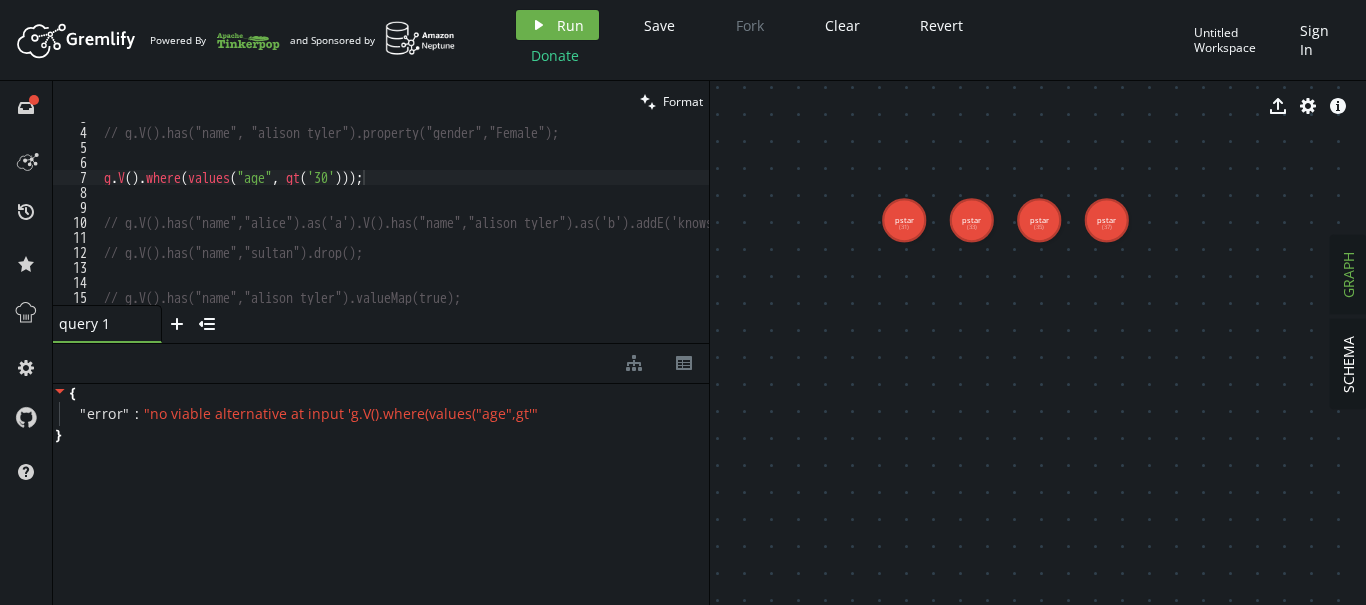 click on "// g.V().has("name", "[FIRST] [LAST]").property("gender","Female"); g . V ( ) . where ( values ( "age" ,   gt ( '30' ))) ; // g.V().has("name","alice").as('a').V().has("name","[FIRST] [LAST]").as('b').addE('knows').from('b').to('a'); // g.V().has("name","sultan").drop(); // g.V().has("name","[FIRST] [LAST]").valueMap(true);" at bounding box center [482, 216] 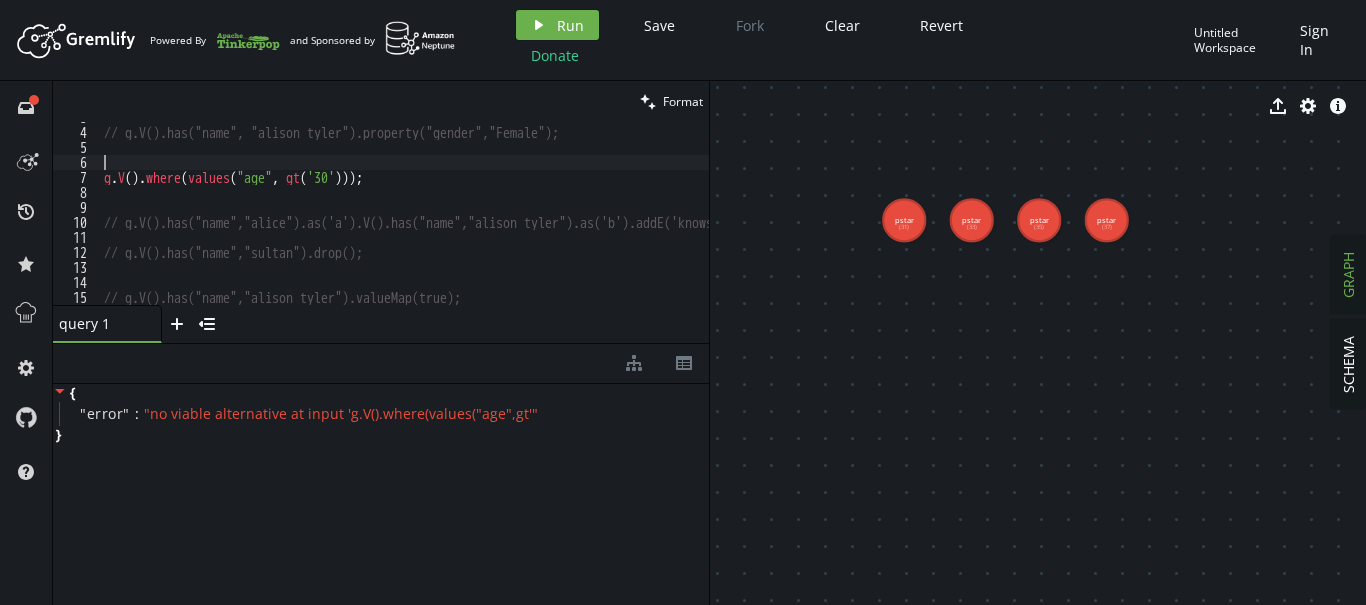 click on "// g.V().has("name", "[FIRST] [LAST]").property("gender","Female"); g . V ( ) . where ( values ( "age" ,   gt ( '30' ))) ; // g.V().has("name","alice").as('a').V().has("name","[FIRST] [LAST]").as('b').addE('knows').from('b').to('a'); // g.V().has("name","sultan").drop(); // g.V().has("name","[FIRST] [LAST]").valueMap(true);" at bounding box center (482, 216) 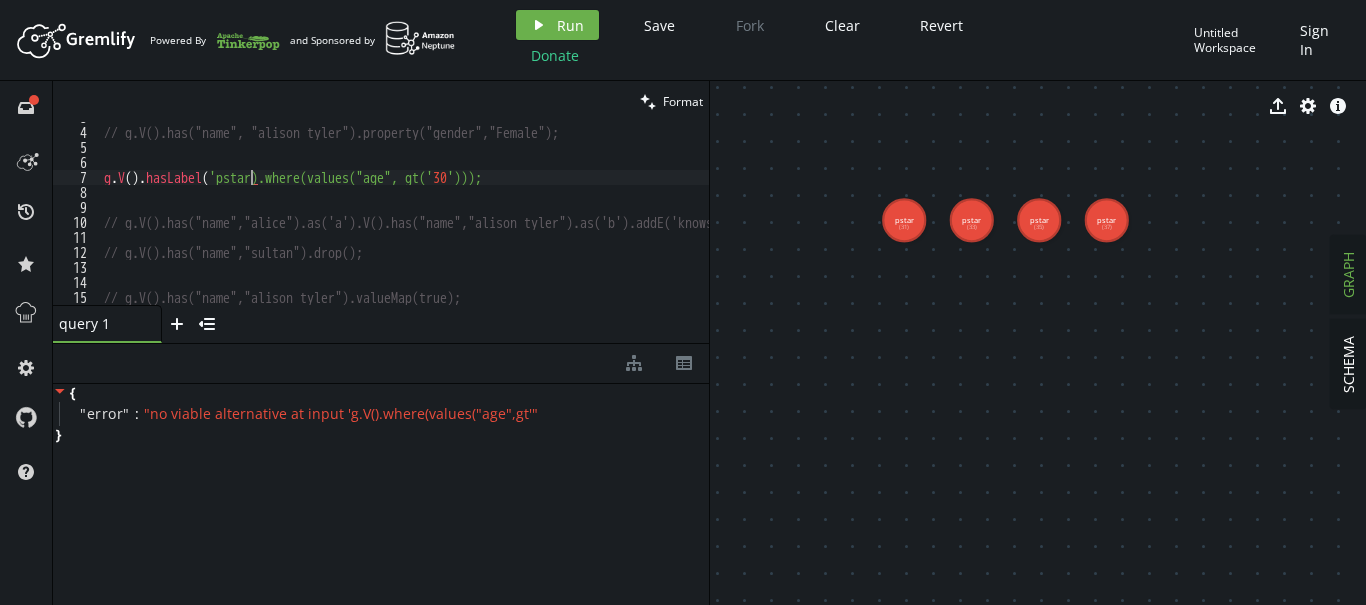 scroll, scrollTop: 0, scrollLeft: 153, axis: horizontal 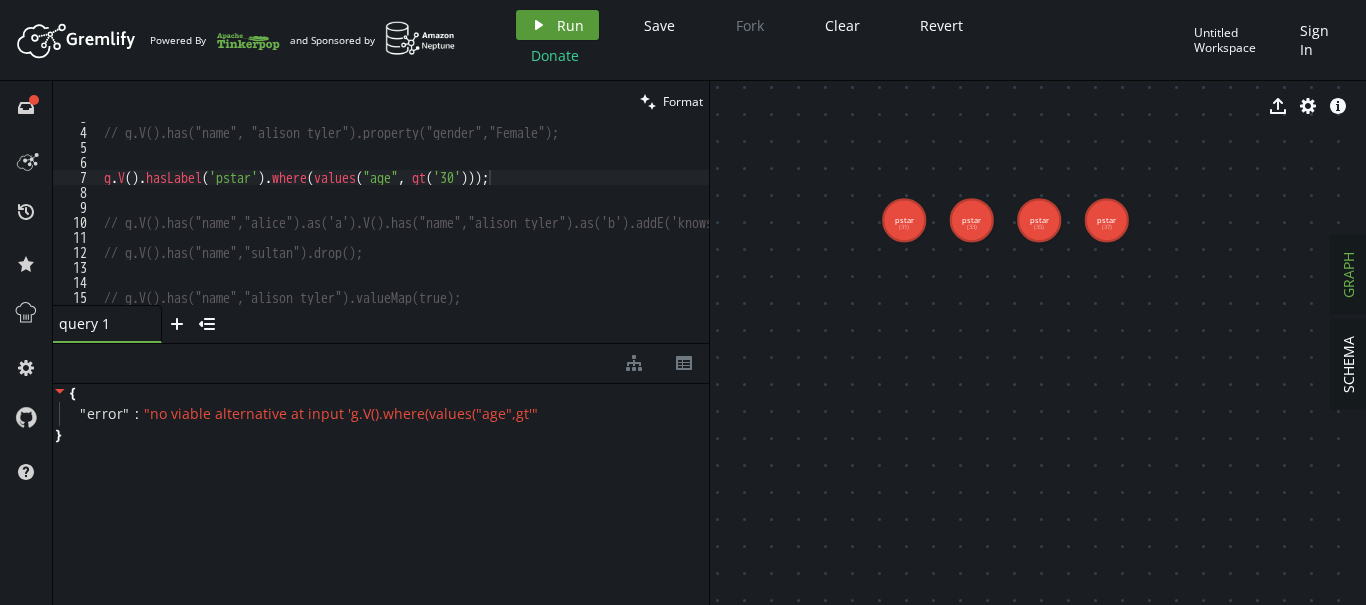 click on "play" 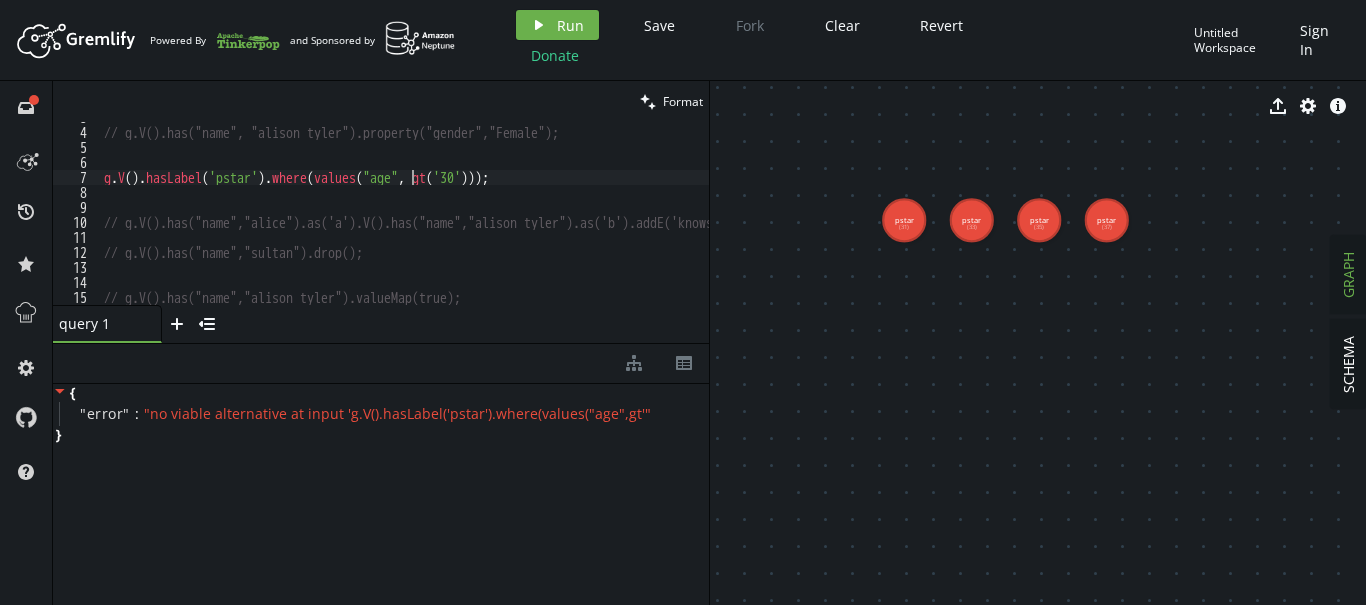 click on "// g.V().has("name", "[FIRST] [LAST]").property("gender","Female"); g . V ( ) . hasLabel ( 'pstar' ) . where ( values ( "age" ,   gt ( '30' ))) ; // g.V().has("name","alice").as('a').V().has("name","[FIRST] [LAST]").as('b').addE('knows').from('b').to('a'); // g.V().has("name","sultan").drop(); // g.V().has("name","[FIRST] [LAST]").valueMap(true);" at bounding box center [482, 216] 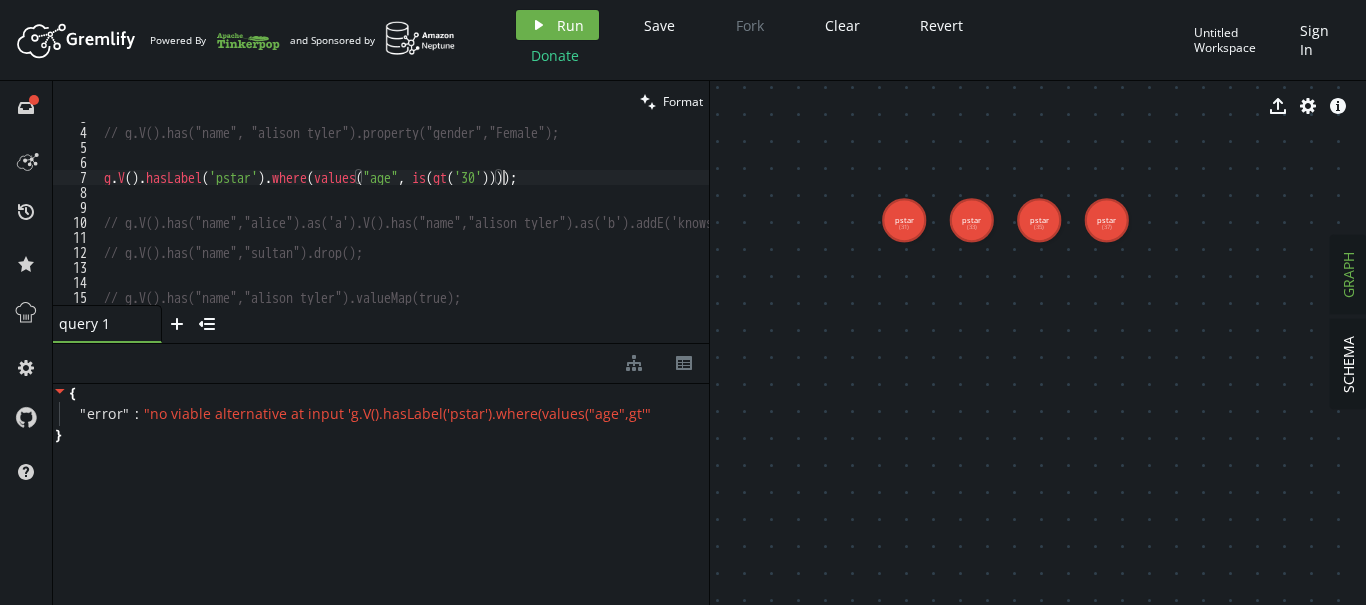 scroll, scrollTop: 0, scrollLeft: 398, axis: horizontal 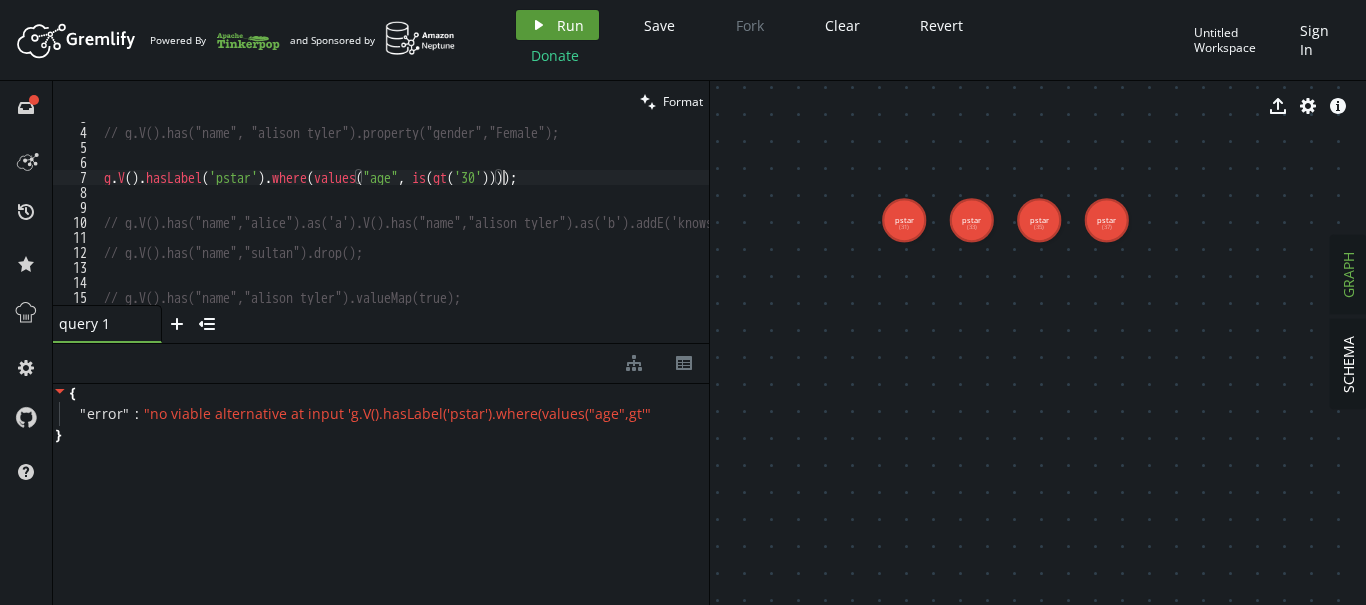 type on "g.V().hasLabel('pstar').where(values("age", is(gt('30'))));" 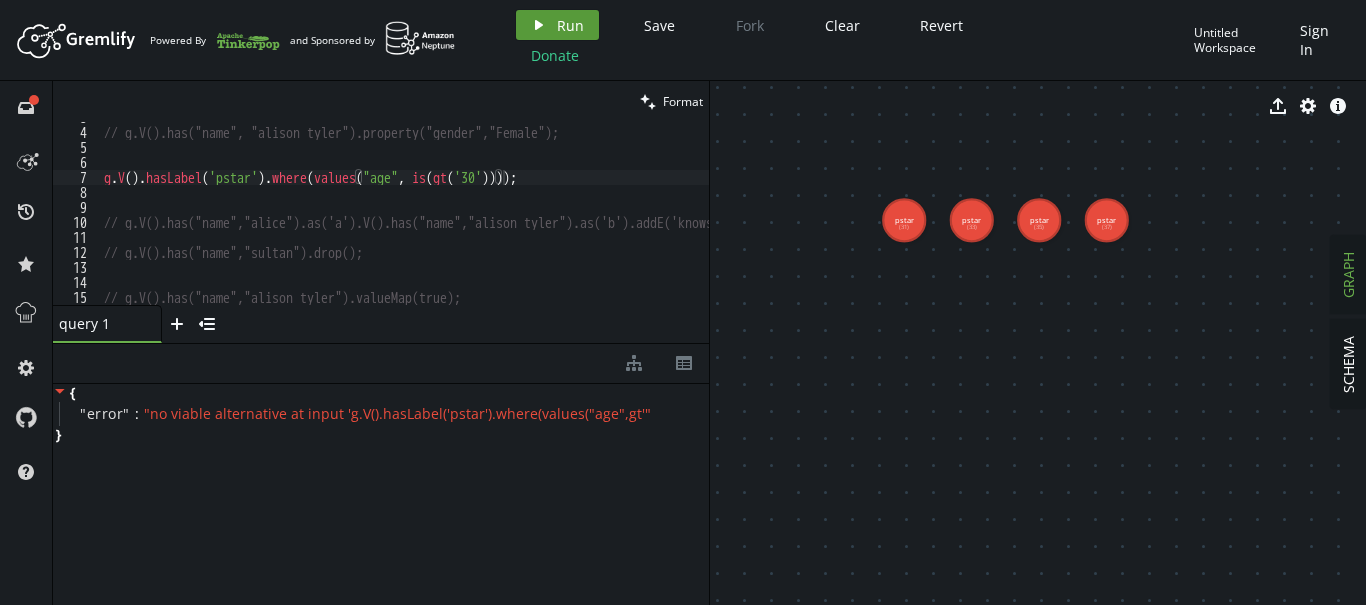 click on "Run" at bounding box center (570, 25) 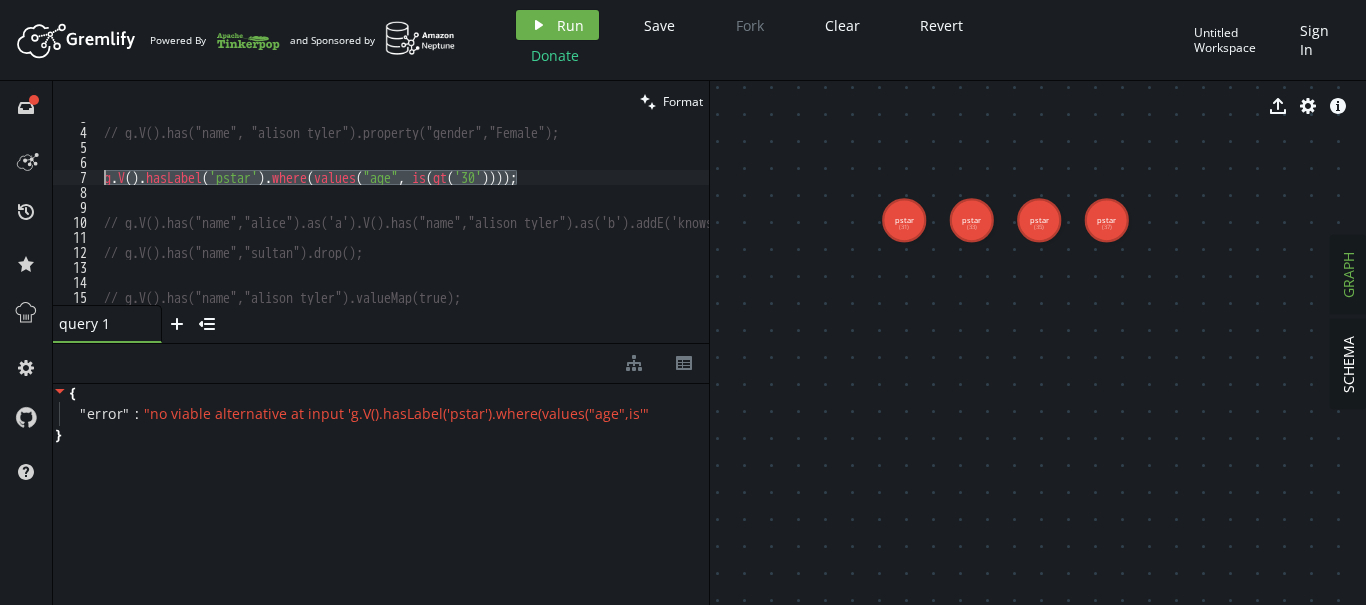 drag, startPoint x: 524, startPoint y: 180, endPoint x: 91, endPoint y: 176, distance: 433.01846 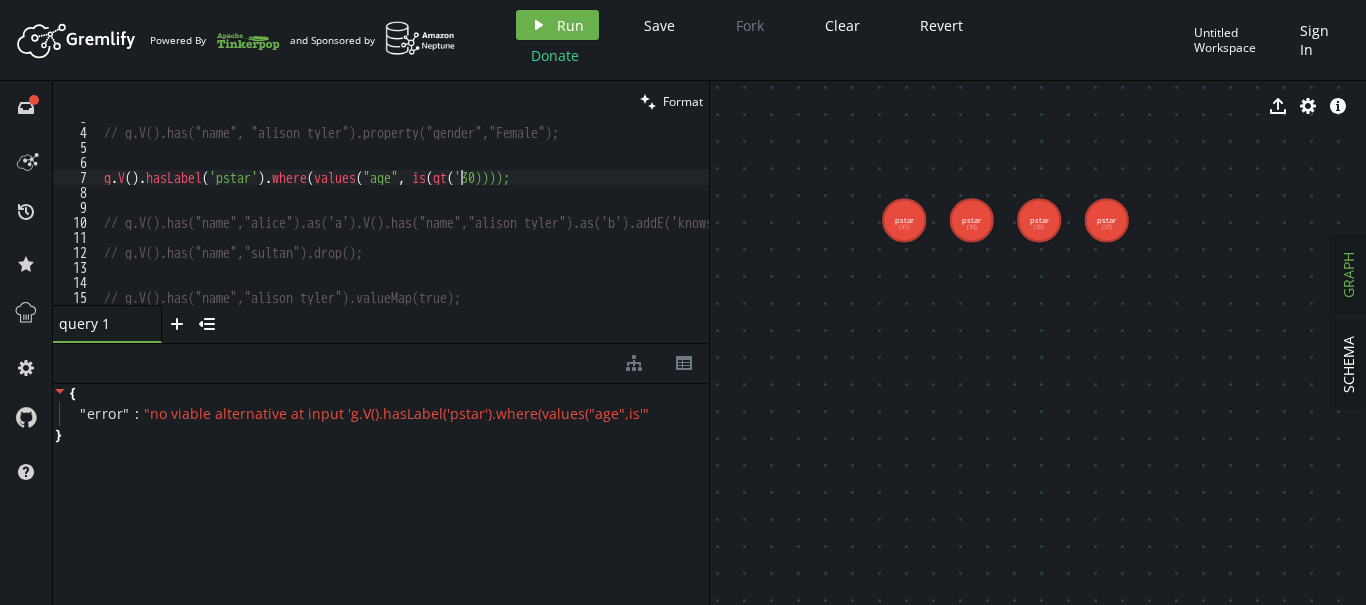 type on "g.V().hasLabel('pstar').where(values("age", is(gt(30))));" 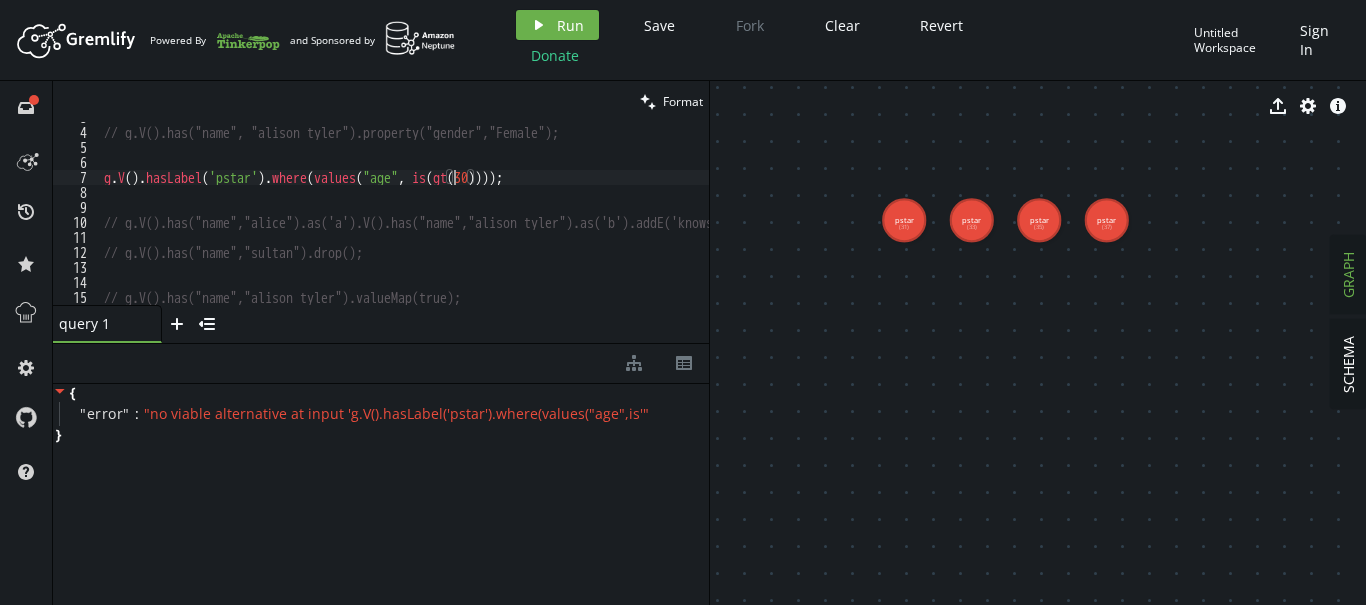click on "// g.V().has("name", "alison tyler").property("gender","Female"); g . V ( ) . hasLabel ( 'pstar' ) . where ( values ( "age" ,   is ( gt ( 30 )))) ; // g.V().has("name","alice").as('a').V().has("name","alison tyler").as('b').addE('knows').from('b').to('a'); // g.V().has("name","sultan").drop(); // g.V().has("name","alison tyler").valueMap(true);" at bounding box center [482, 216] 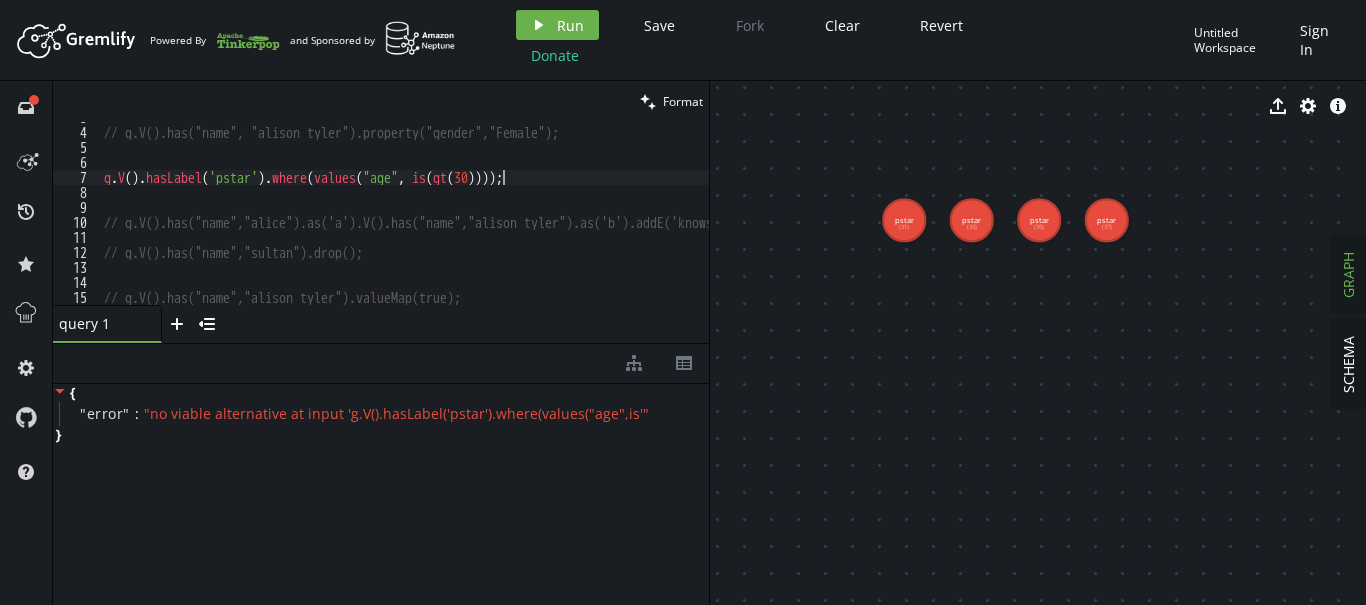 click on "// g.V().has("name", "alison tyler").property("gender","Female"); g . V ( ) . hasLabel ( 'pstar' ) . where ( values ( "age" ,   is ( gt ( 30 )))) ; // g.V().has("name","alice").as('a').V().has("name","alison tyler").as('b').addE('knows').from('b').to('a'); // g.V().has("name","sultan").drop(); // g.V().has("name","alison tyler").valueMap(true);" at bounding box center [482, 216] 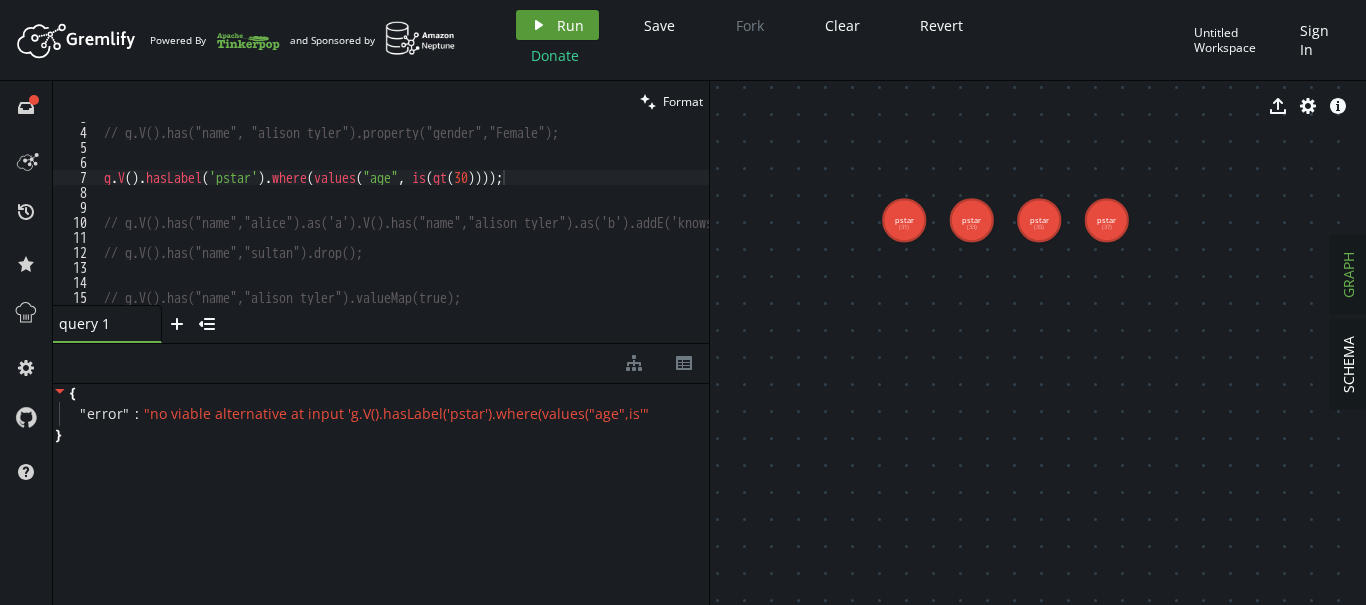 click on "Run" at bounding box center (570, 25) 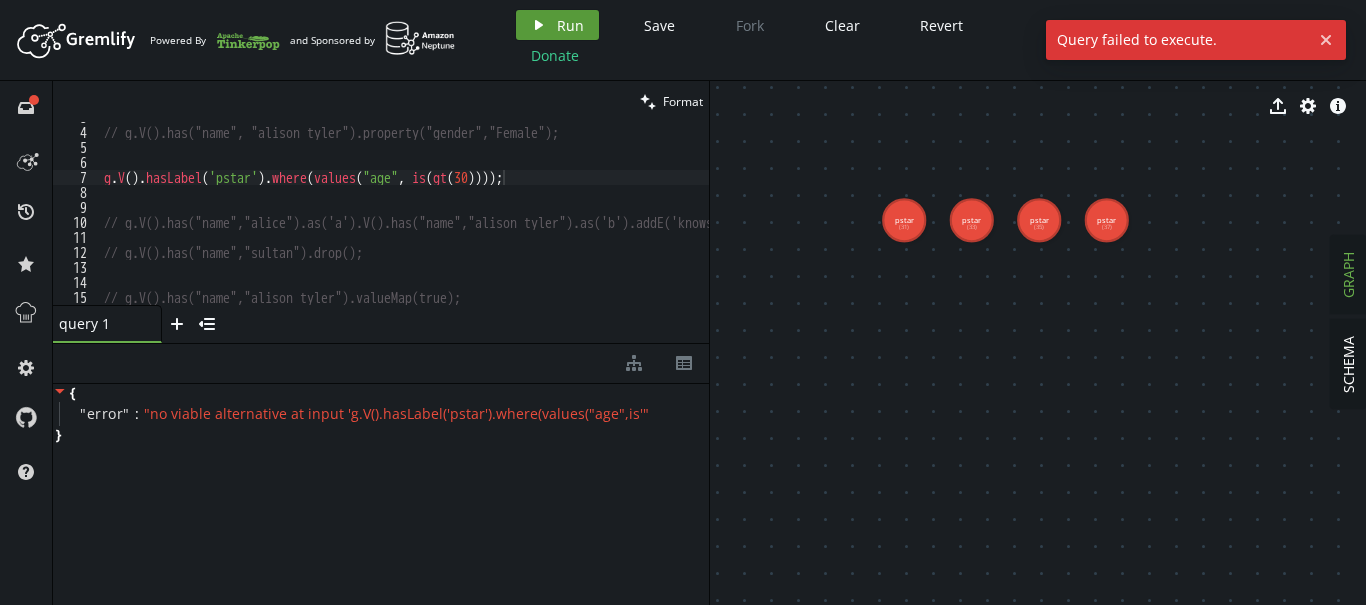 click on "Run" at bounding box center (570, 25) 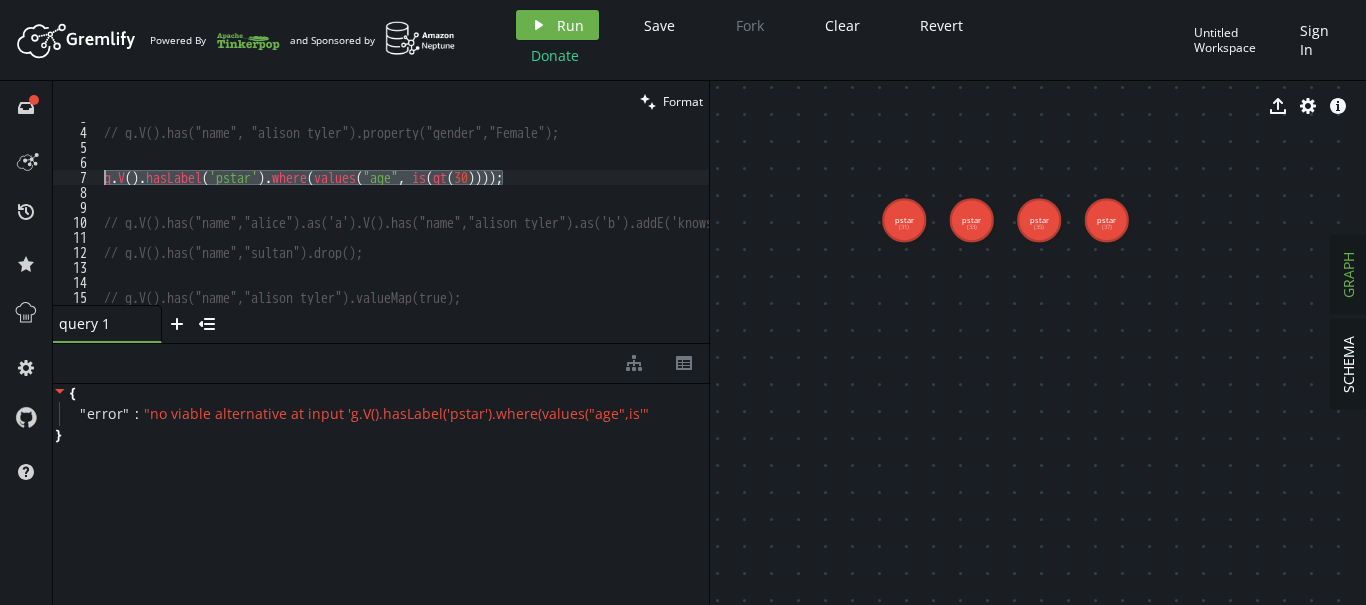 drag, startPoint x: 517, startPoint y: 171, endPoint x: 98, endPoint y: 176, distance: 419.02985 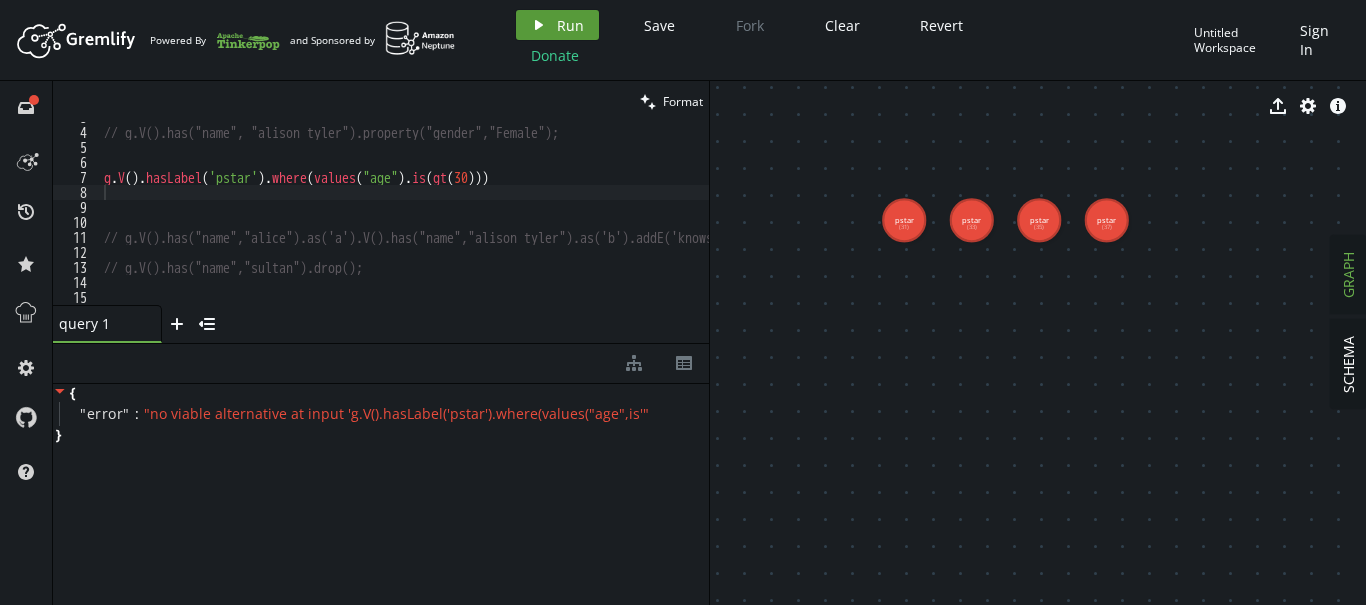 click on "Run" at bounding box center (570, 25) 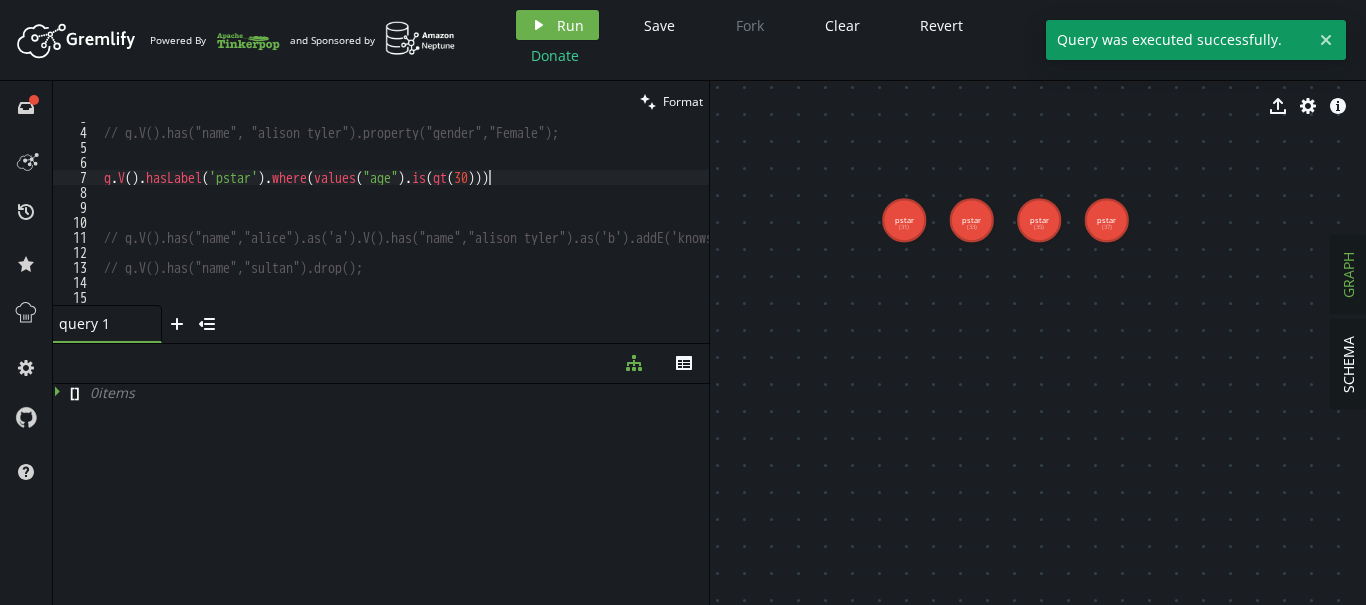 click on "// g.V().has("name", "alison tyler").property("gender","Female"); g . V ( ) . hasLabel ( 'pstar' ) . where ( values ( "age" ) . is ( gt ( 30 ))) // g.V().has("name","alice").as('a').V().has("name","alison tyler").as('b').addE('knows').from('b').to('a'); // g.V().has("name","sultan").drop(); // g.V().has("name","alison tyler").valueMap(true);" at bounding box center (482, 216) 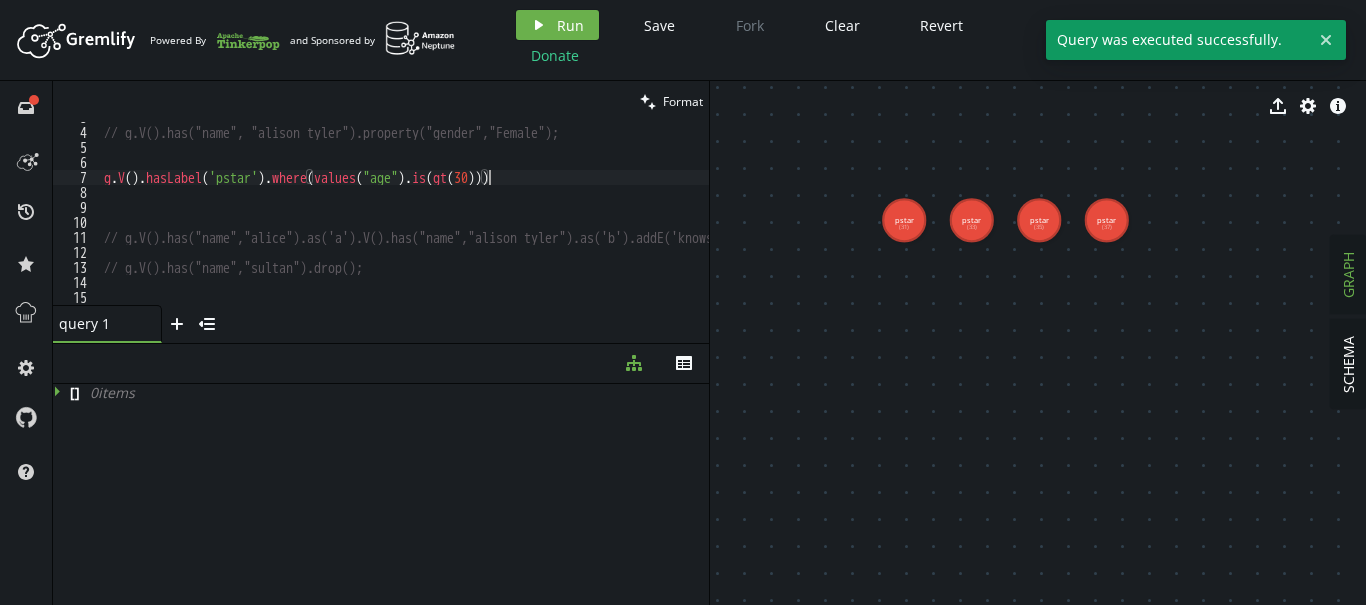 scroll, scrollTop: 0, scrollLeft: 391, axis: horizontal 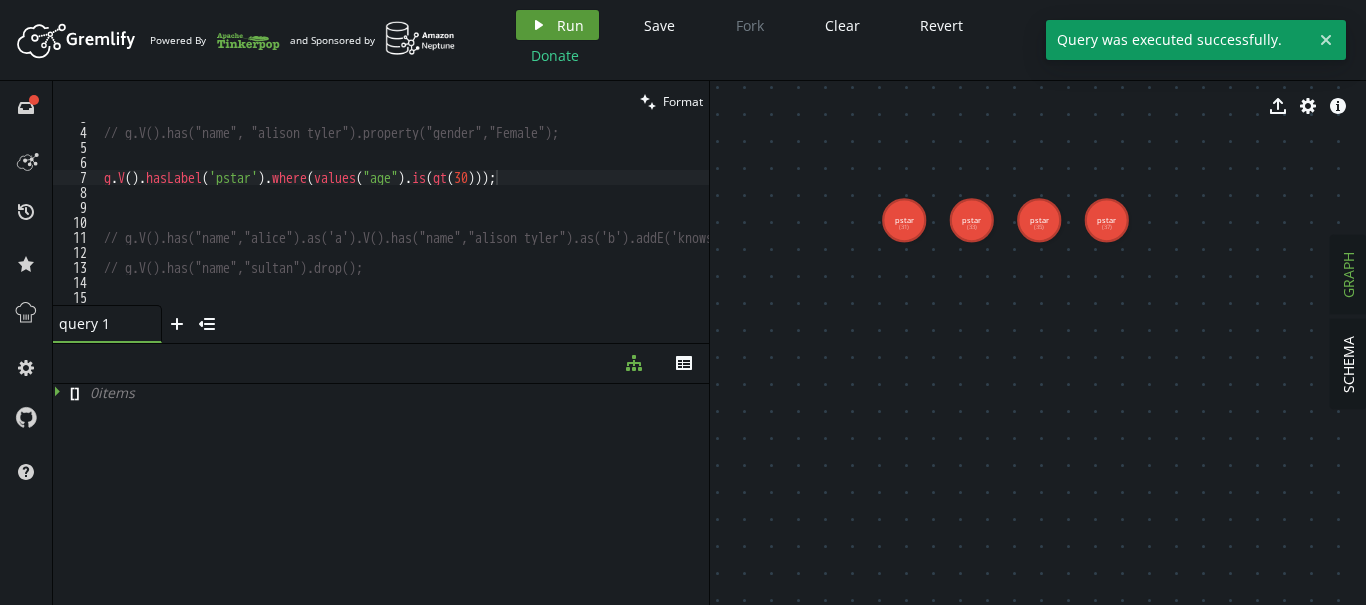 click on "Run" at bounding box center (570, 25) 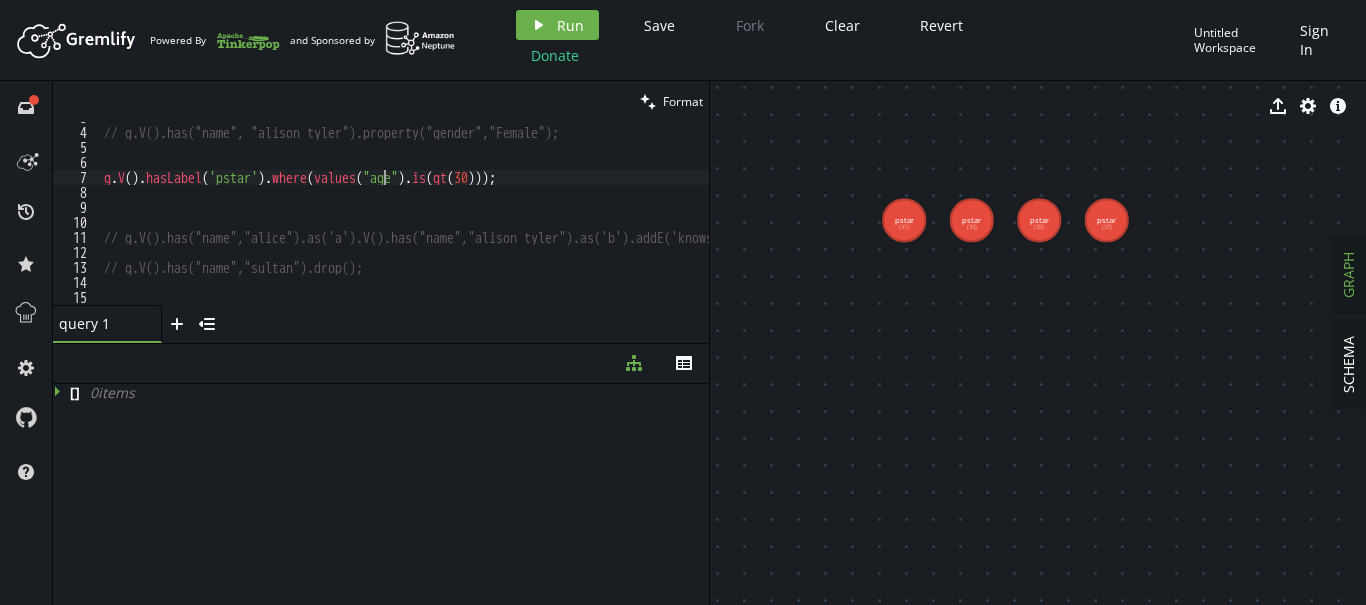 click on "// g.V().has("name", "[FIRST] [LAST]").property("gender","Female"); g . V ( ) . hasLabel ( 'pstar' ) . where ( values ( "age" ) . is ( gt ( 30 ))) ; // g.V().has("name","alice").as('a').V().has("name","[FIRST] [LAST]").as('b').addE('knows').from('b').to('a'); // g.V().has("name","sultan").drop(); // g.V().has("name", "[FIRST] [LAST]").valueMap(true);" at bounding box center [482, 216] 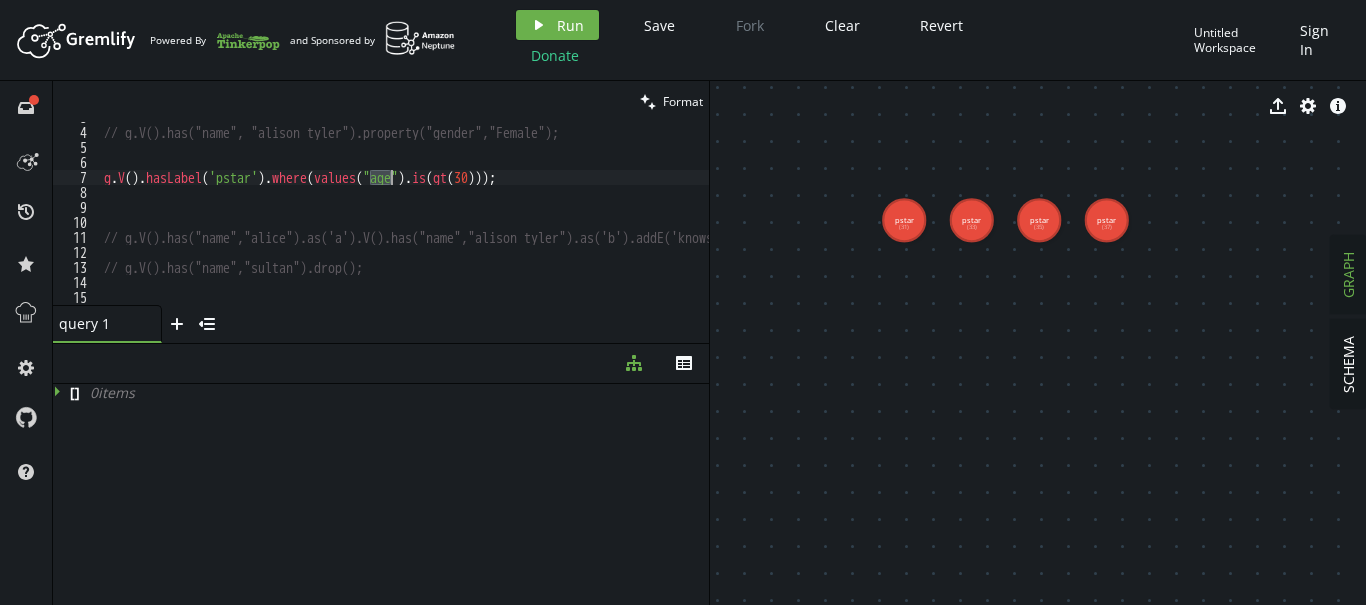 click on "// g.V().has("name", "[FIRST] [LAST]").property("gender","Female"); g . V ( ) . hasLabel ( 'pstar' ) . where ( values ( "age" ) . is ( gt ( 30 ))) ; // g.V().has("name","alice").as('a').V().has("name","[FIRST] [LAST]").as('b').addE('knows').from('b').to('a'); // g.V().has("name","sultan").drop(); // g.V().has("name", "[FIRST] [LAST]").valueMap(true);" at bounding box center (482, 216) 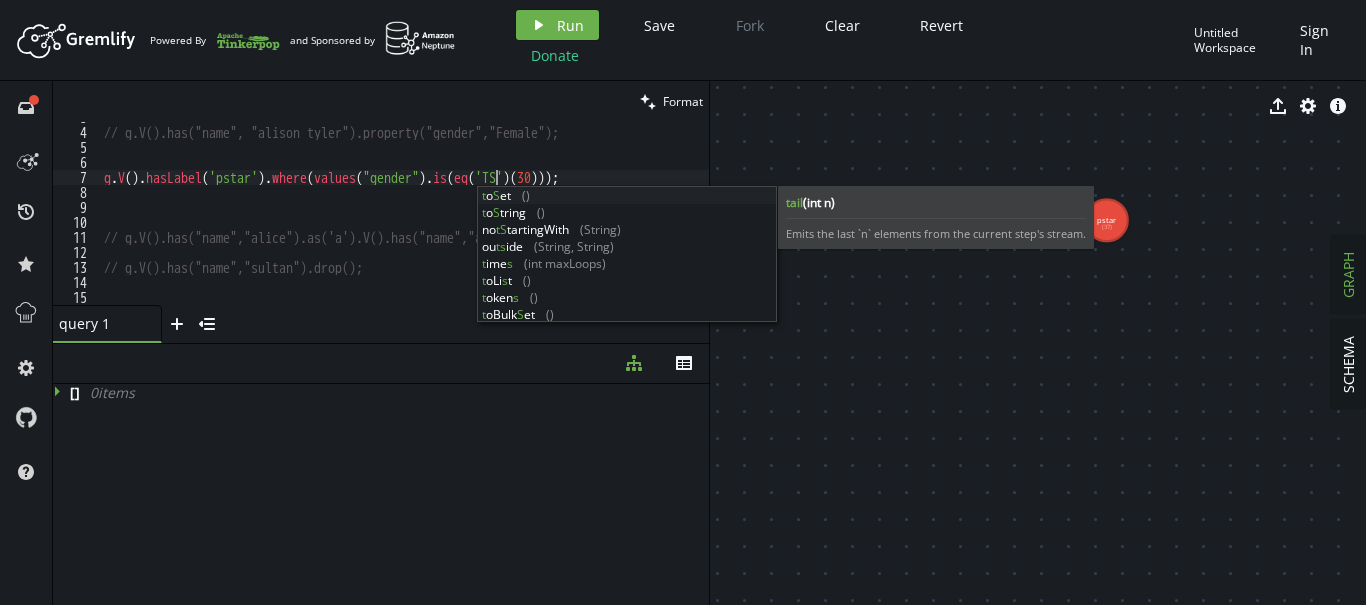 scroll, scrollTop: 0, scrollLeft: 391, axis: horizontal 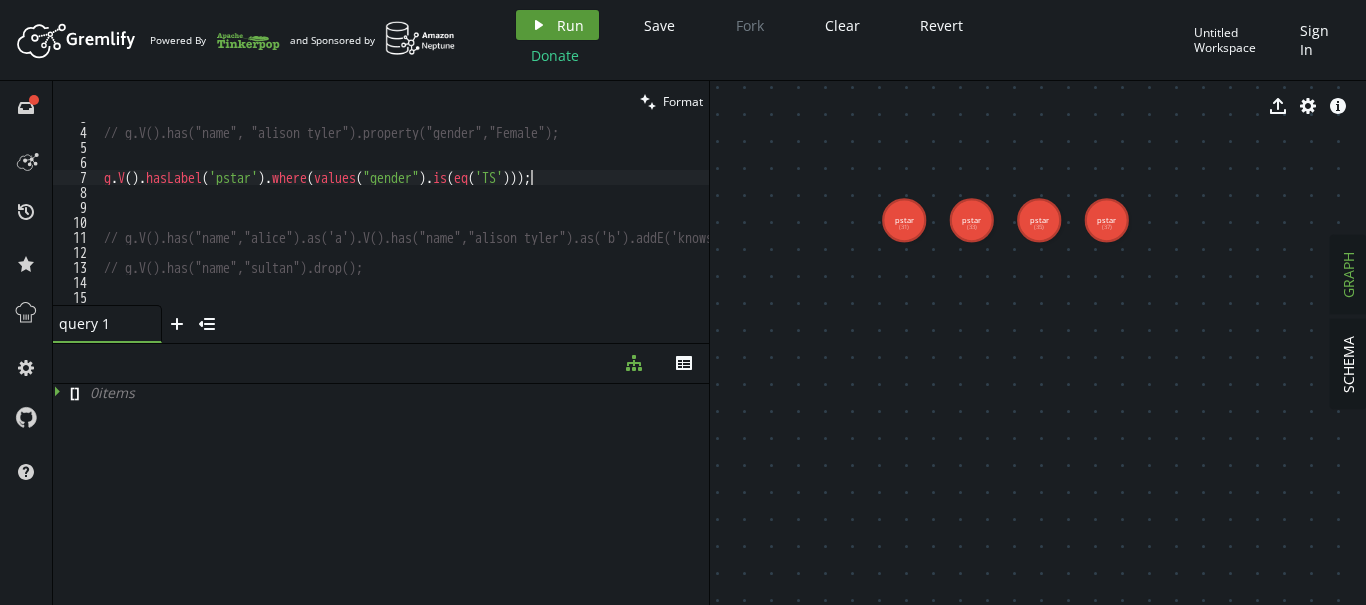 click on "play Run" at bounding box center (557, 25) 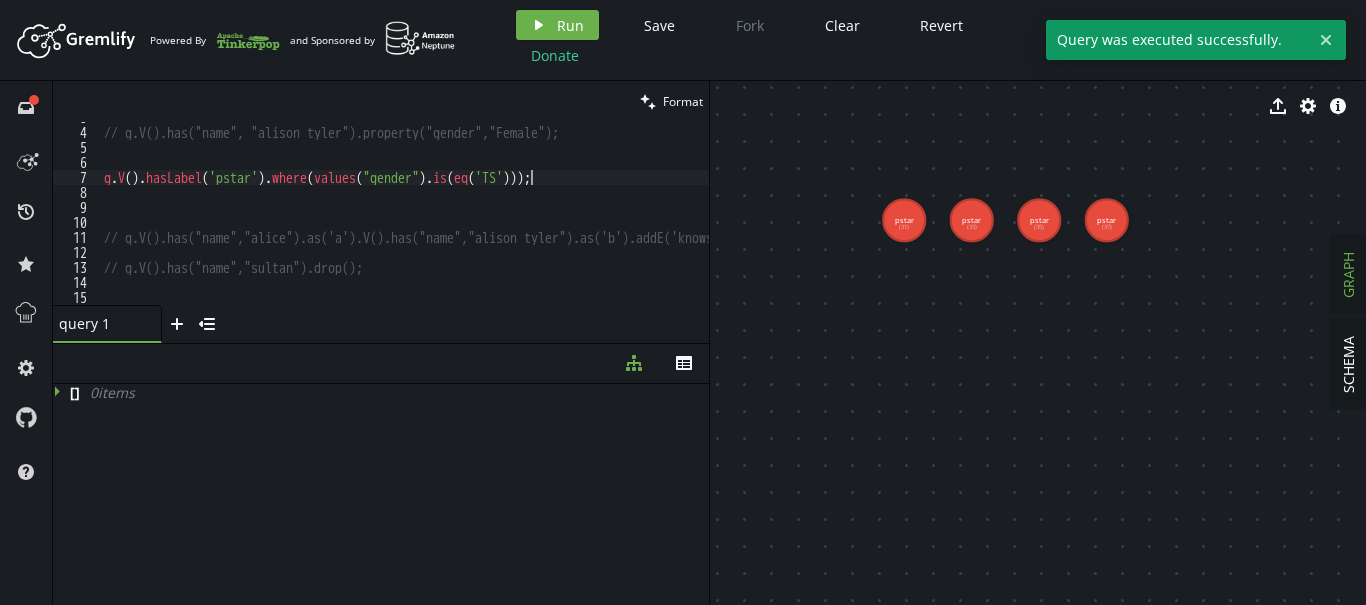 click on "// g.V().has("name", "[FIRST] [LAST]").property("gender","Female"); g . V ( ) . hasLabel ( 'pstar' ) . where ( values ( "gender" ) . is ( eq ( 'TS' ))) ; // g.V().has("name","alice").as('a').V().has("name","[FIRST] [LAST]").as('b').addE('knows').from('b').to('a'); // g.V().has("name","sultan").drop(); // g.V().has("name", "[FIRST] [LAST]").valueMap(true);" at bounding box center (482, 216) 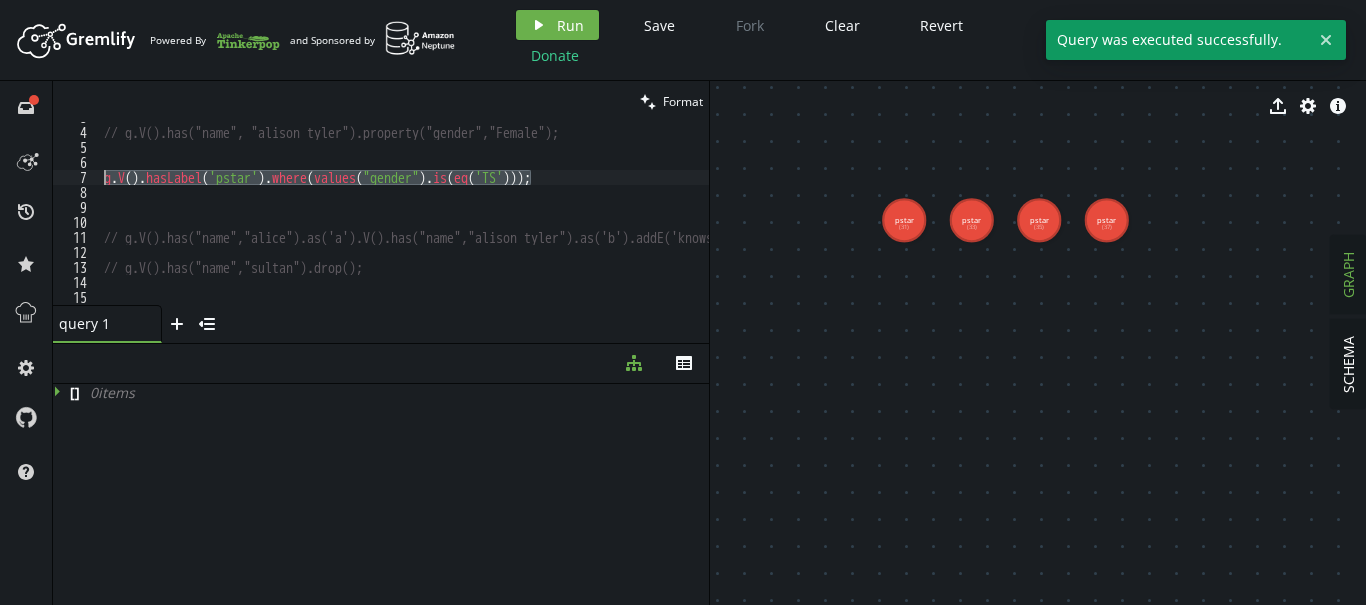 drag, startPoint x: 545, startPoint y: 179, endPoint x: 84, endPoint y: 182, distance: 461.00977 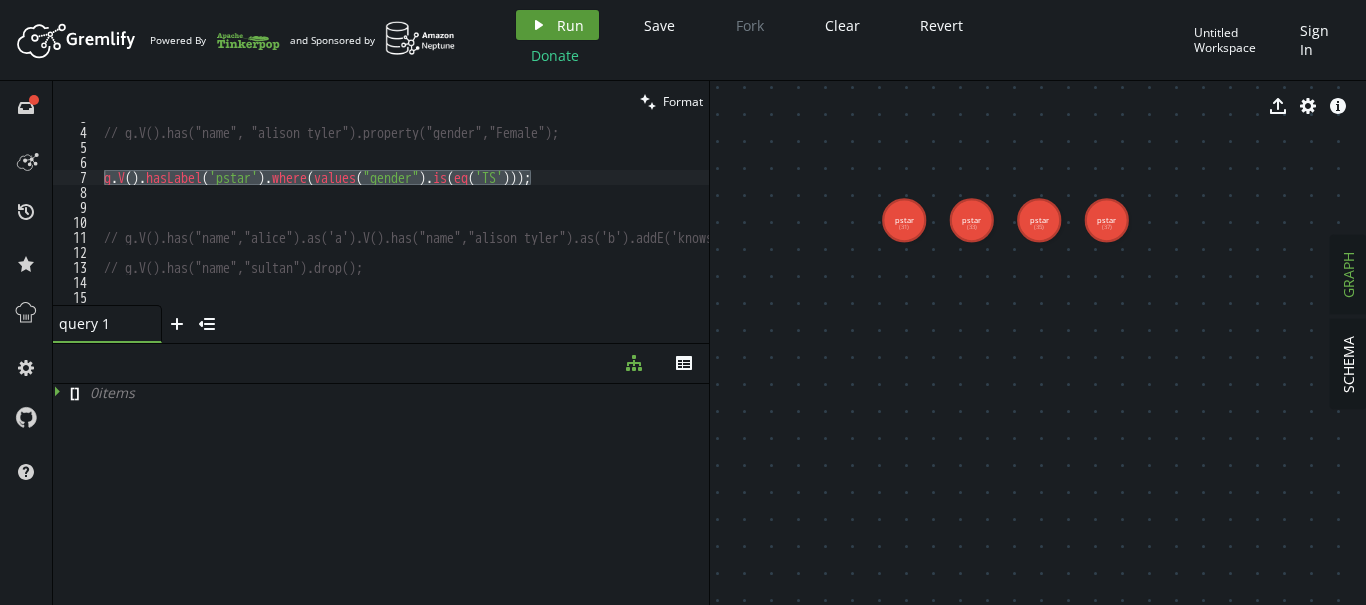 click on "Run" at bounding box center [570, 25] 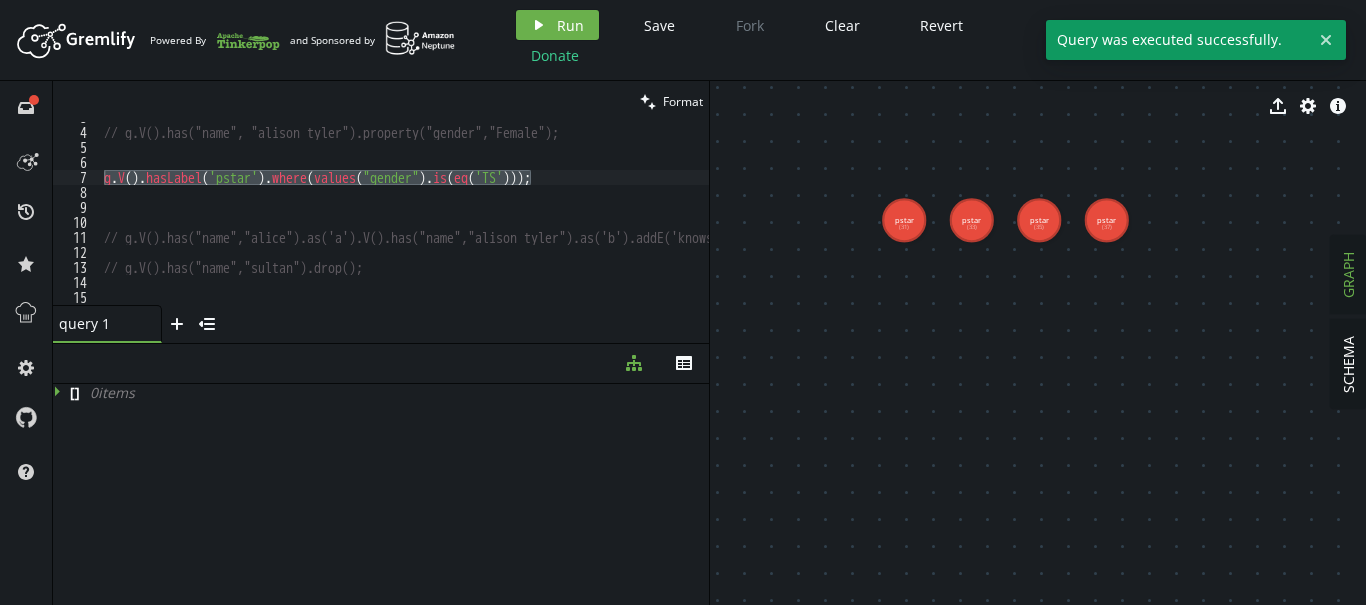 click on "// g.V().has("name", "[FIRST] [LAST]").property("gender","Female"); g . V ( ) . hasLabel ( 'pstar' ) . where ( values ( "gender" ) . is ( eq ( 'TS' ))) ; // g.V().has("name","alice").as('a').V().has("name","[FIRST] [LAST]").as('b').addE('knows').from('b').to('a'); // g.V().has("name","sultan").drop(); // g.V().has("name", "[FIRST] [LAST]").valueMap(true);" at bounding box center [404, 213] 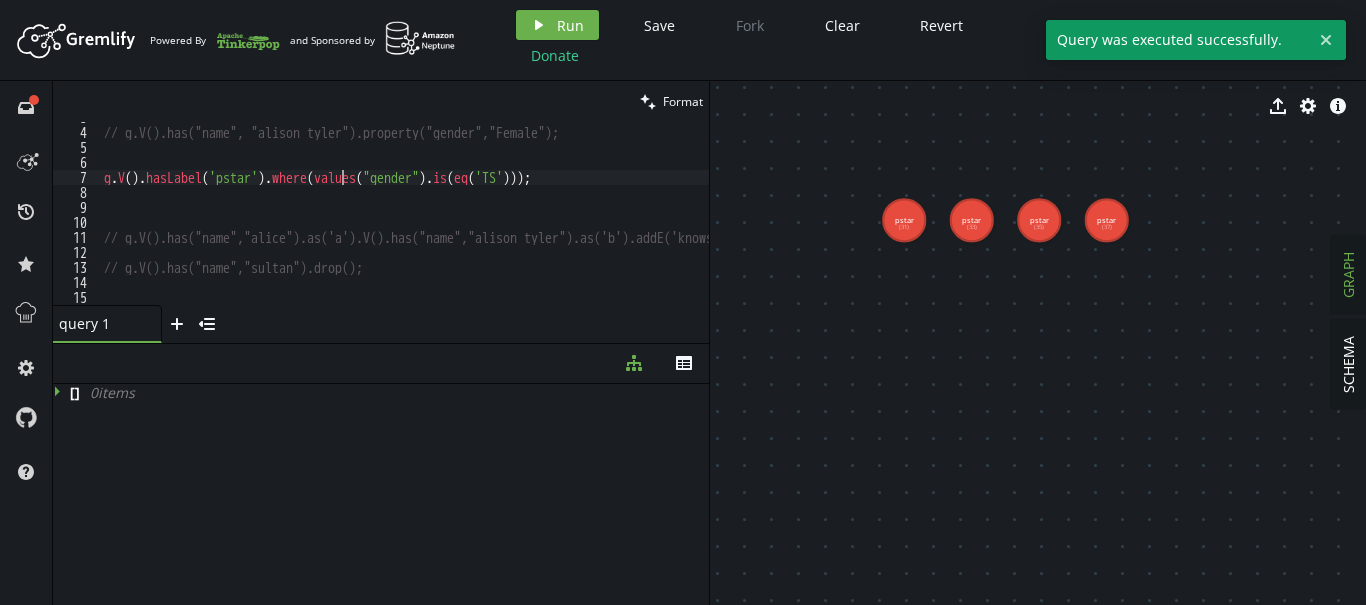 click on "// g.V().has("name", "[FIRST] [LAST]").property("gender","Female"); g . V ( ) . hasLabel ( 'pstar' ) . where ( values ( "gender" ) . is ( eq ( 'TS' ))) ; // g.V().has("name","alice").as('a').V().has("name","[FIRST] [LAST]").as('b').addE('knows').from('b').to('a'); // g.V().has("name","sultan").drop(); // g.V().has("name", "[FIRST] [LAST]").valueMap(true);" at bounding box center [482, 216] 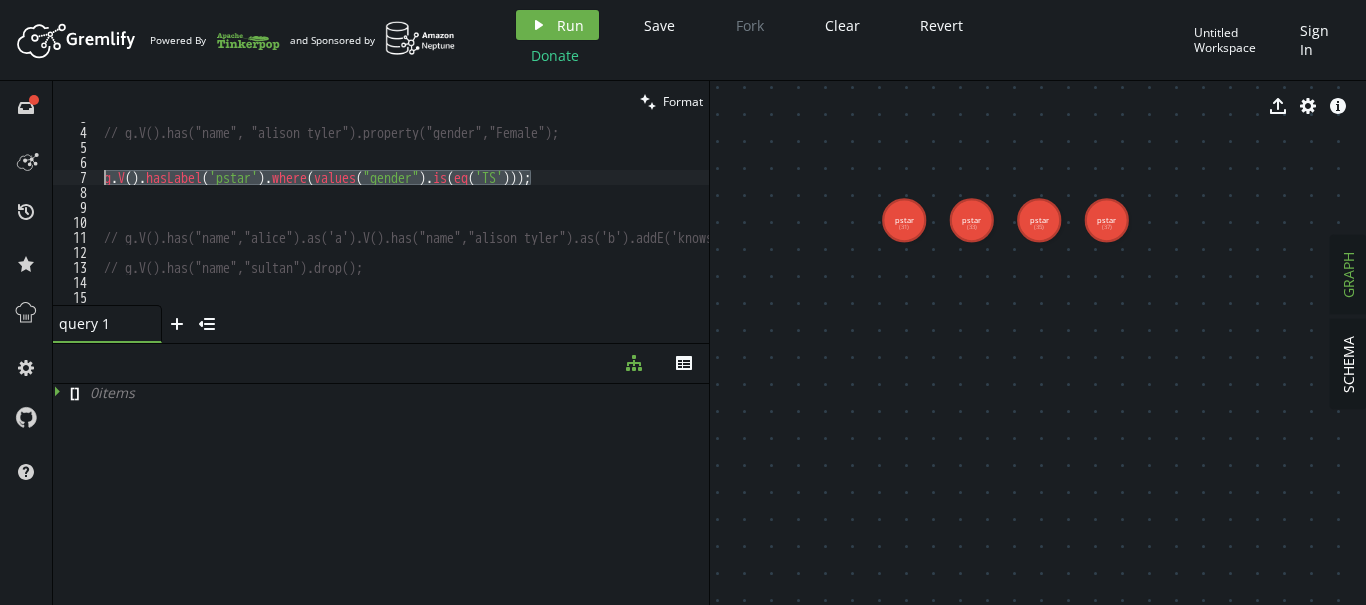 drag, startPoint x: 552, startPoint y: 184, endPoint x: 92, endPoint y: 177, distance: 460.05325 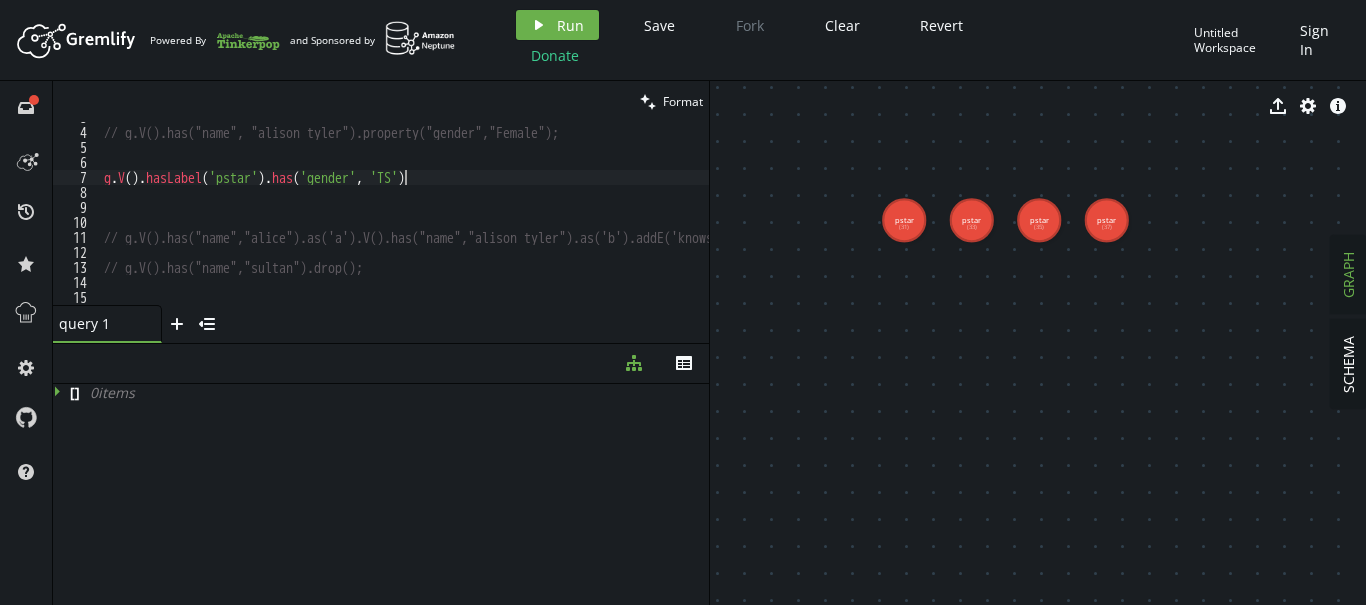 type on "g.V().hasLabel('pstar').has('gender', 'TS')" 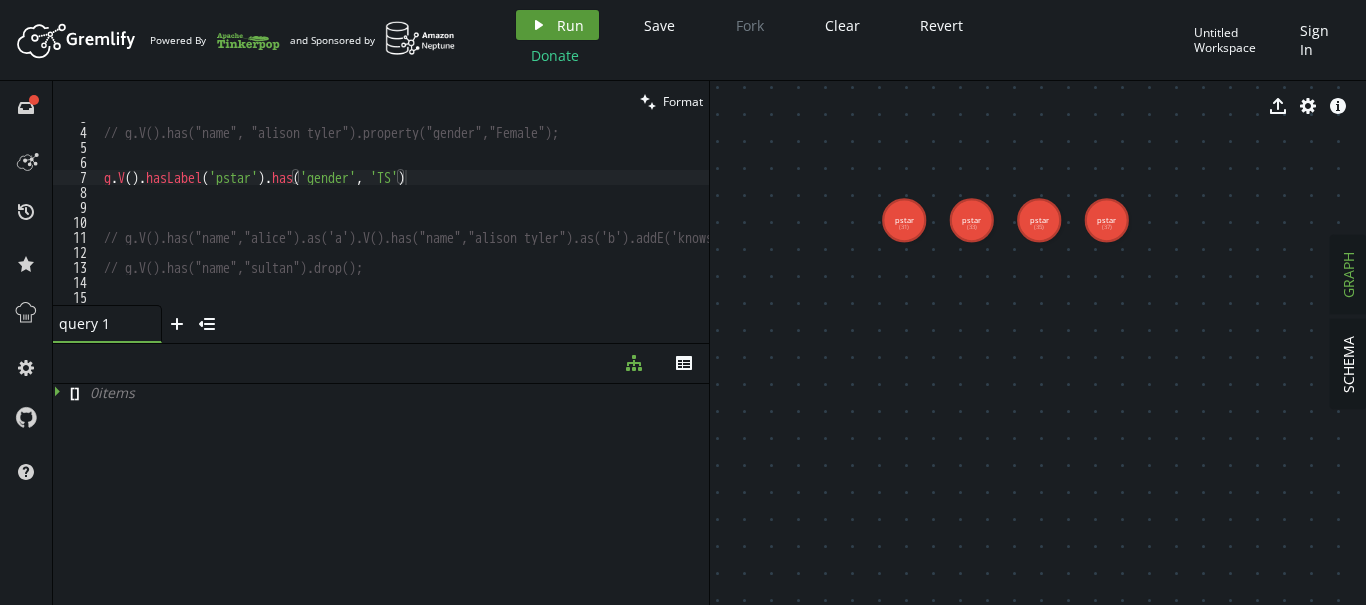 click on "Run" at bounding box center (570, 25) 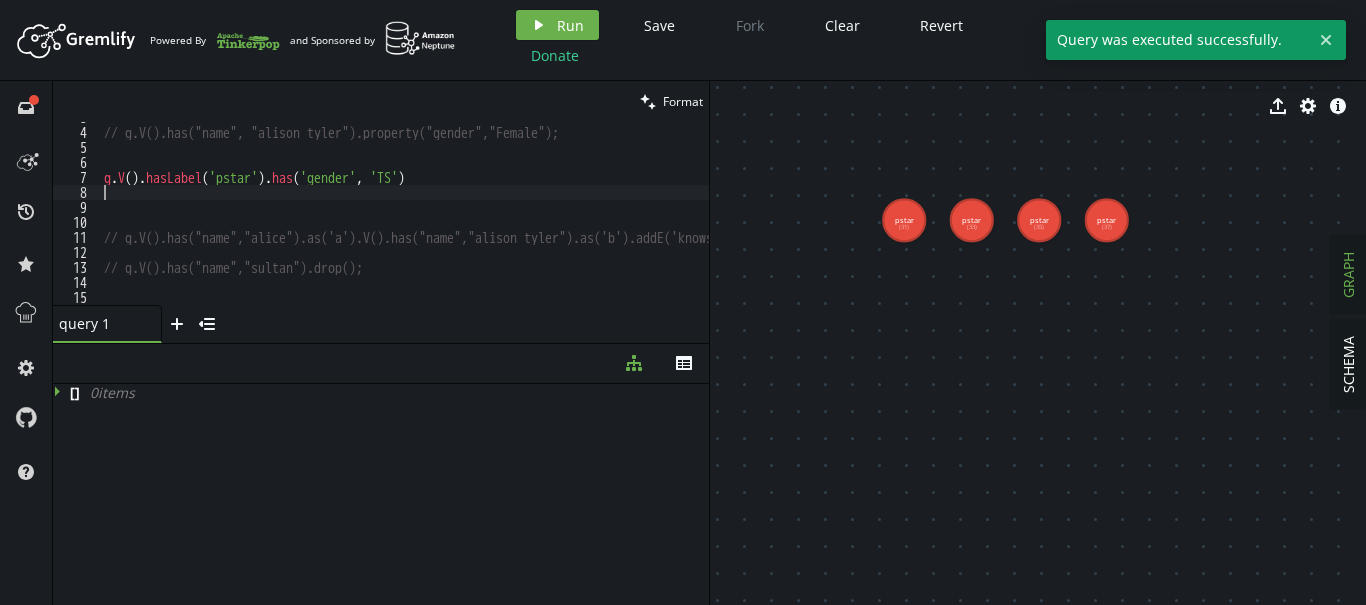 click on "// g.V().has("name", "alison tyler").property("gender","Female"); g . V ( ) . hasLabel ( 'pstar' ) . has ( 'gender' ,   'TS' ) // g.V().has("name","alice").as('a').V().has("name","alison tyler").as('b').addE('knows').from('b').to('a'); // g.V().has("name","sultan").drop(); // g.V().has("name","alison tyler").valueMap(true);" at bounding box center [482, 216] 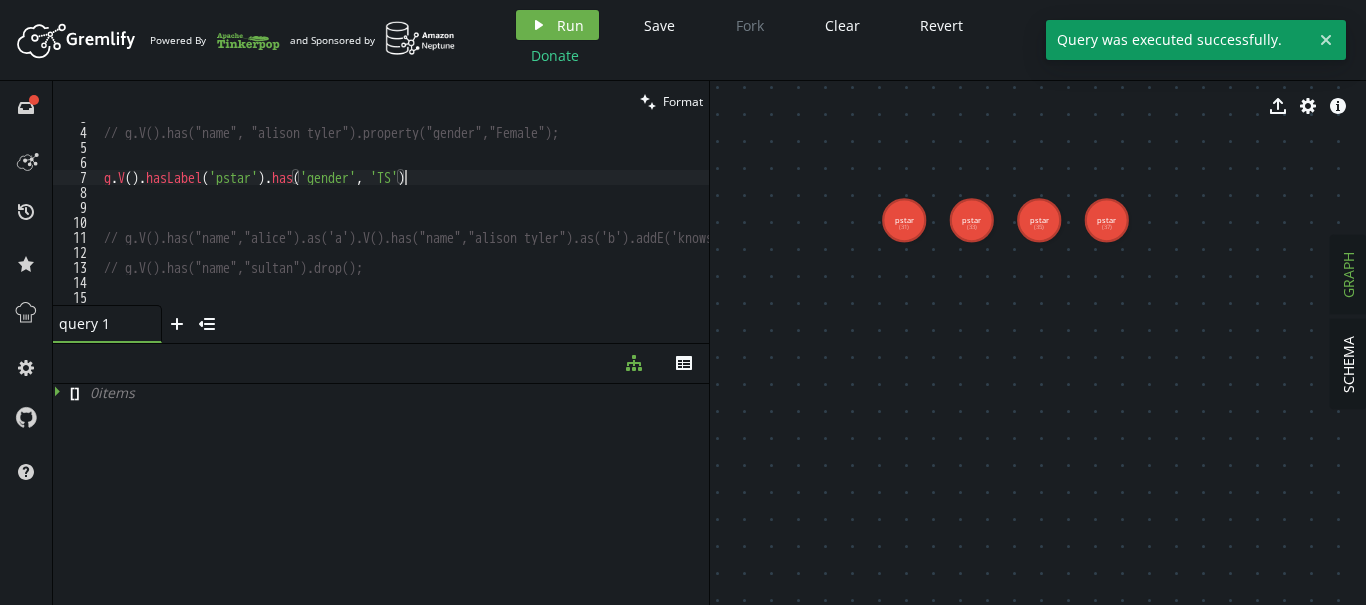 scroll, scrollTop: 0, scrollLeft: 307, axis: horizontal 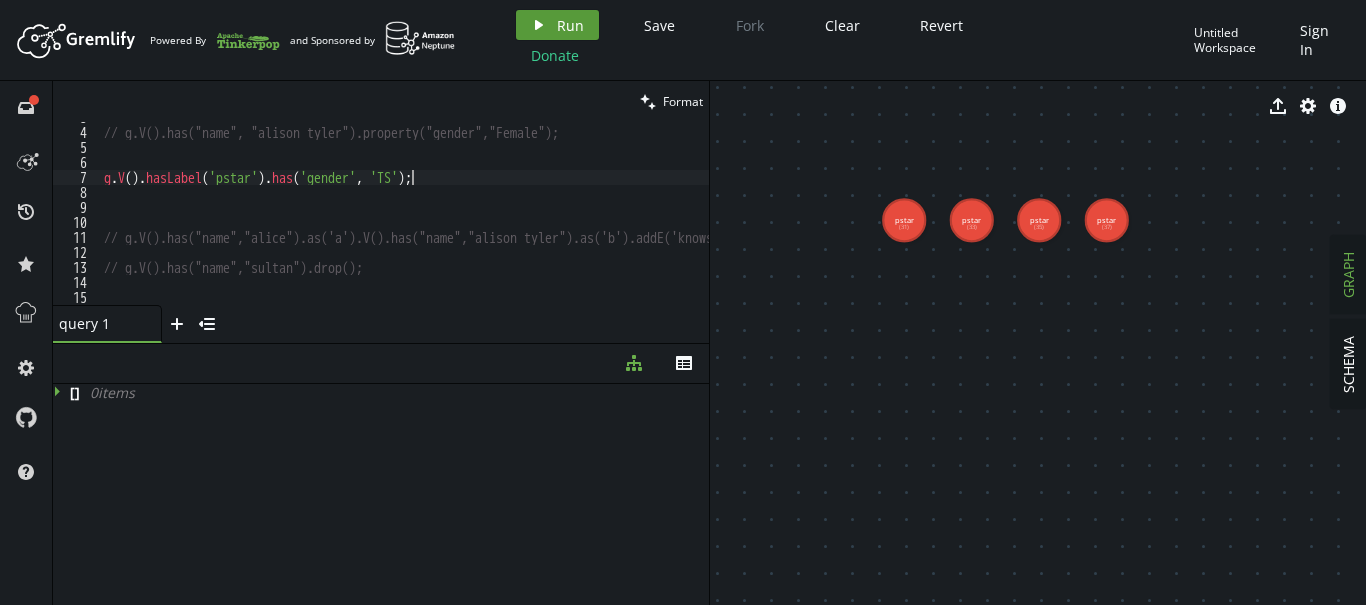 type on "g.V().hasLabel('pstar').has('gender', 'TS');" 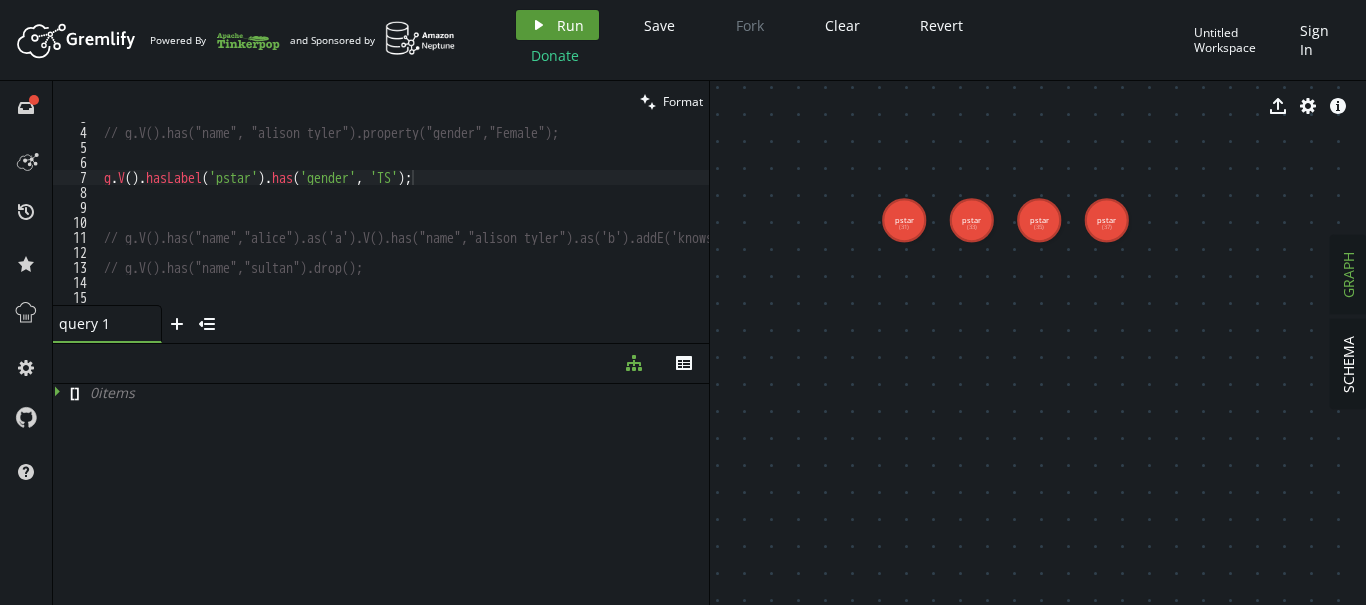 click on "play Run" at bounding box center (557, 25) 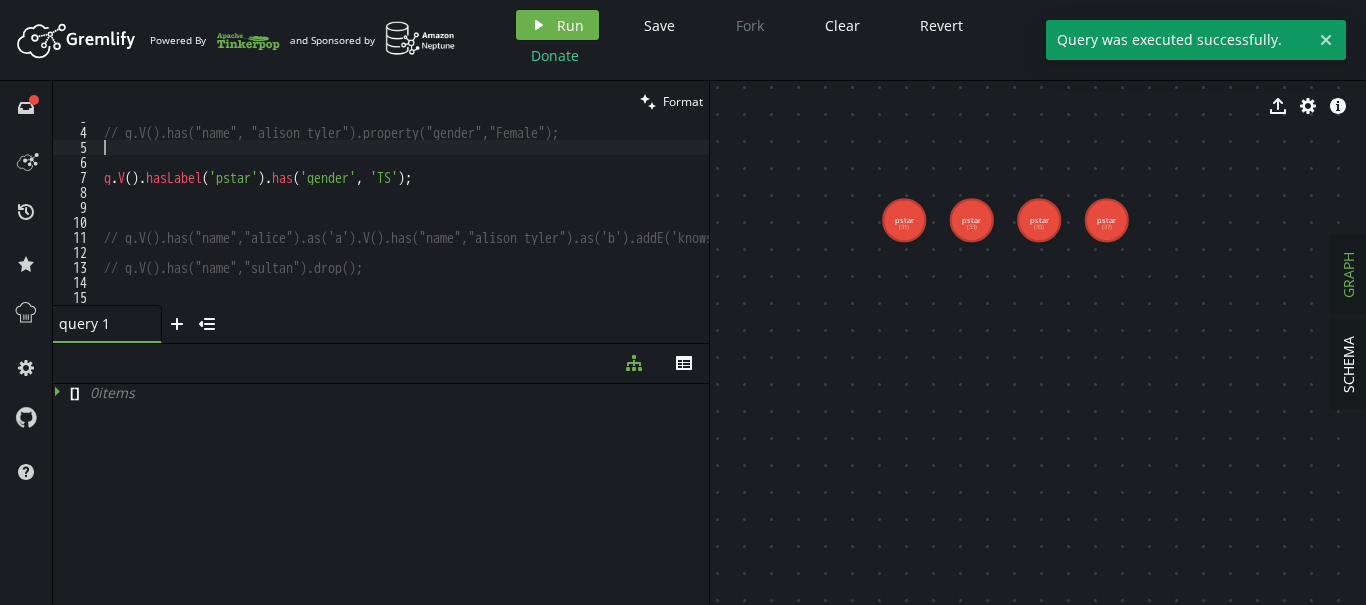 click on "// g.V().has("name", "alison tyler").property("gender","Female"); g . V ( ) . hasLabel ( 'pstar' ) . has ( 'gender' ,   'TS' ) ; // g.V().has("name","alice").as('a').V().has("name","alison tyler").as('b').addE('knows').from('b').to('a'); // g.V().has("name","sultan").drop(); // g.V().has("name","alison tyler").valueMap(true);" at bounding box center (482, 216) 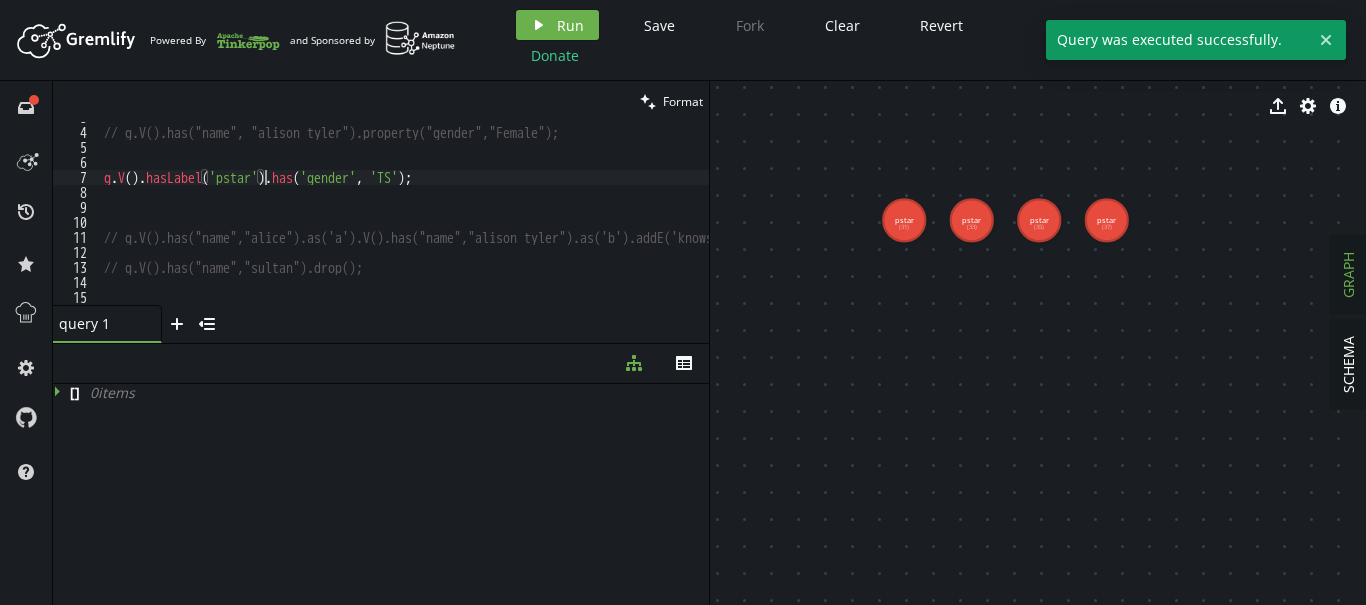 click on "// g.V().has("name", "alison tyler").property("gender","Female"); g . V ( ) . hasLabel ( 'pstar' ) . has ( 'gender' ,   'TS' ) ; // g.V().has("name","alice").as('a').V().has("name","alison tyler").as('b').addE('knows').from('b').to('a'); // g.V().has("name","sultan").drop(); // g.V().has("name","alison tyler").valueMap(true);" at bounding box center (482, 216) 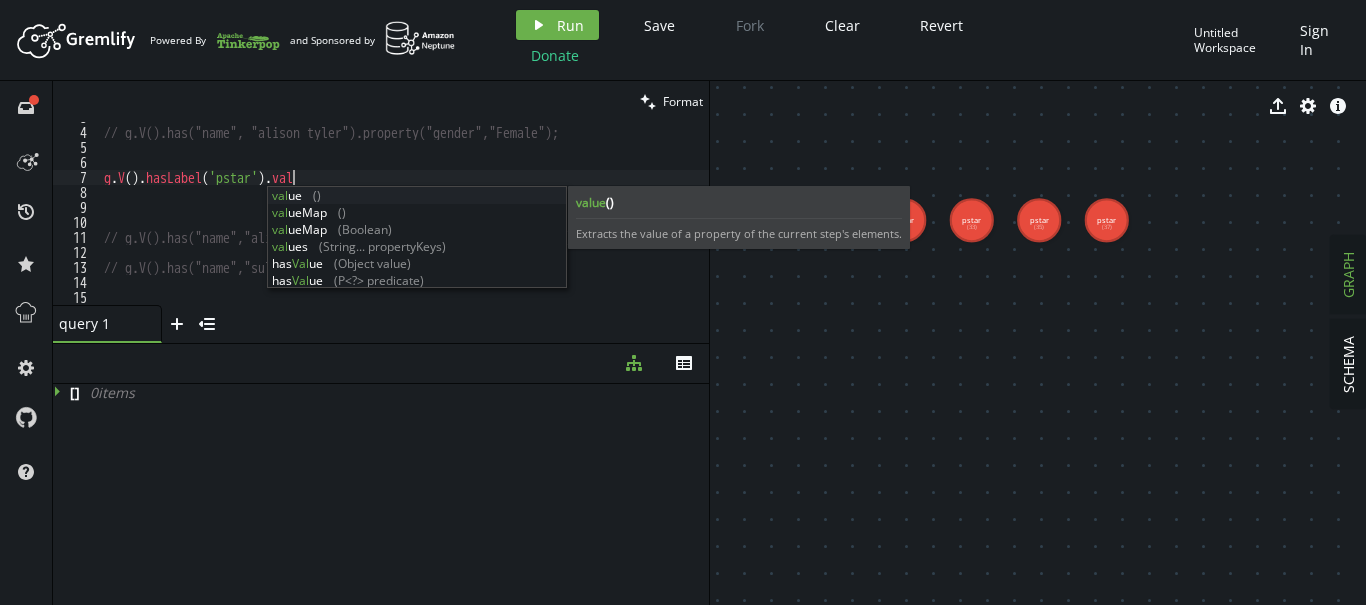 scroll, scrollTop: 0, scrollLeft: 195, axis: horizontal 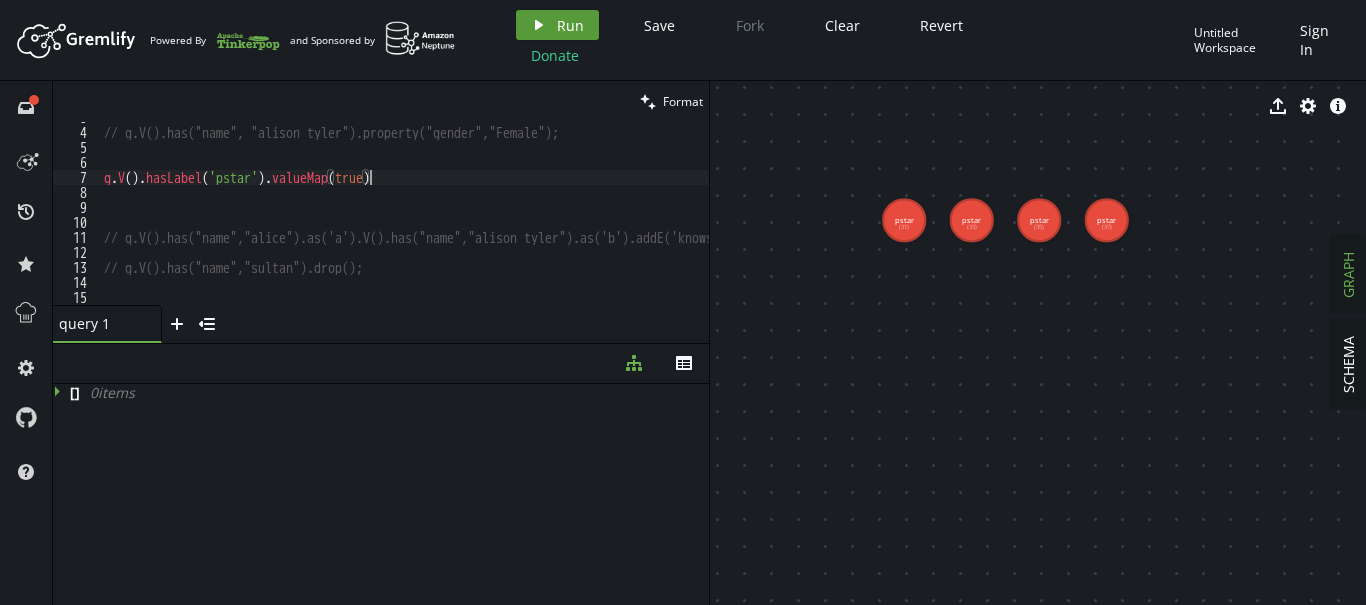 type on "g.V().hasLabel('pstar').valueMap(true)" 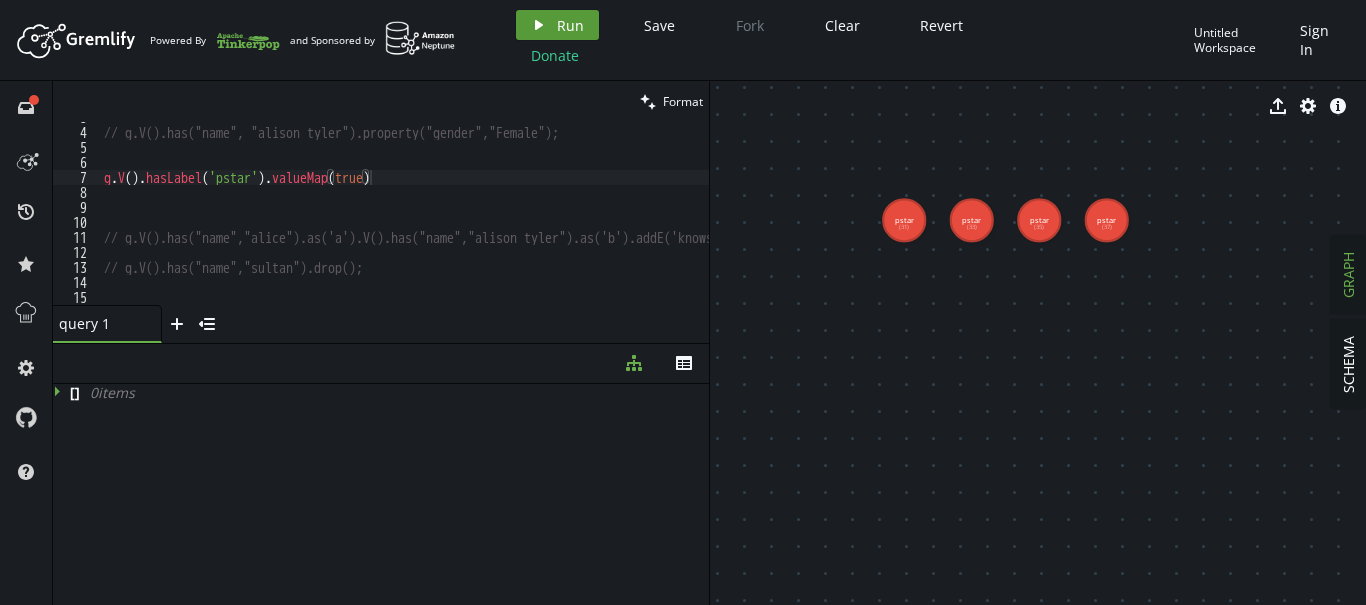 click on "play Run" at bounding box center [557, 25] 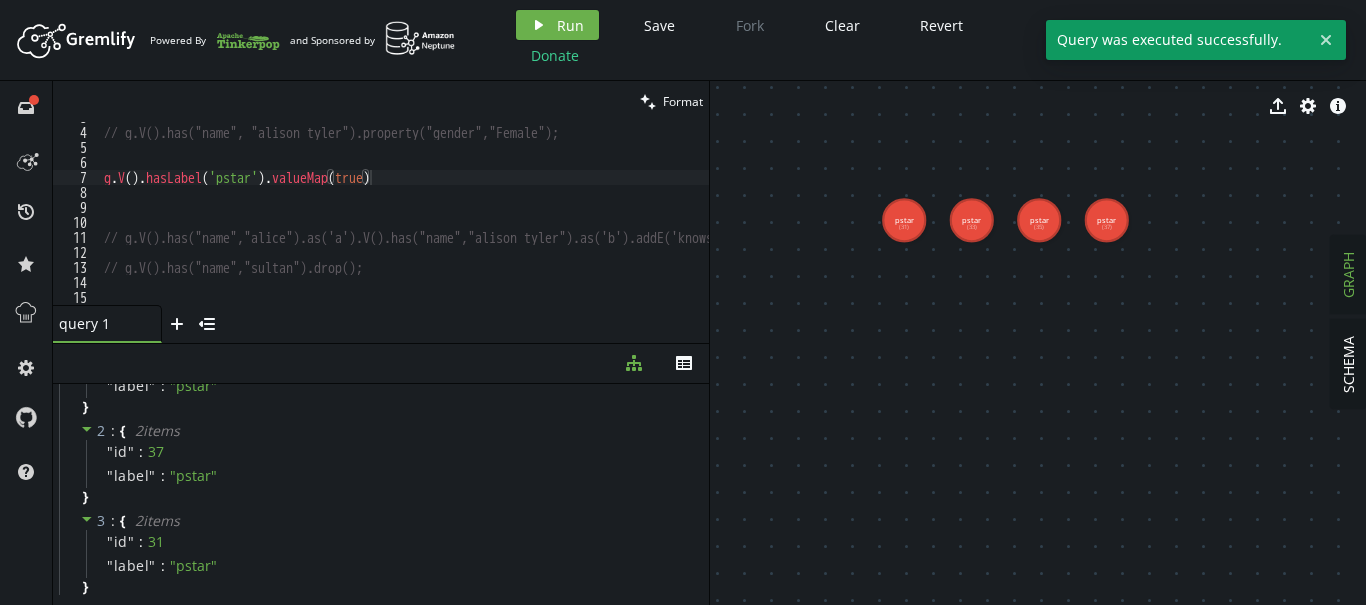scroll, scrollTop: 185, scrollLeft: 0, axis: vertical 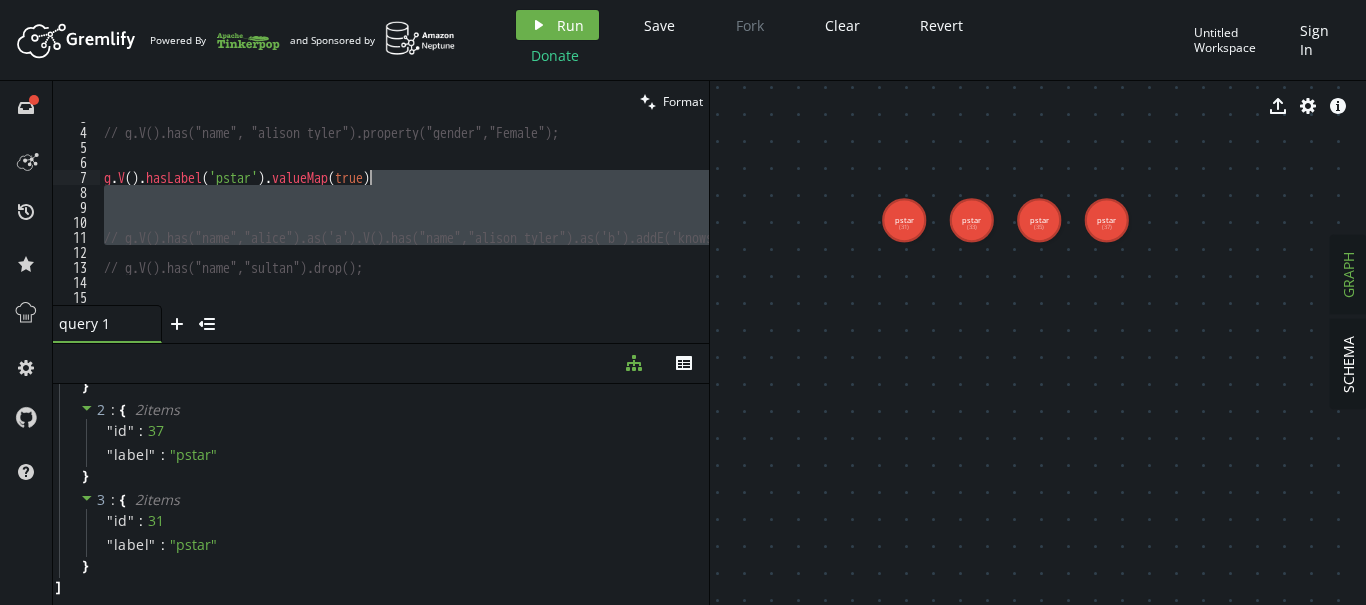 drag, startPoint x: 414, startPoint y: 258, endPoint x: 386, endPoint y: 170, distance: 92.34717 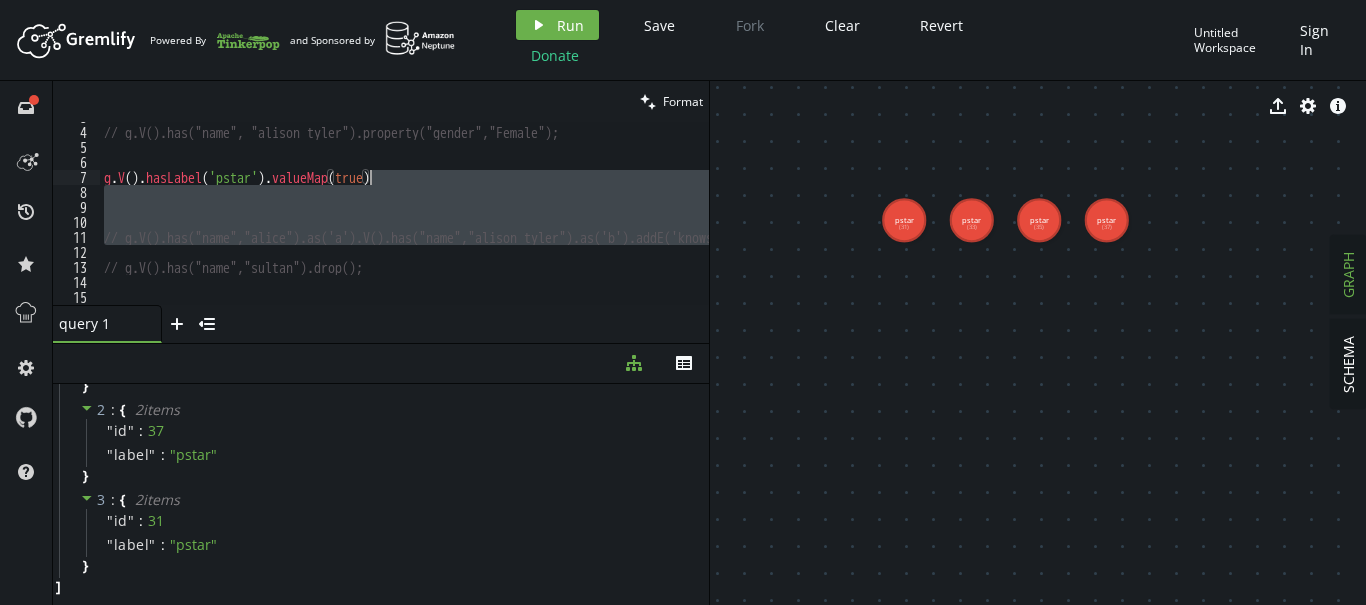 click on "// g.V().has("name", "alison tyler").property("gender","Female"); g . V ( ) . hasLabel ( 'pstar' ) . valueMap ( true ) // g.V().has("name","alice").as('a').V().has("name","alison tyler").as('b').addE('knows').from('b').to('a'); // g.V().has("name","sultan").drop(); // g.V().has("name","alison tyler").valueMap(true);" at bounding box center [404, 213] 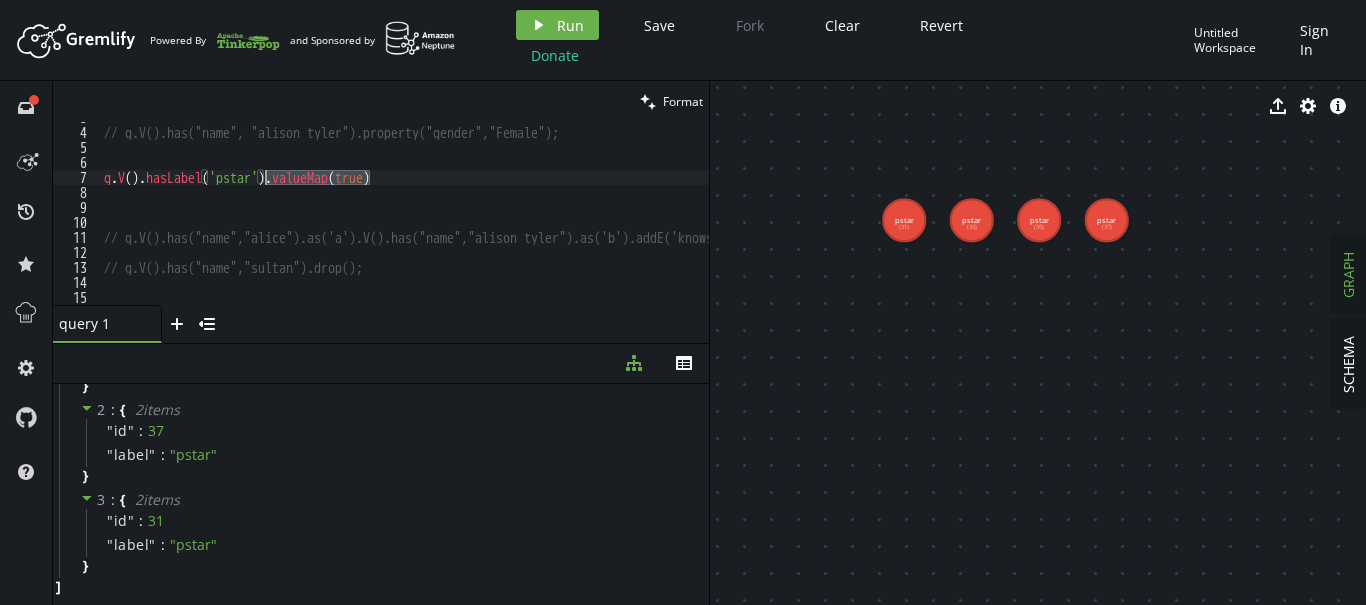drag, startPoint x: 386, startPoint y: 170, endPoint x: 265, endPoint y: 177, distance: 121.20231 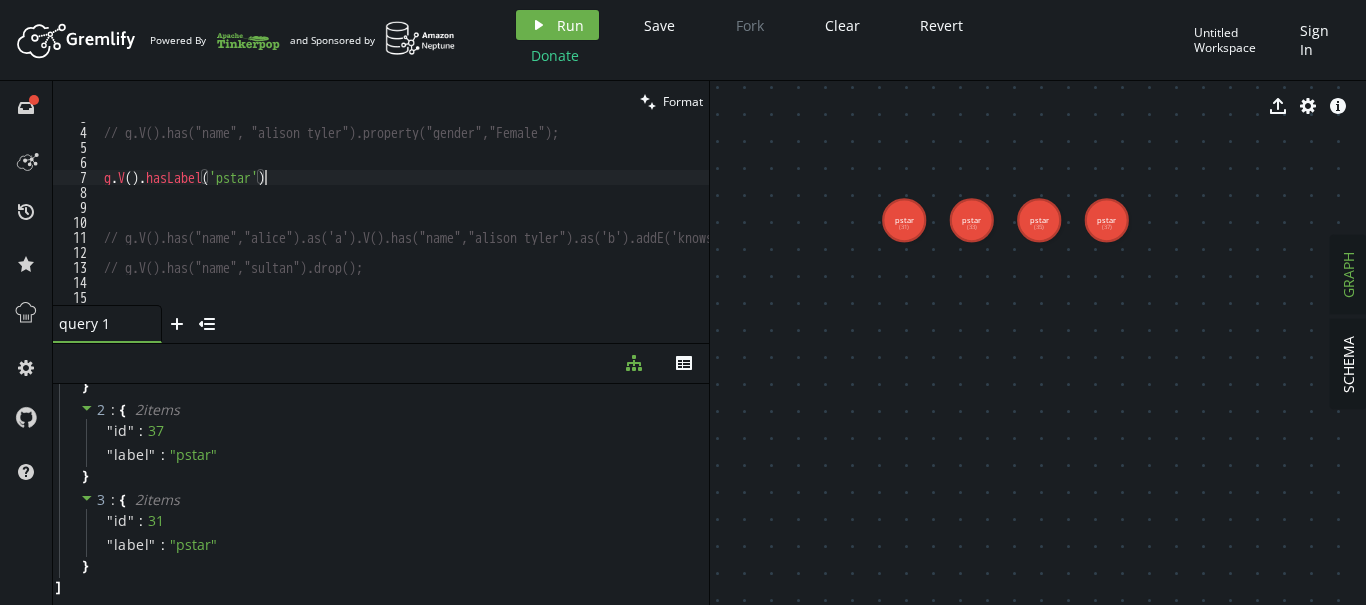 scroll, scrollTop: 0, scrollLeft: 167, axis: horizontal 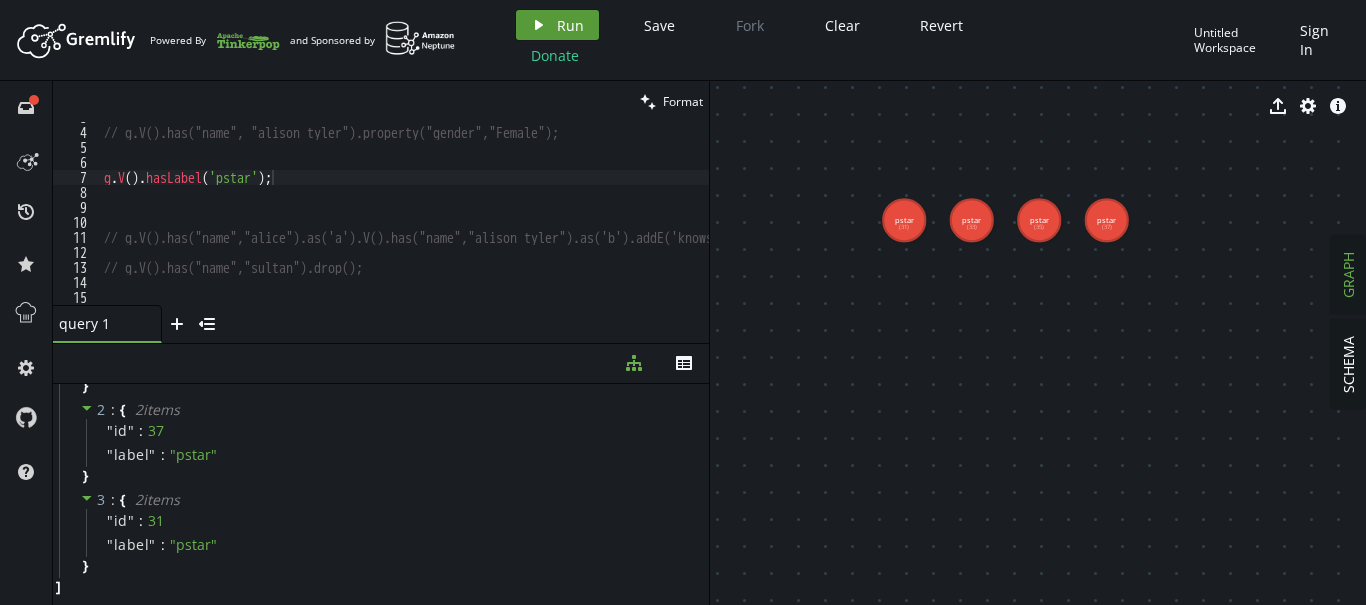 click on "Run" at bounding box center [570, 25] 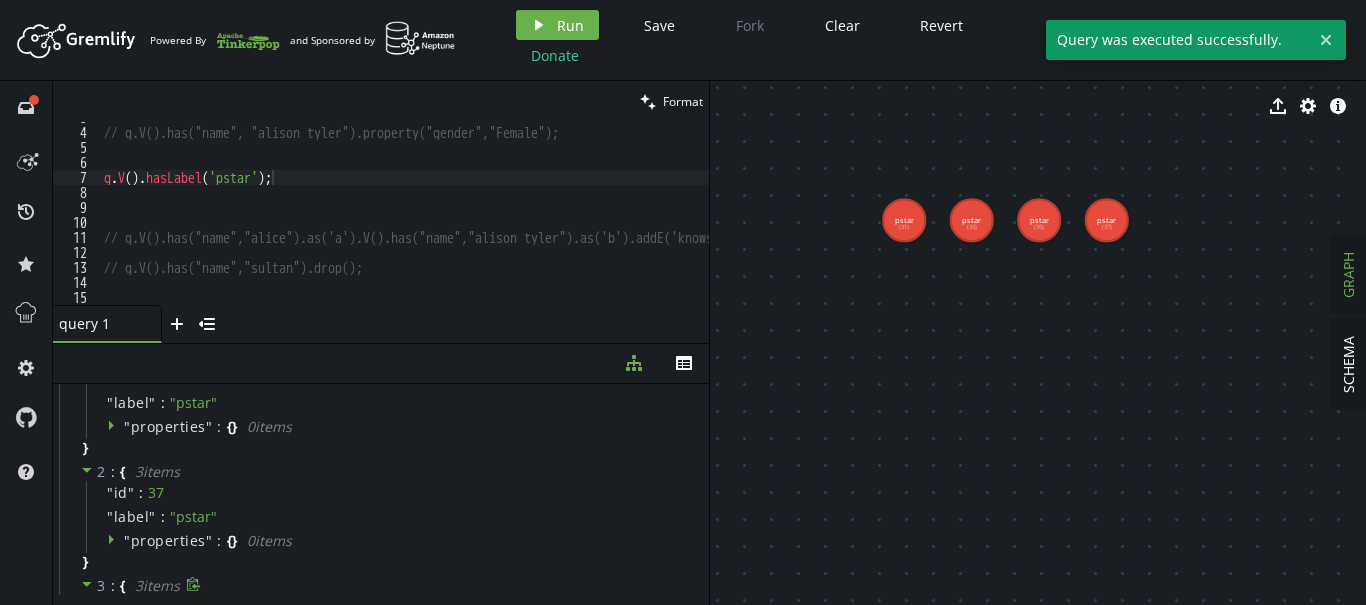 scroll, scrollTop: 0, scrollLeft: 0, axis: both 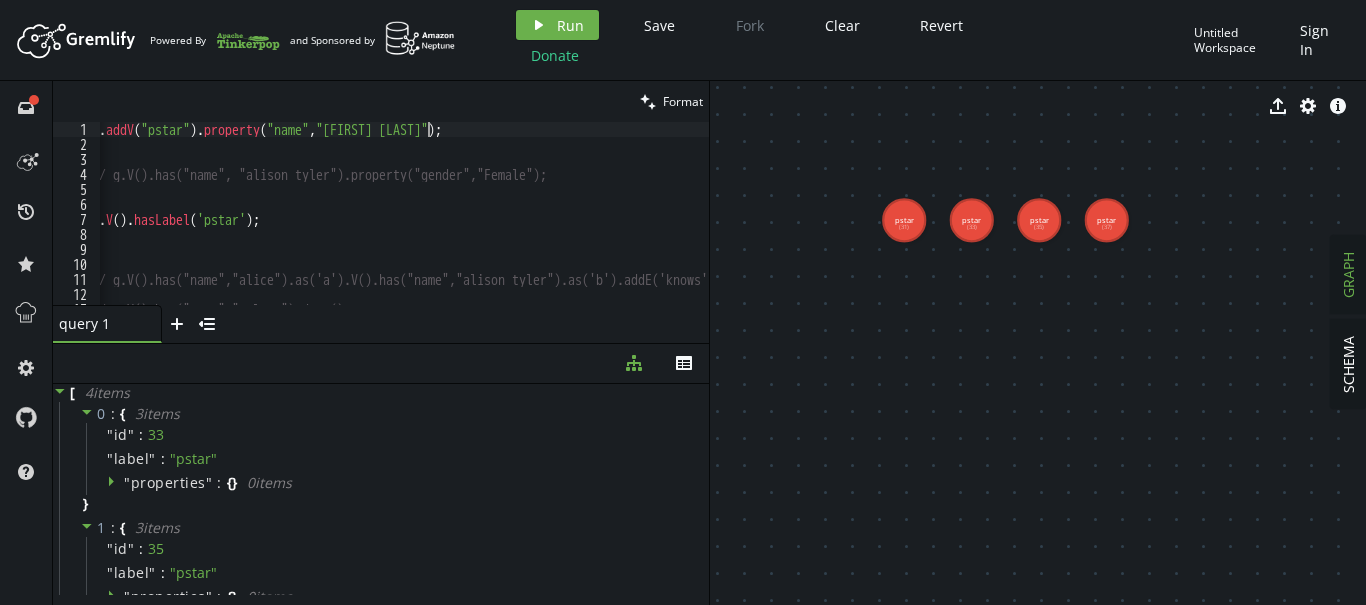 click on "g . addV ( "pstar" ) . property ( "name" , "abigail morr" ) ; // g.V().has("name", "[FIRST] [LAST]").property("gender","Female"); g . V ( ) . hasLabel ( 'pstar' ) ; // g.V().has("name","alice").as('a').V().has("name","[FIRST] [LAST]").as('b').addE('knows').from('b').to('a'); // g.V().has("name","sultan").drop();" at bounding box center (470, 228) 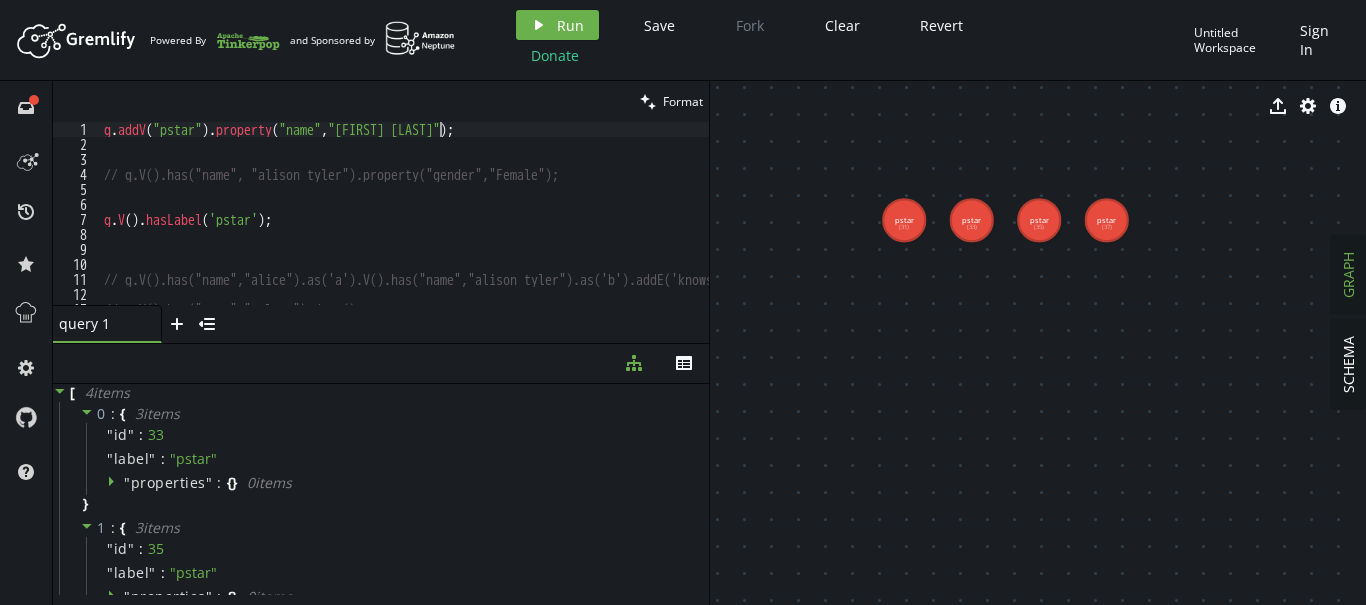 scroll, scrollTop: 0, scrollLeft: 0, axis: both 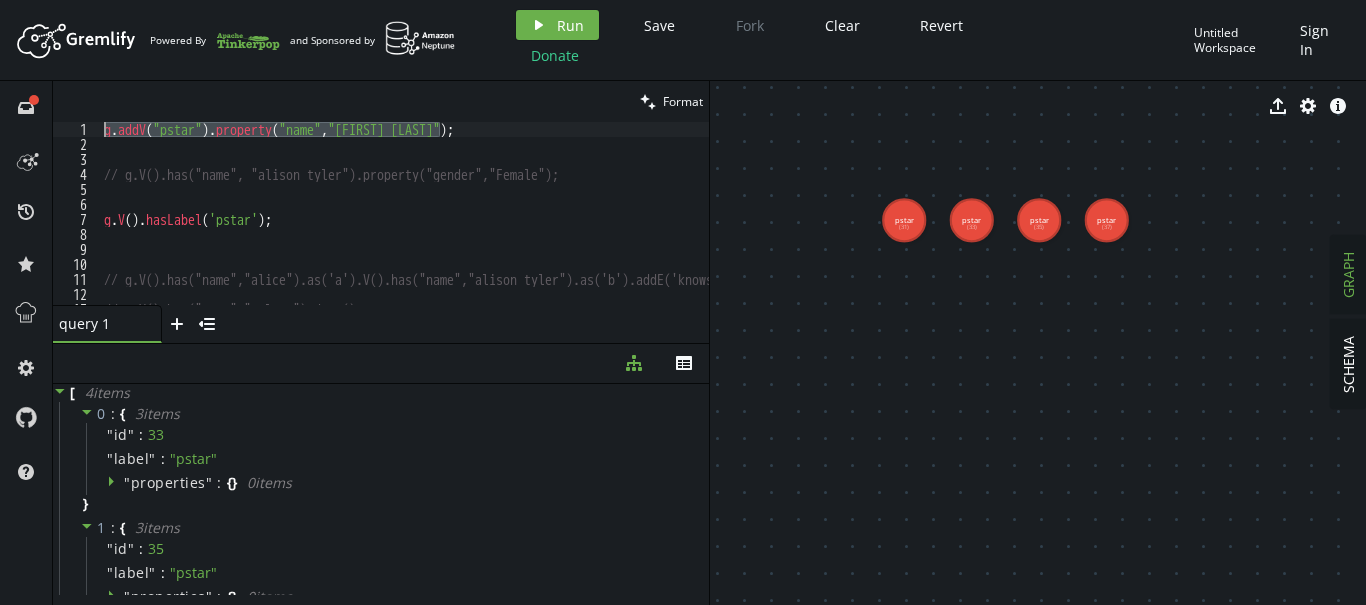 drag, startPoint x: 448, startPoint y: 127, endPoint x: 47, endPoint y: 105, distance: 401.60303 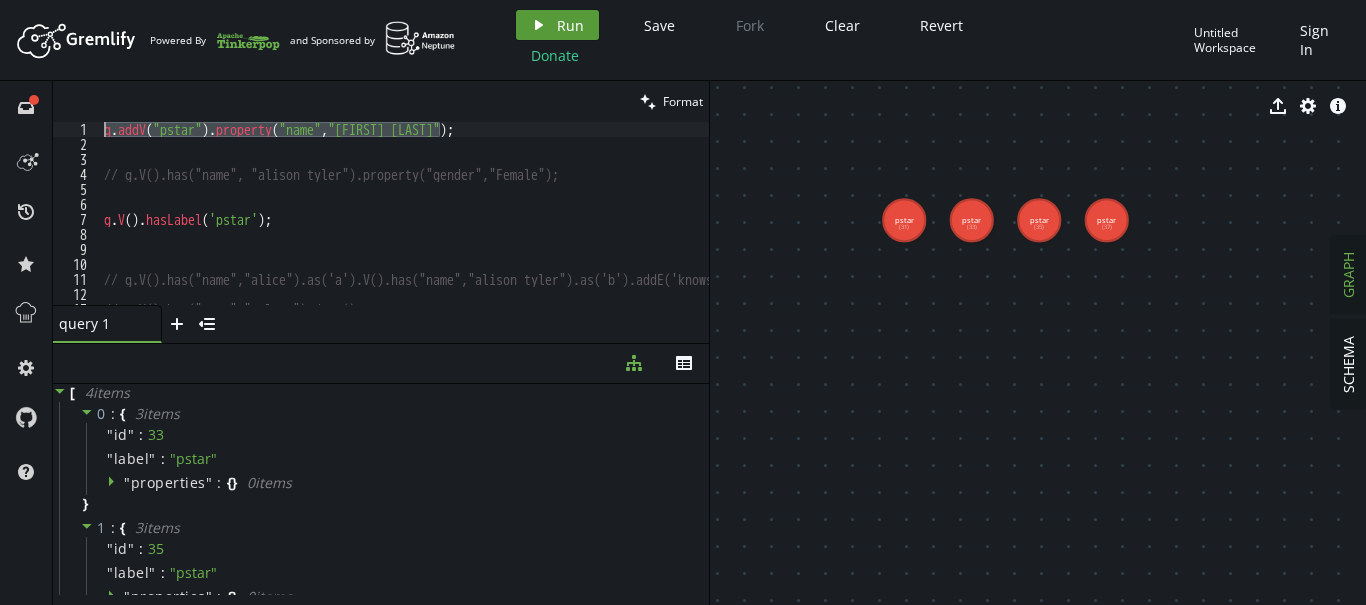 click on "play" 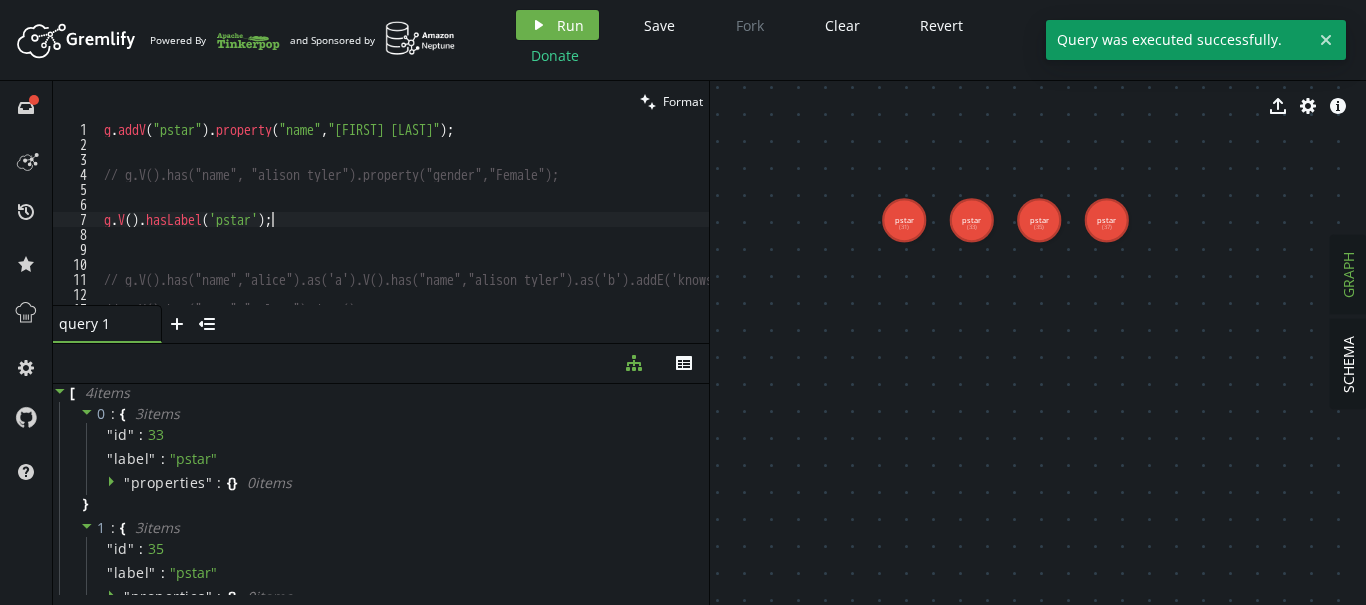 click on "g . addV ( "pstar" ) . property ( "name" , "abigail morr" ) ; // g.V().has("name", "[FIRST] [LAST]").property("gender","Female"); g . V ( ) . hasLabel ( 'pstar' ) ; // g.V().has("name","alice").as('a').V().has("name","[FIRST] [LAST]").as('b').addE('knows').from('b').to('a'); // g.V().has("name","sultan").drop();" at bounding box center (482, 228) 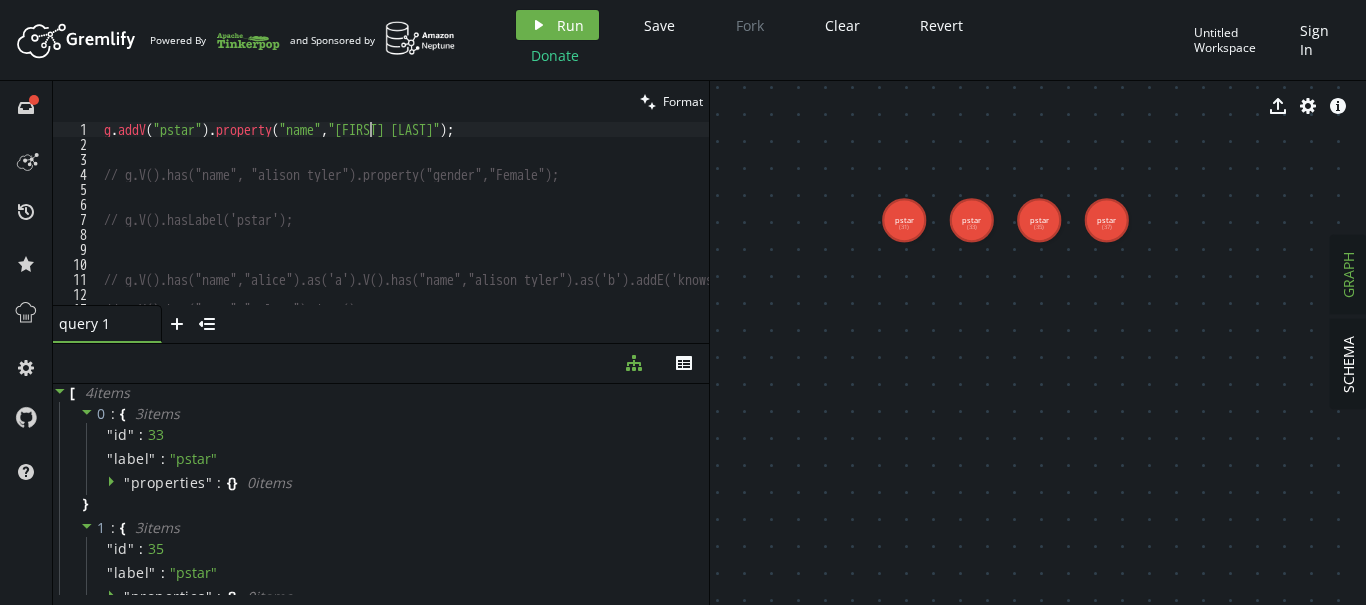 click on "g . addV ( "pstar" ) . property ( "name" , "abigail morr" ) ; // g.V().has("name", "[FIRST] [LAST]").property("gender","Female"); // g.V().hasLabel('pstar'); // g.V().has("name","alice").as('a').V().has("name","[FIRST] [LAST]").as('b').addE('knows').from('b').to('a'); // g.V().has("name","sultan").drop();" at bounding box center [482, 228] 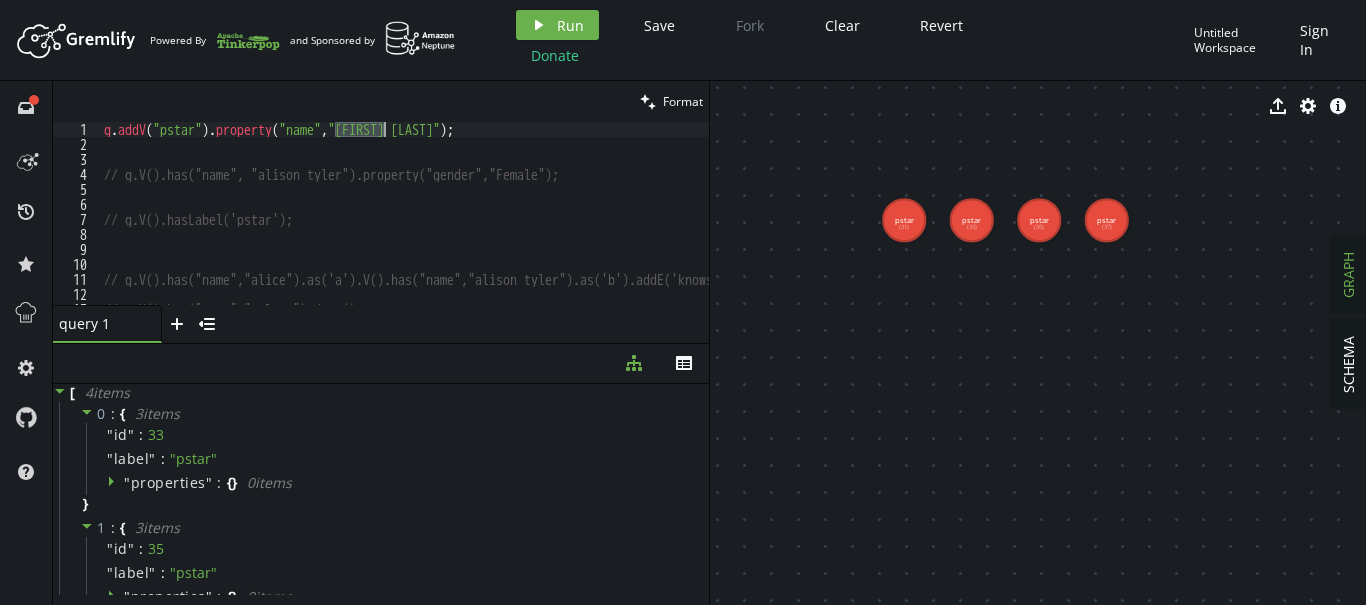 scroll, scrollTop: 0, scrollLeft: 244, axis: horizontal 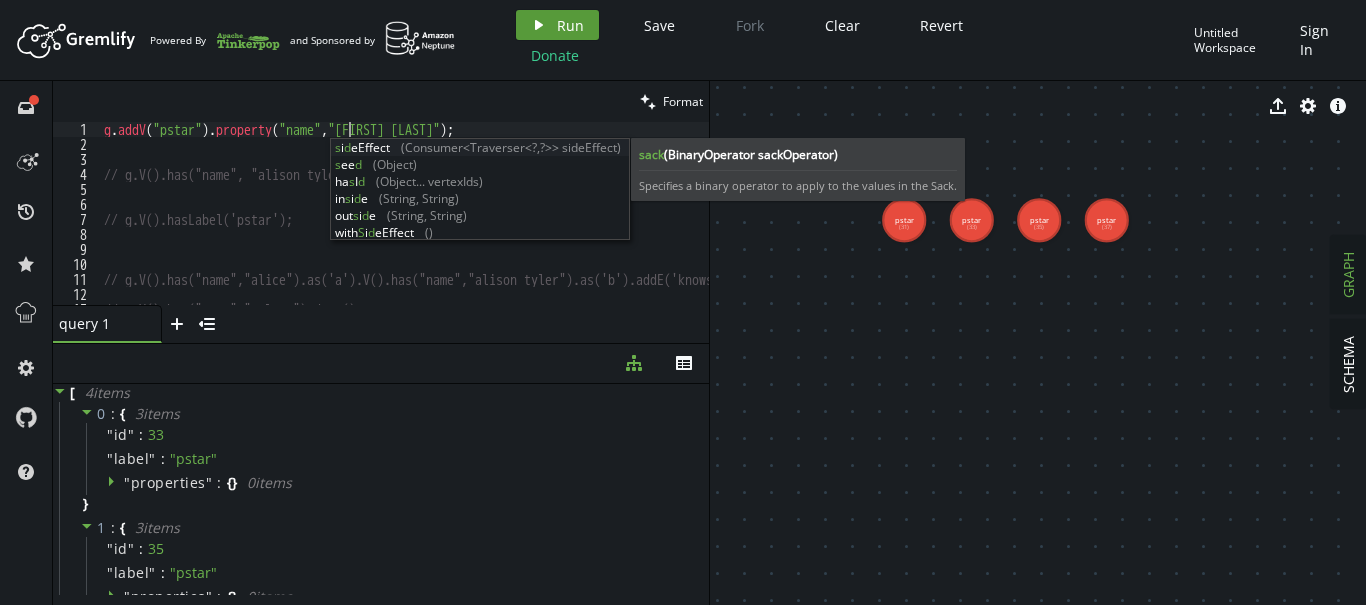 click on "Run" at bounding box center [570, 25] 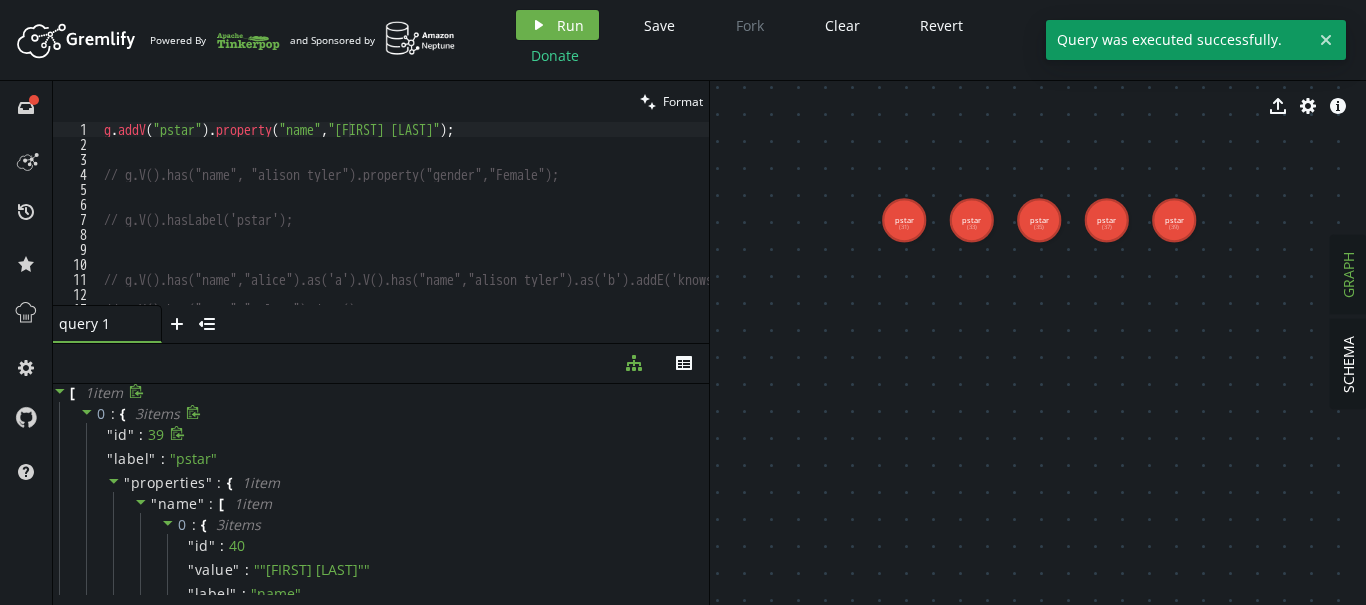 scroll, scrollTop: 113, scrollLeft: 0, axis: vertical 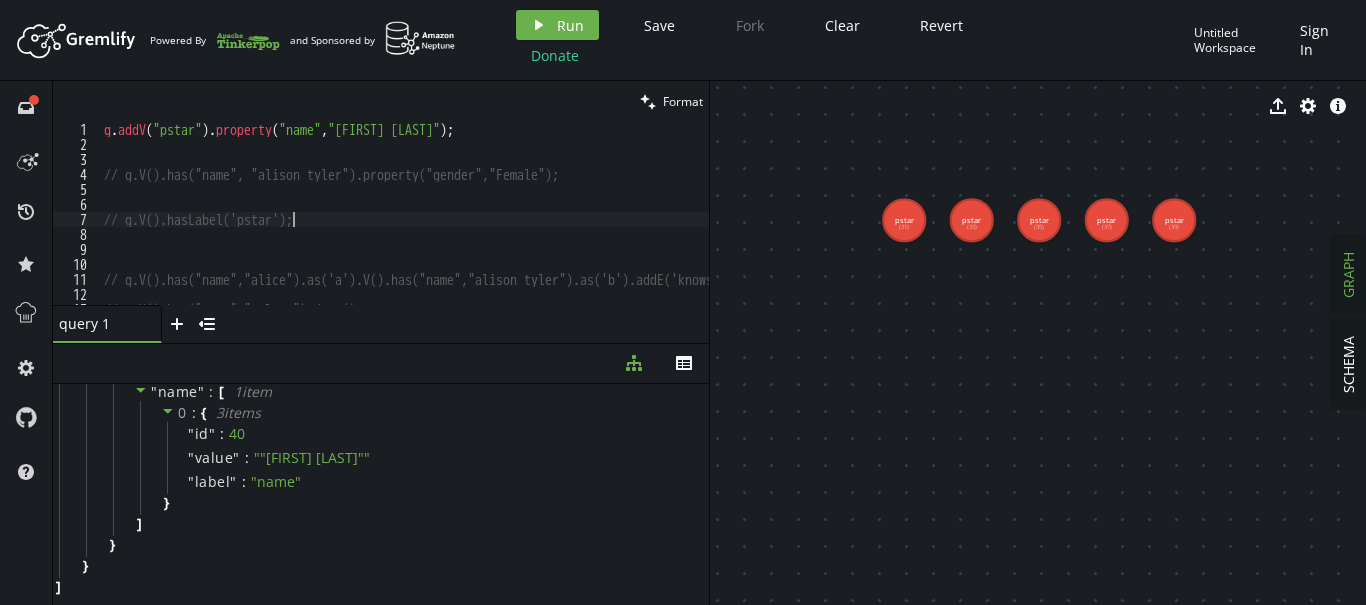 click on "g . addV ( "pstar" ) . property ( "name" , "sd morr" ) ; // g.V().has("name", "[FIRST] [LAST]").property("gender","Female"); // g.V().hasLabel('pstar'); // g.V().has("name","alice").as('a').V().has("name","[FIRST] [LAST]").as('b').addE('knows').from('b').to('a'); // g.V().has("name","sultan").drop();" at bounding box center (482, 228) 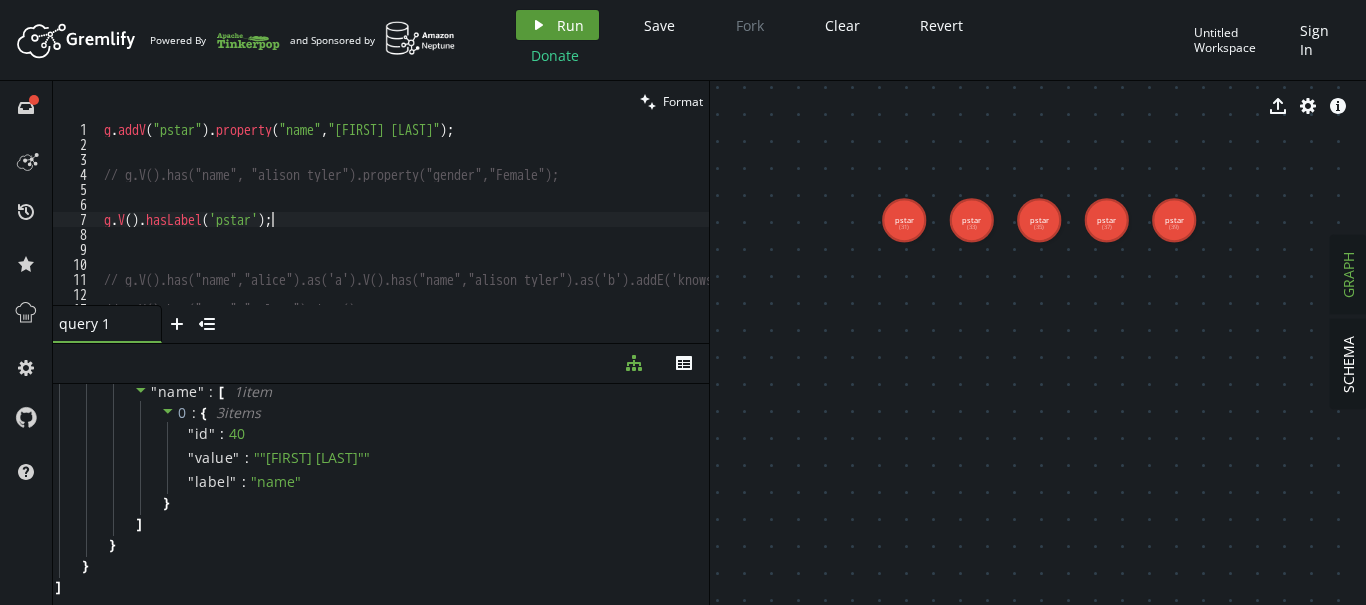 click on "play" 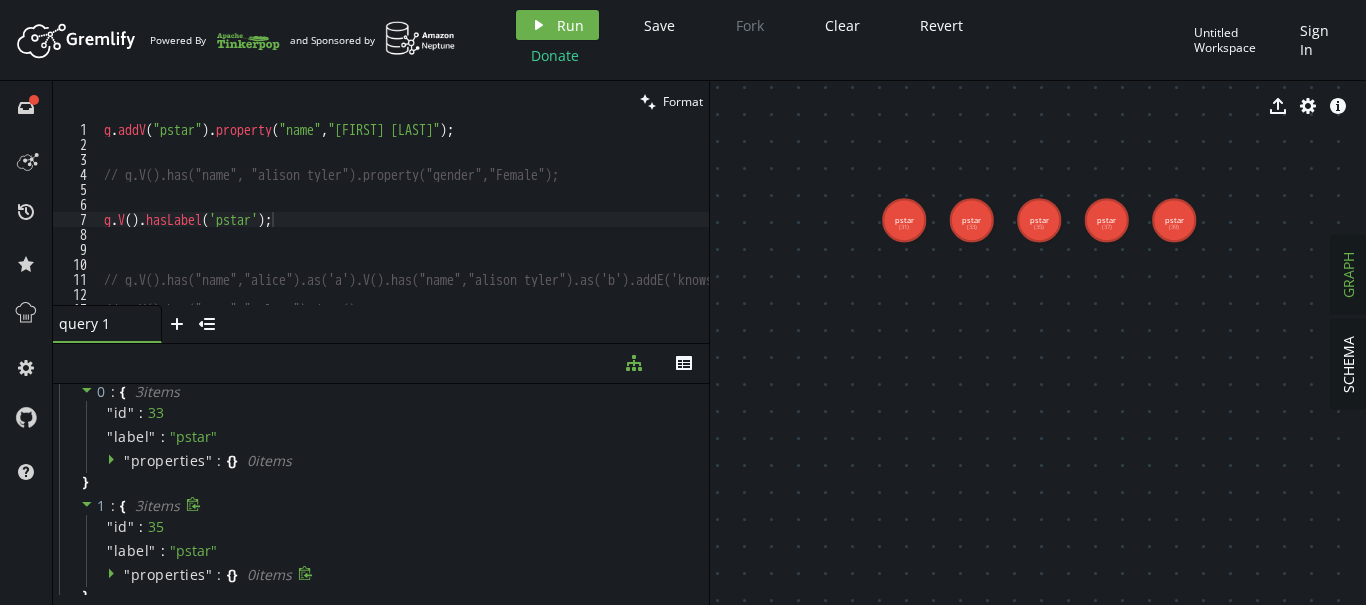 scroll, scrollTop: 0, scrollLeft: 0, axis: both 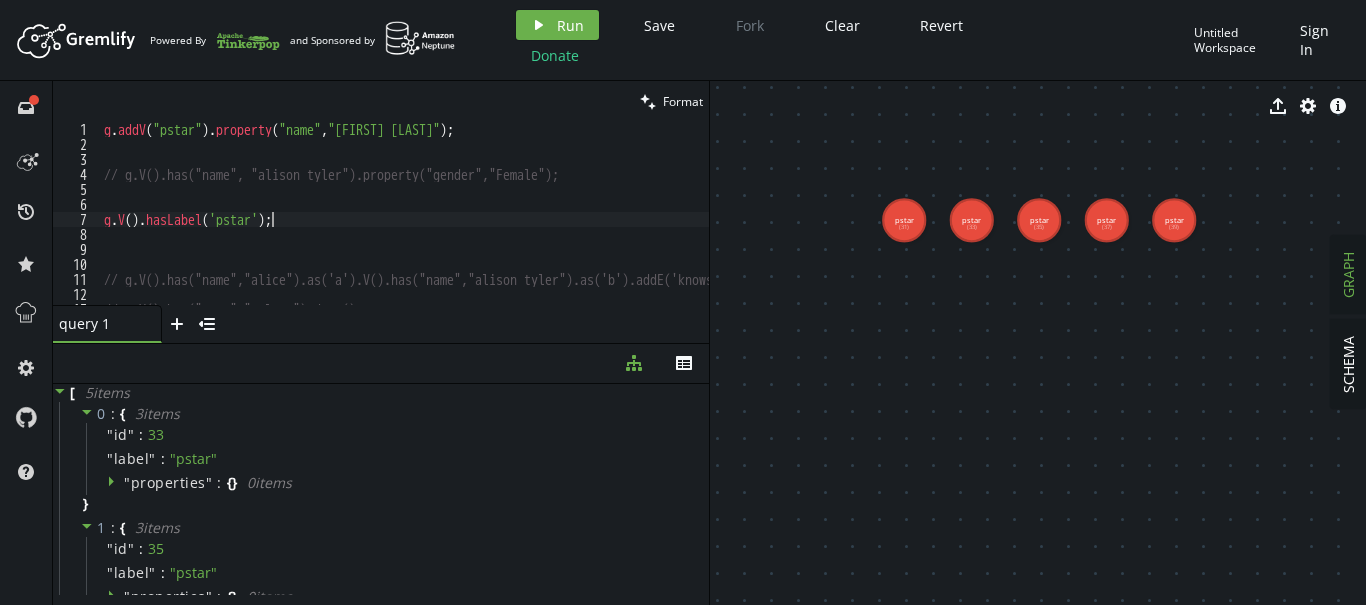 click on "g . addV ( "pstar" ) . property ( "name" , "[FIRST] [LAST]" ) ; // g.V().has("name", "[FIRST] [LAST]").property("gender","Female"); g . V ( ) . hasLabel ( 'pstar' ) ; // g.V().has("name","alice").as('a').V().has("name","[FIRST] [LAST]").as('b').addE('knows').from('b').to('a'); // g.V().has("name","sultan").drop();" at bounding box center (482, 228) 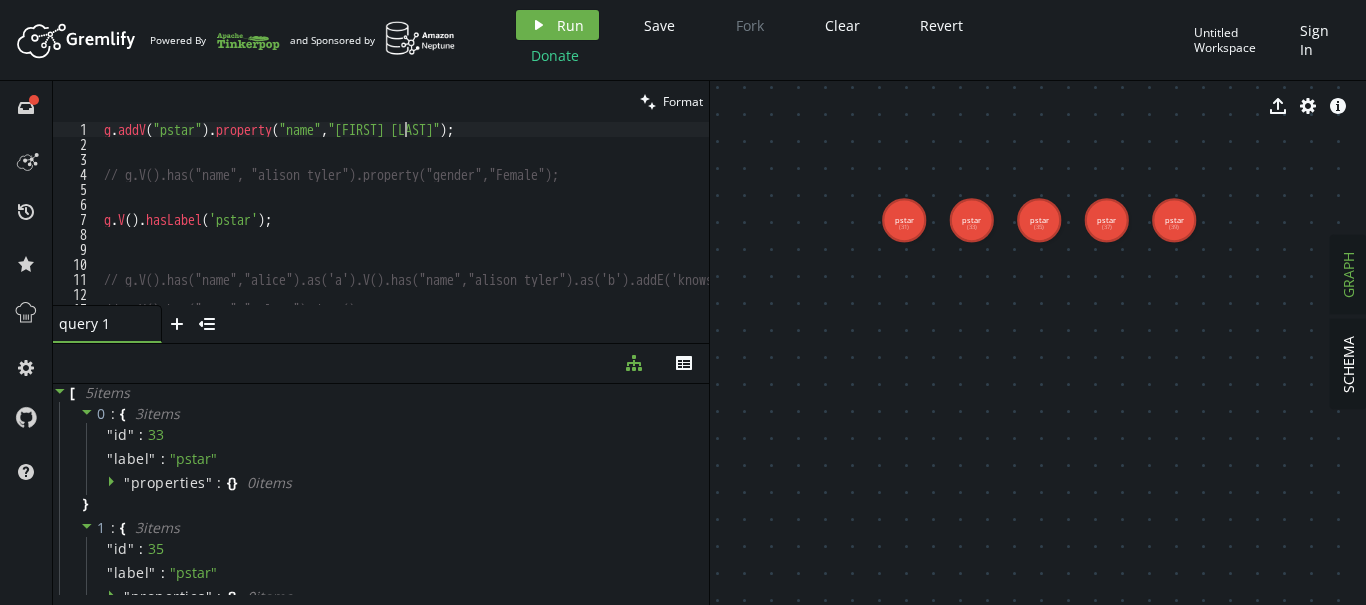 click on "g . addV ( "pstar" ) . property ( "name" , "[FIRST] [LAST]" ) ; // g.V().has("name", "[FIRST] [LAST]").property("gender","Female"); g . V ( ) . hasLabel ( 'pstar' ) ; // g.V().has("name","alice").as('a').V().has("name","[FIRST] [LAST]").as('b').addE('knows').from('b').to('a'); // g.V().has("name","sultan").drop();" at bounding box center [482, 228] 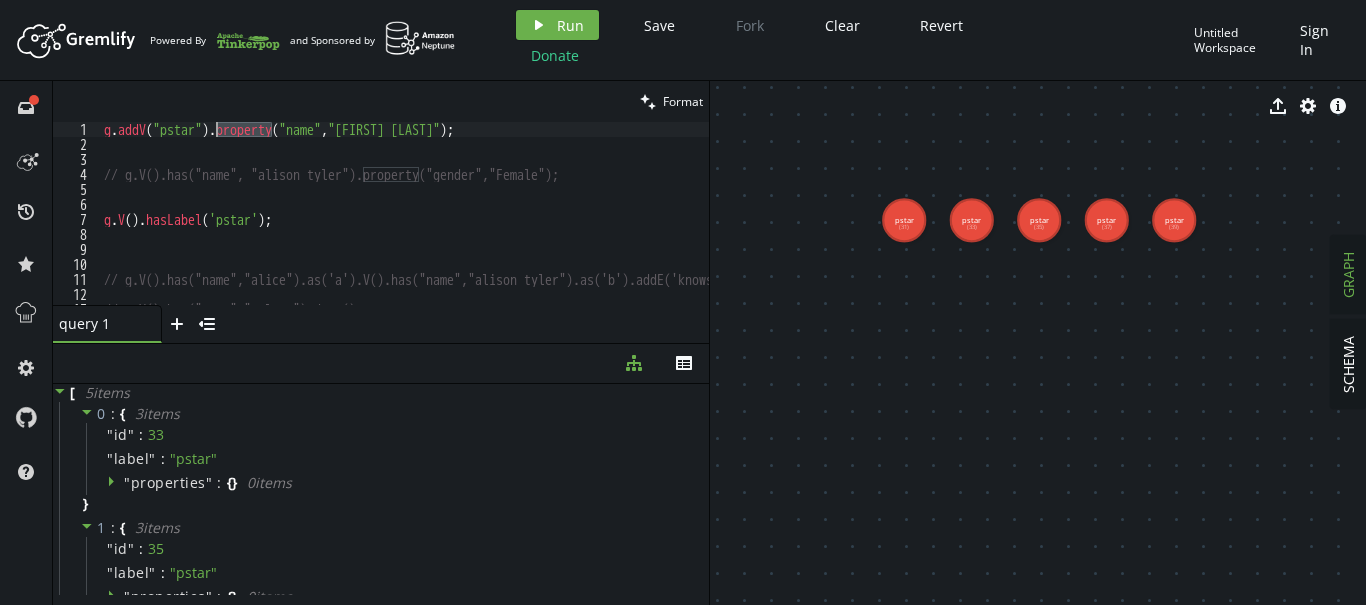 click on "g . addV ( "pstar" ) . property ( "name" , "[FIRST] [LAST]" ) ; // g.V().has("name", "[FIRST] [LAST]").property("gender","Female"); g . V ( ) . hasLabel ( 'pstar' ) ; // g.V().has("name","alice").as('a').V().has("name","[FIRST] [LAST]").as('b').addE('knows').from('b').to('a'); // g.V().has("name","sultan").drop();" at bounding box center [482, 228] 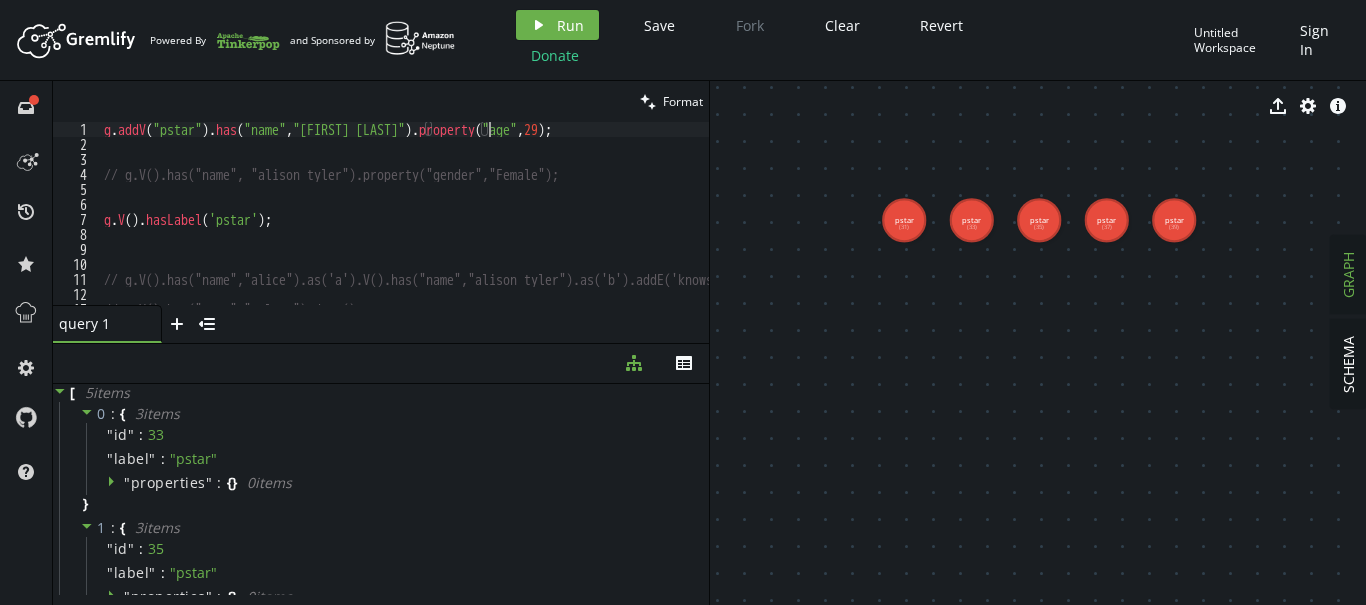 scroll, scrollTop: 0, scrollLeft: 384, axis: horizontal 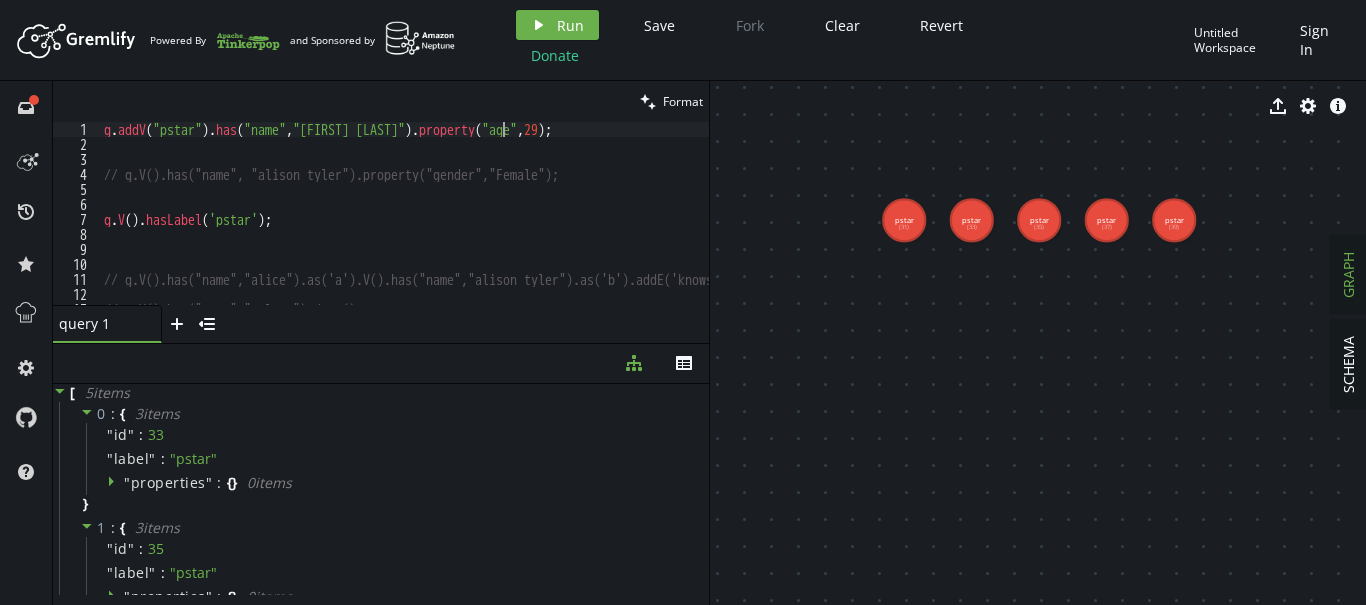 click on "g . addV ( "pstar" ) . has ( "name" , "[FIRST] [LAST]" ) . property ( "age" , 29 ) ; // g.V().has("name", "[FIRST] [LAST]").property("gender","Female"); g . V ( ) . hasLabel ( 'pstar' ) ; // g.V().has("name","alice").as('a').V().has("name","[FIRST] [LAST]").as('b').addE('knows').from('b').to('a'); // g.V().has("name","sultan").drop();" at bounding box center (482, 228) 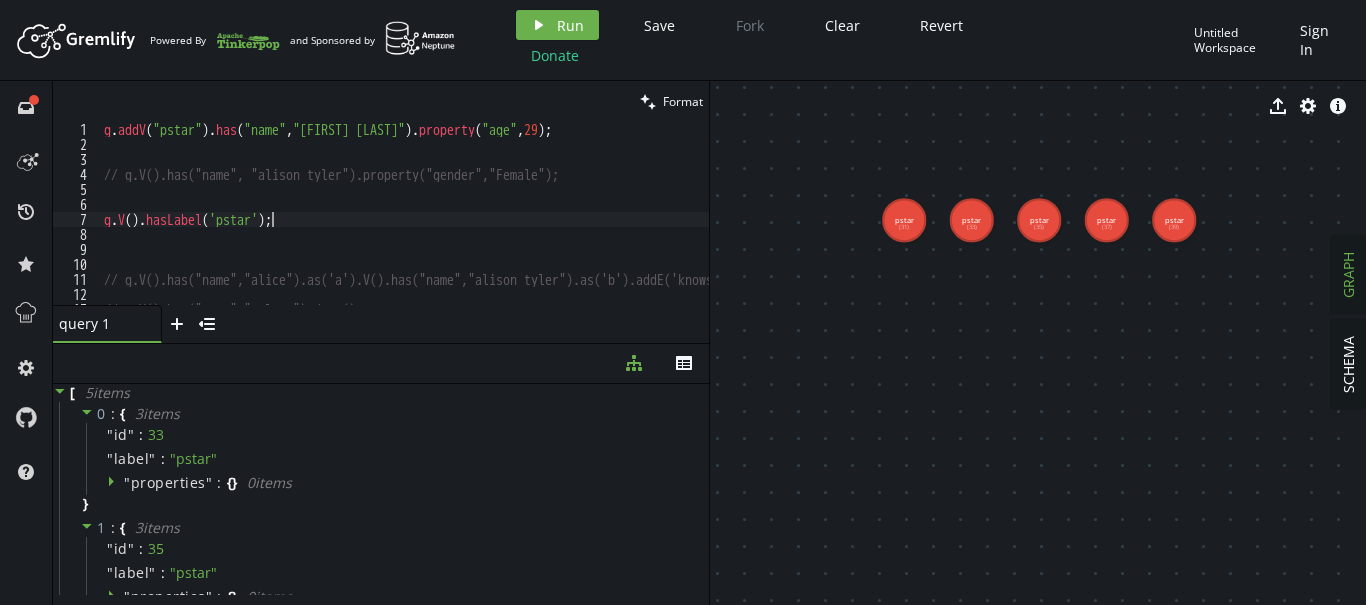 click on "g . addV ( "pstar" ) . has ( "name" , "[FIRST] [LAST]" ) . property ( "age" , 29 ) ; // g.V().has("name", "[FIRST] [LAST]").property("gender","Female"); g . V ( ) . hasLabel ( 'pstar' ) ; // g.V().has("name","alice").as('a').V().has("name","[FIRST] [LAST]").as('b').addE('knows').from('b').to('a'); // g.V().has("name","sultan").drop();" at bounding box center (482, 228) 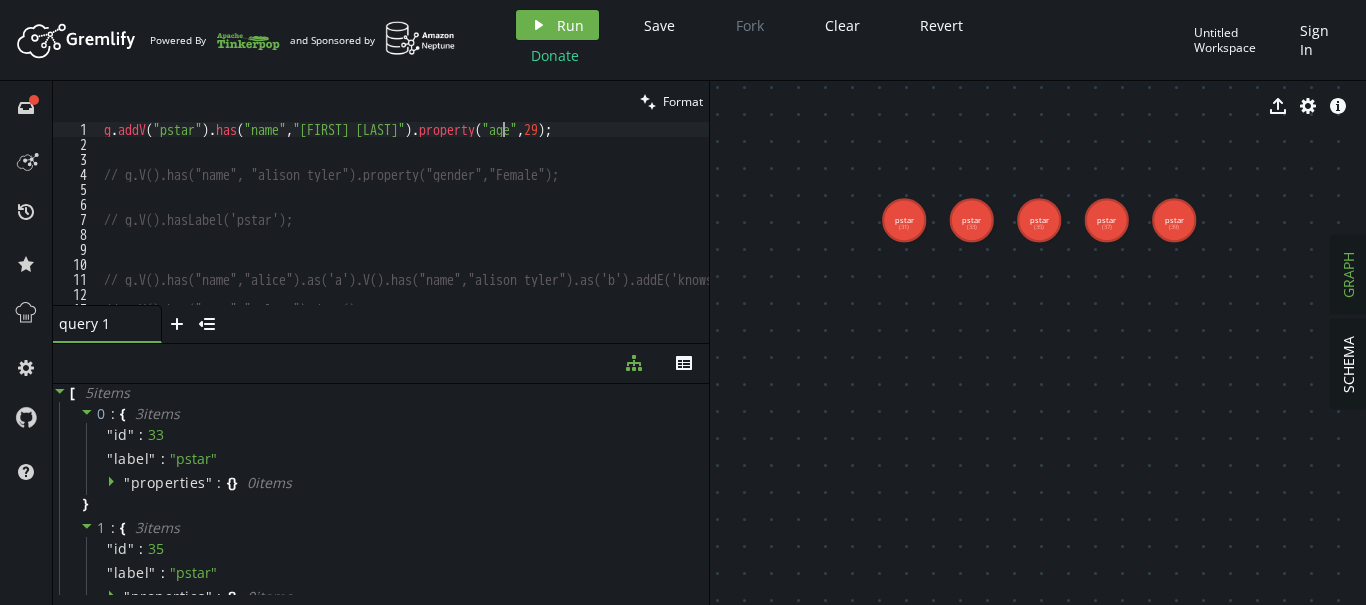 click on "g . addV ( "pstar" ) . has ( "name" , "[FIRST] [LAST]" ) . property ( "age" , 29 ) ; // g.V().has("name", "[FIRST] [LAST]").property("gender","Female"); // g.V().hasLabel('pstar'); // g.V().has("name","alice").as('a').V().has("name","[FIRST] [LAST]").as('b').addE('knows').from('b').to('a'); // g.V().has("name","sultan").drop();" at bounding box center [482, 228] 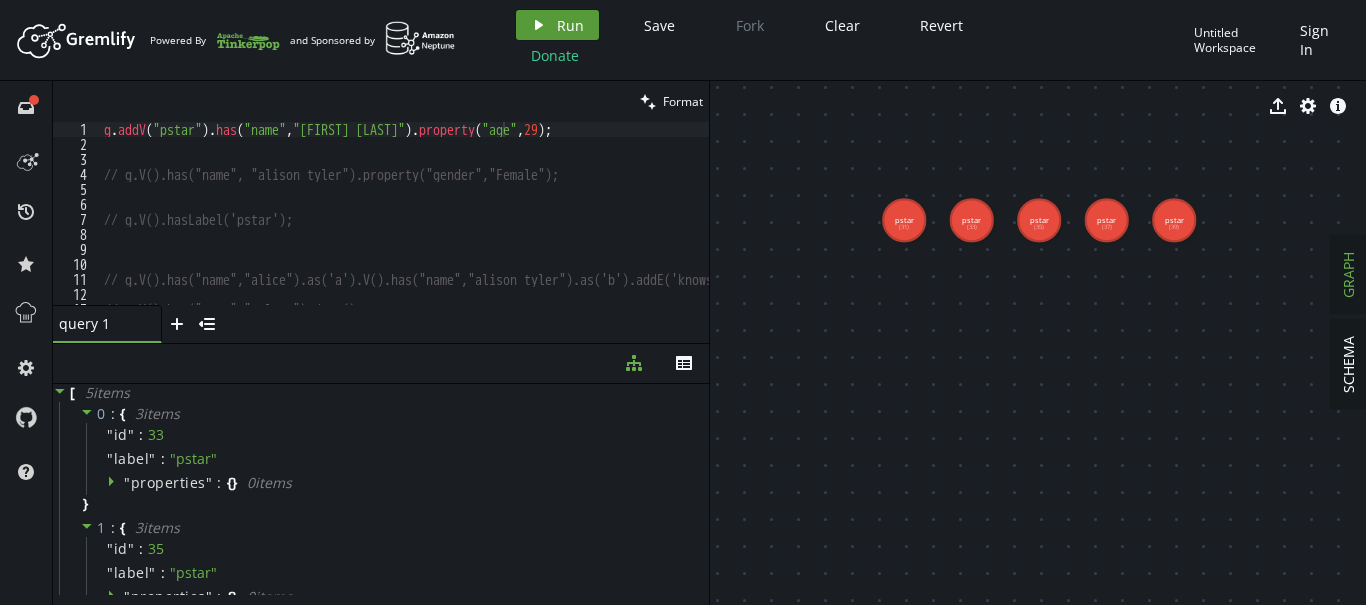 click on "Run" at bounding box center [570, 25] 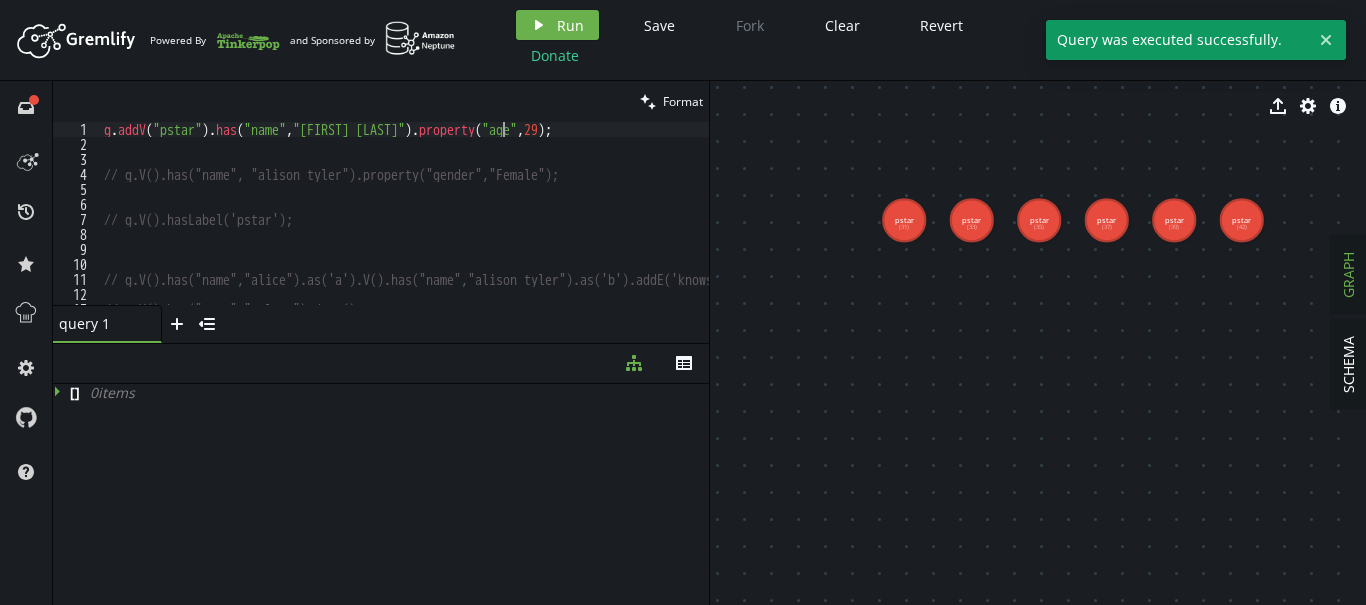 click on "g . addV ( "pstar" ) . has ( "name" , "[FIRST] [LAST]" ) . property ( "age" , 29 ) ; // g.V().has("name", "[FIRST] [LAST]").property("gender","Female"); // g.V().hasLabel('pstar'); // g.V().has("name","alice").as('a').V().has("name","[FIRST] [LAST]").as('b').addE('knows').from('b').to('a'); // g.V().has("name","sultan").drop();" at bounding box center (482, 228) 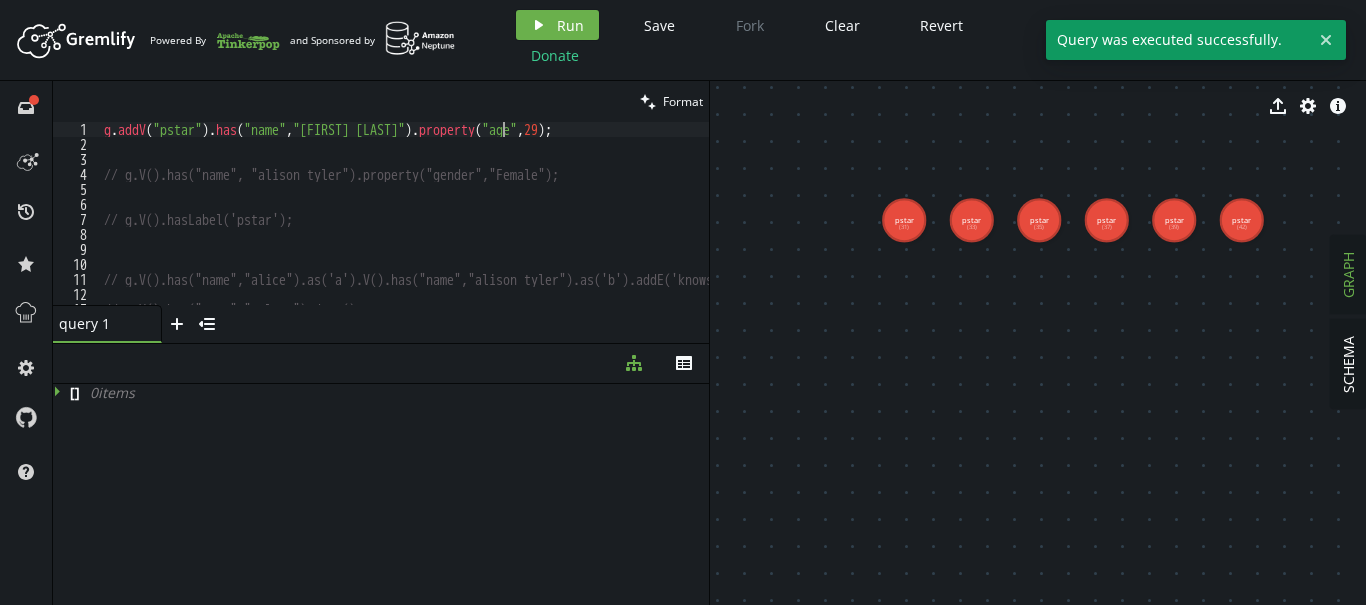 click on "g . addV ( "pstar" ) . has ( "name" , "[FIRST] [LAST]" ) . property ( "age" , 29 ) ; // g.V().has("name", "[FIRST] [LAST]").property("gender","Female"); // g.V().hasLabel('pstar'); // g.V().has("name","alice").as('a').V().has("name","[FIRST] [LAST]").as('b').addE('knows').from('b').to('a'); // g.V().has("name","sultan").drop();" at bounding box center (482, 228) 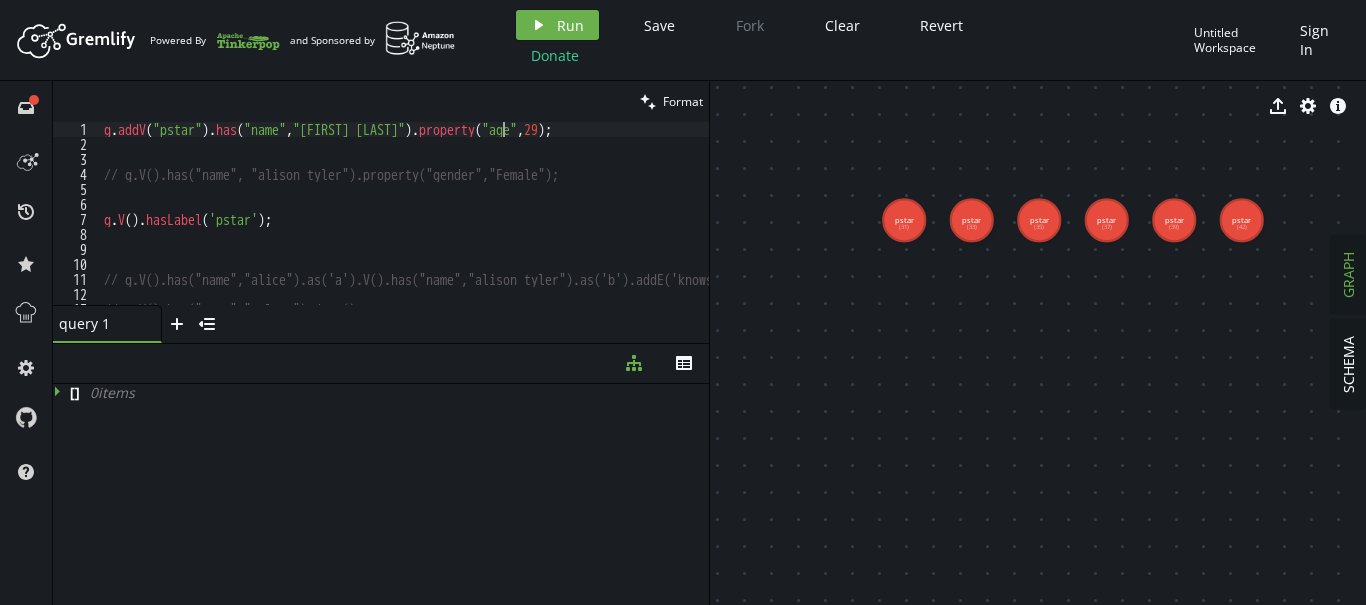 click on "g . addV ( "pstar" ) . has ( "name" , "[FIRST] [LAST]" ) . property ( "age" , 29 ) ; // g.V().has("name", "[FIRST] [LAST]").property("gender","Female"); g . V ( ) . hasLabel ( 'pstar' ) ; // g.V().has("name","alice").as('a').V().has("name","[FIRST] [LAST]").as('b').addE('knows').from('b').to('a'); // g.V().has("name","sultan").drop();" at bounding box center [482, 228] 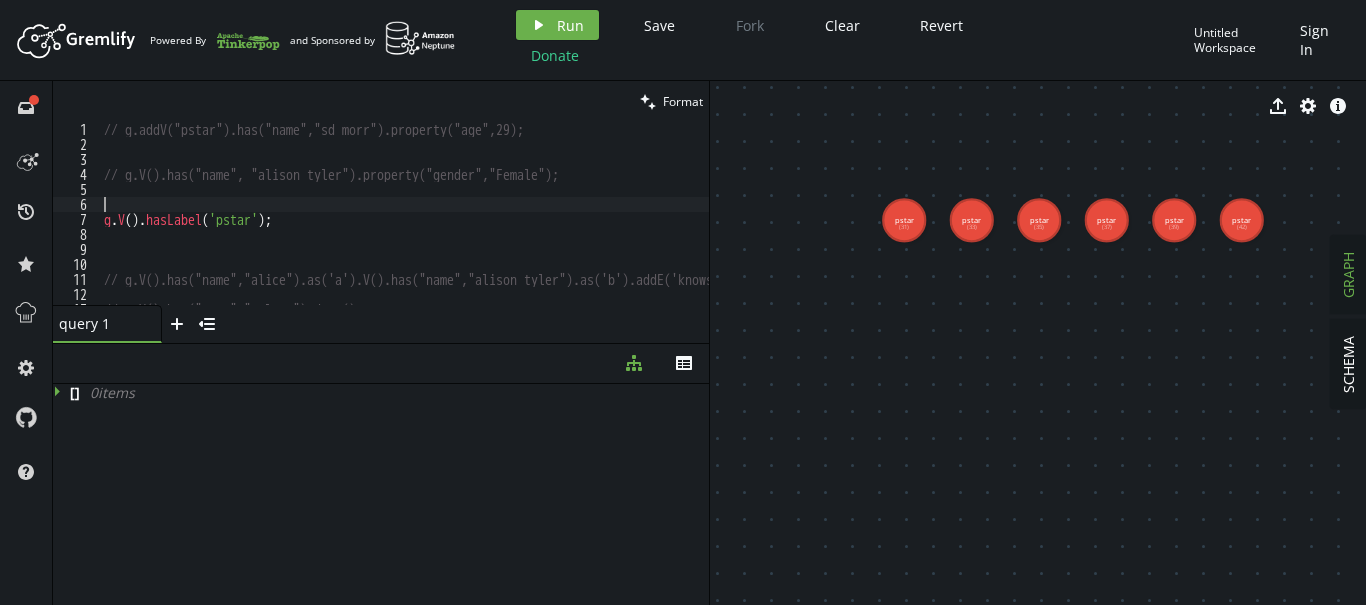 click on "// g.addV("pstar").has("name","[FIRST] [LAST]").property("age",29); // g.V().has("name", "alison tyler").property("gender","Female"); g . V ( ) . hasLabel ( 'pstar' ) ; // g.V().has("name","alice").as('a').V().has("name","alison tyler").as('b').addE('knows').from('b').to('a'); // g.V().has("name","sultan").drop();" at bounding box center [482, 228] 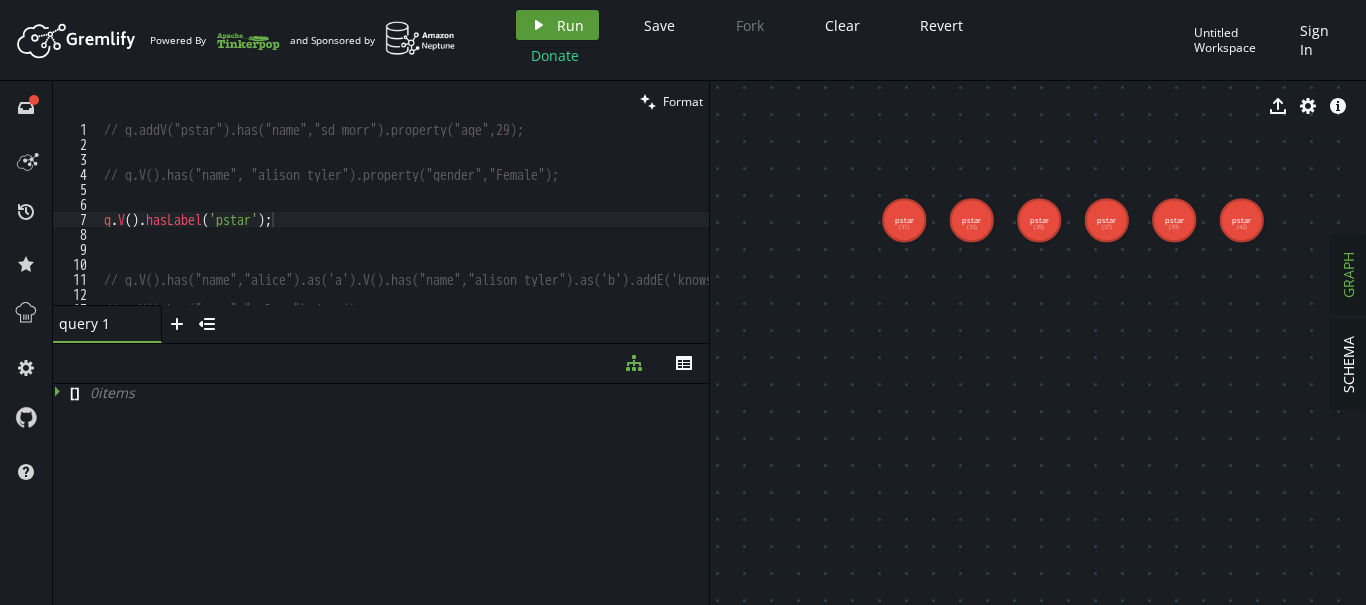 click on "Run" at bounding box center (570, 25) 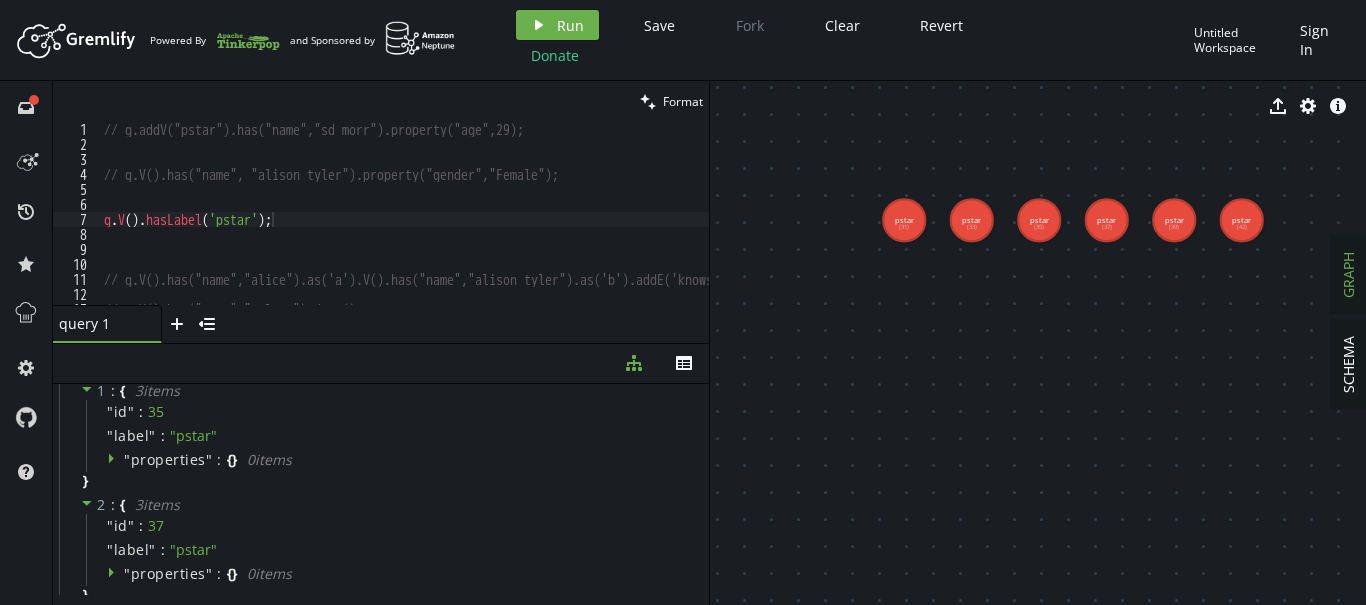 scroll, scrollTop: 0, scrollLeft: 0, axis: both 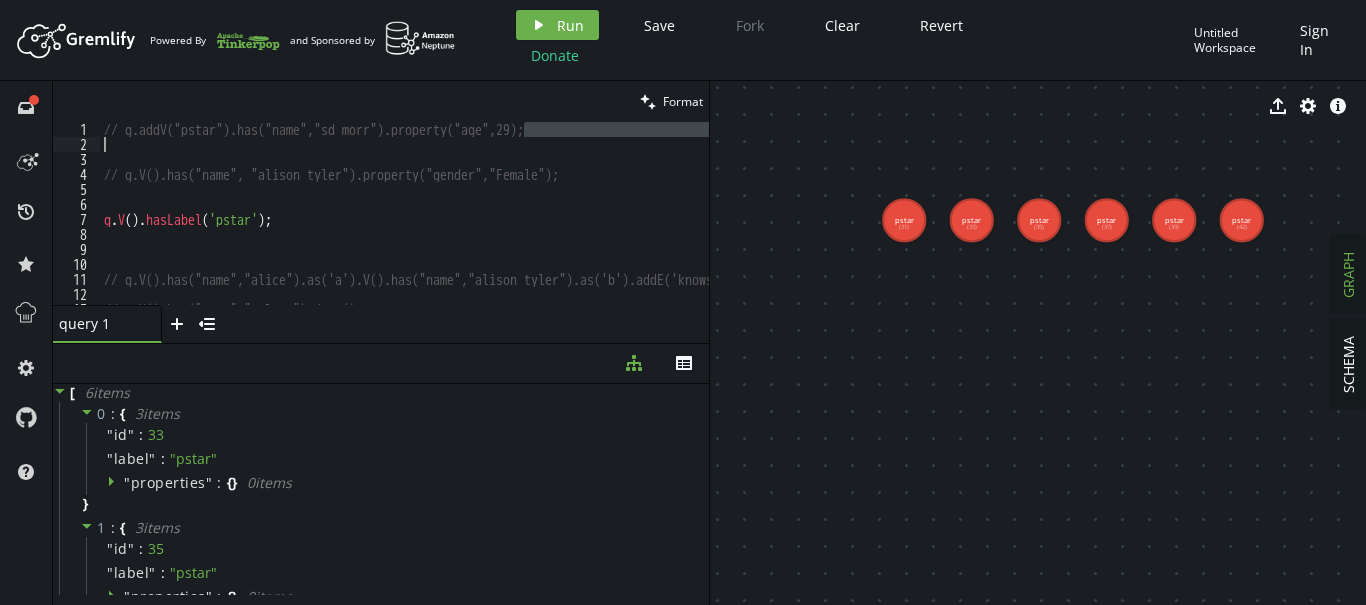 drag, startPoint x: 546, startPoint y: 129, endPoint x: 128, endPoint y: 143, distance: 418.23438 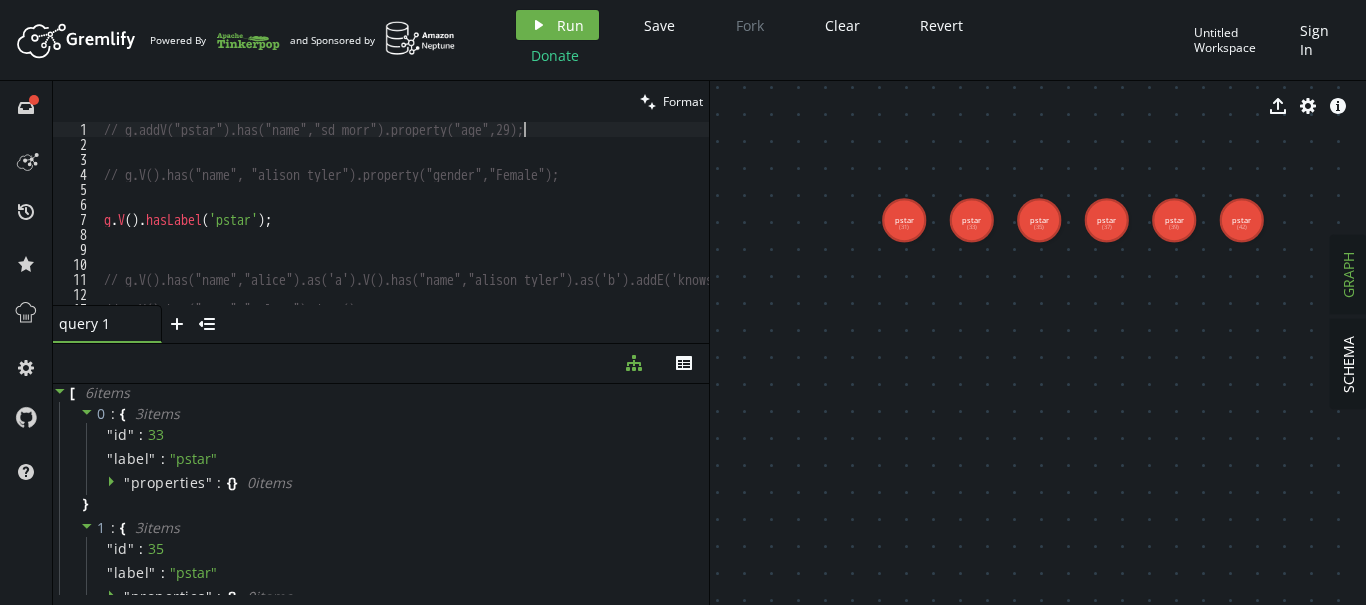 click on "// g.addV("pstar").has("name","[FIRST] [LAST]").property("age",29); // g.V().has("name", "alison tyler").property("gender","Female"); g . V ( ) . hasLabel ( 'pstar' ) ; // g.V().has("name","alice").as('a').V().has("name","alison tyler").as('b').addE('knows').from('b').to('a'); // g.V().has("name","sultan").drop();" at bounding box center [482, 228] 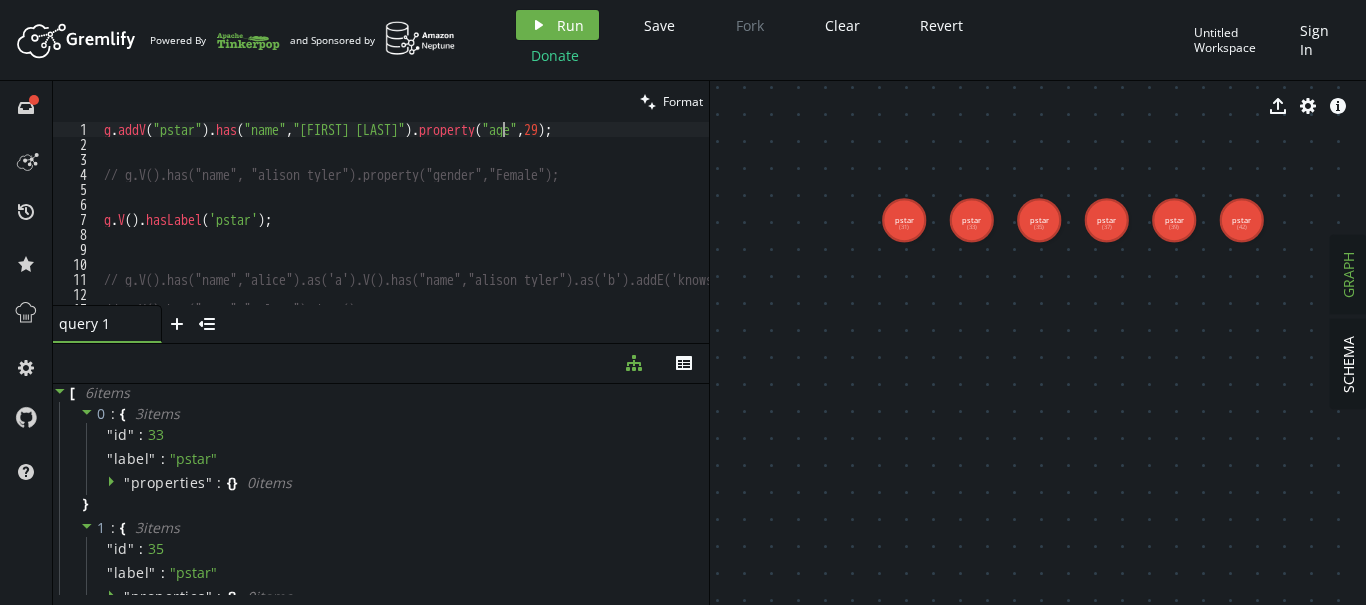 click on "g . addV ( "pstar" ) . has ( "name" , "[FIRST] [LAST]" ) . property ( "age" , 29 ) ; // g.V().has("name", "[FIRST] [LAST]").property("gender","Female"); g . V ( ) . hasLabel ( 'pstar' ) ; // g.V().has("name","alice").as('a').V().has("name","[FIRST] [LAST]").as('b').addE('knows').from('b').to('a'); // g.V().has("name","sultan").drop();" at bounding box center (482, 228) 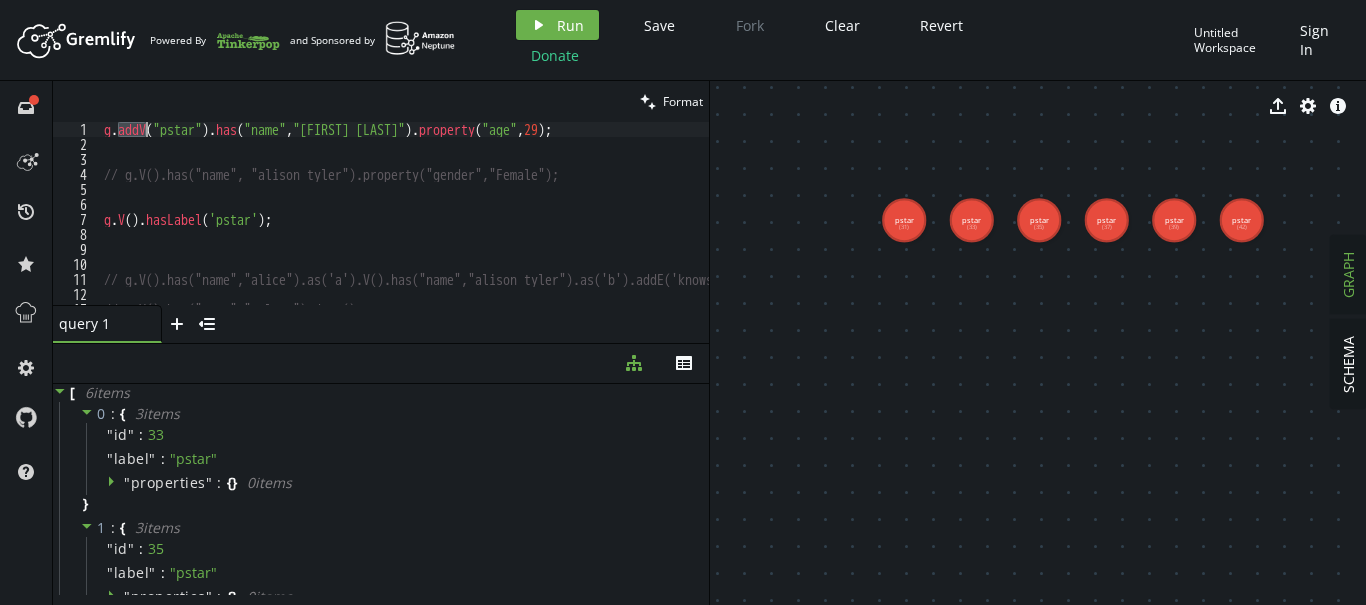 click on "g . addV ( "pstar" ) . has ( "name" , "[FIRST] [LAST]" ) . property ( "age" , 29 ) ; // g.V().has("name", "[FIRST] [LAST]").property("gender","Female"); g . V ( ) . hasLabel ( 'pstar' ) ; // g.V().has("name","alice").as('a').V().has("name","[FIRST] [LAST]").as('b').addE('knows').from('b').to('a'); // g.V().has("name","sultan").drop();" at bounding box center [482, 228] 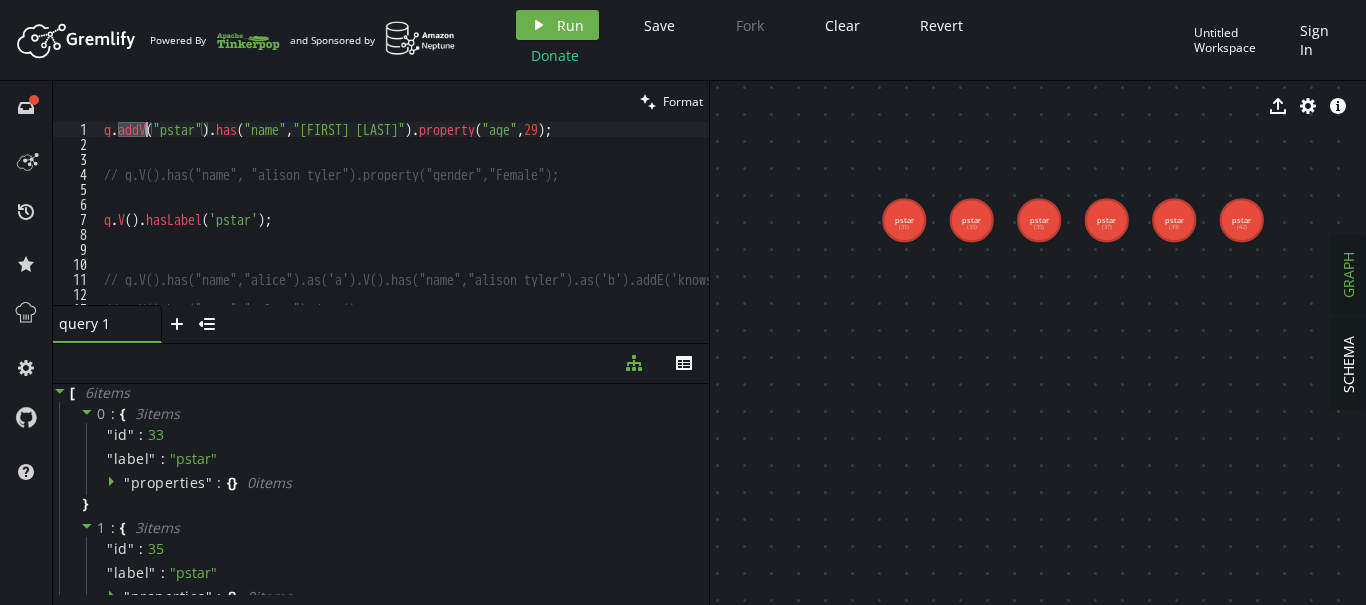 click on "g . addV ( "pstar" ) . has ( "name" , "[FIRST] [LAST]" ) . property ( "age" , 29 ) ; // g.V().has("name", "[FIRST] [LAST]").property("gender","Female"); g . V ( ) . hasLabel ( 'pstar' ) ; // g.V().has("name","alice").as('a').V().has("name","[FIRST] [LAST]").as('b').addE('knows').from('b').to('a'); // g.V().has("name","sultan").drop();" at bounding box center (404, 213) 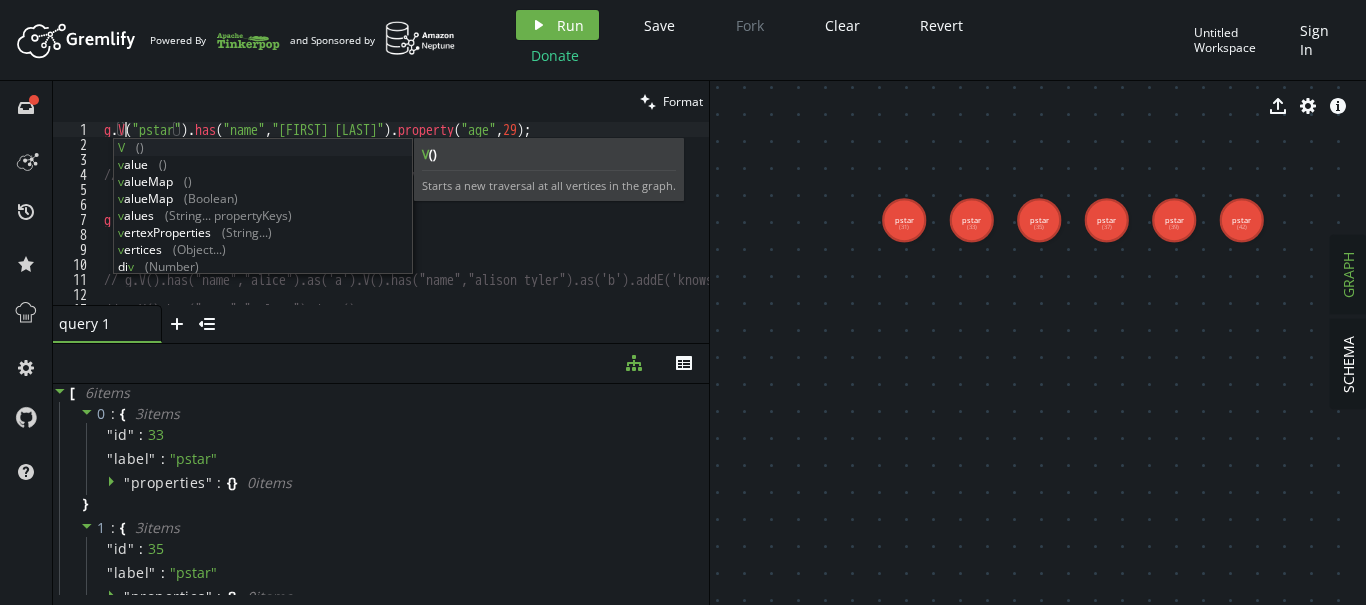 scroll, scrollTop: 0, scrollLeft: 22, axis: horizontal 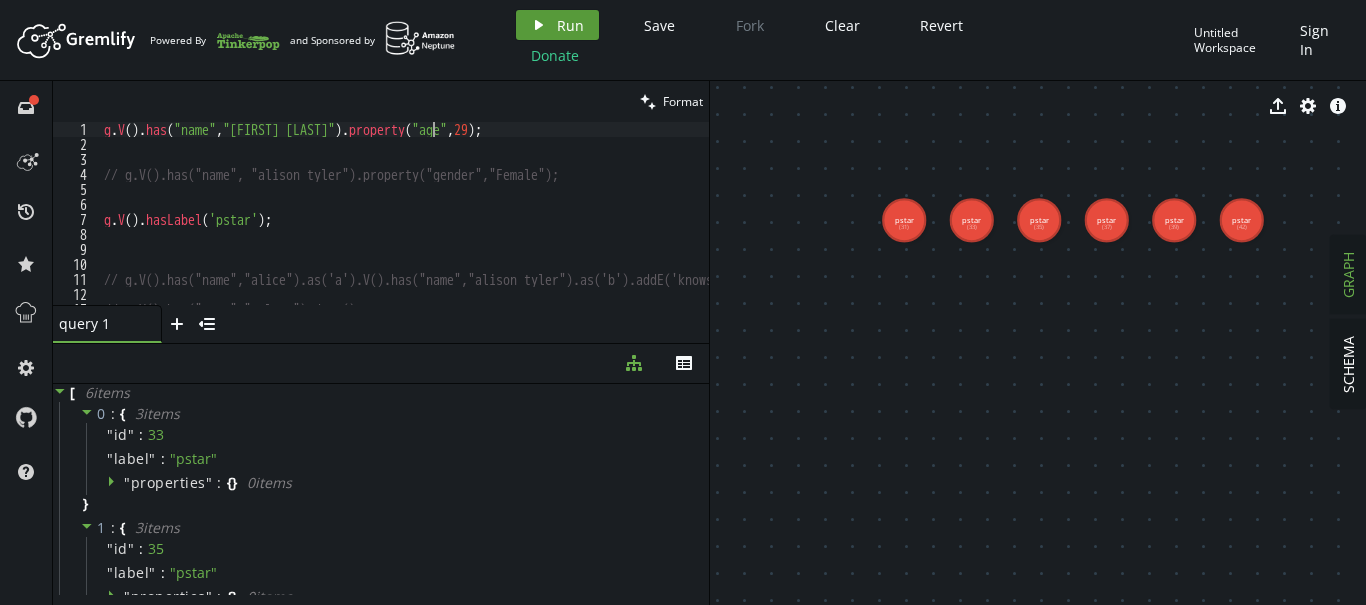 click on "play Run" at bounding box center [557, 25] 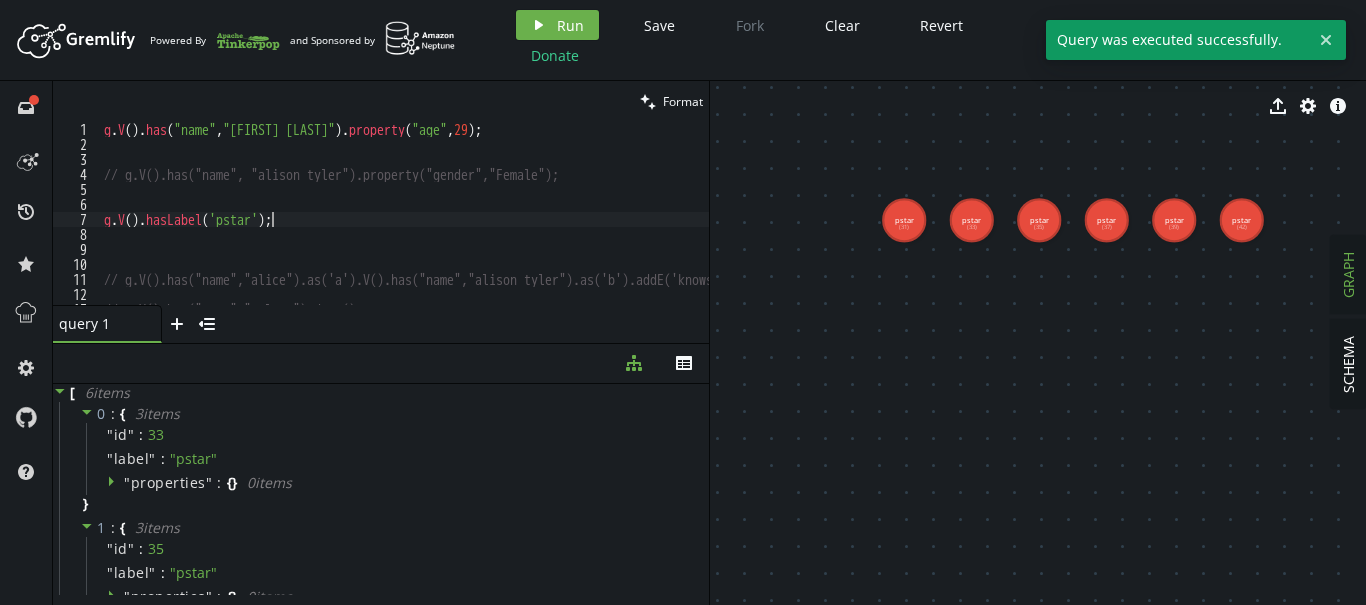 click on "g . V ( ) . has ( "name" , "sd morr" ) . property ( "age" , 29 ) ; // g.V().has("name", "[FIRST] [LAST]").property("gender","Female"); g . V ( ) . hasLabel ( 'pstar' ) ; // g.V().has("name","alice").as('a').V().has("name","[FIRST] [LAST]").as('b').addE('knows').from('b').to('a'); // g.V().has("name","sultan").drop();" at bounding box center (482, 228) 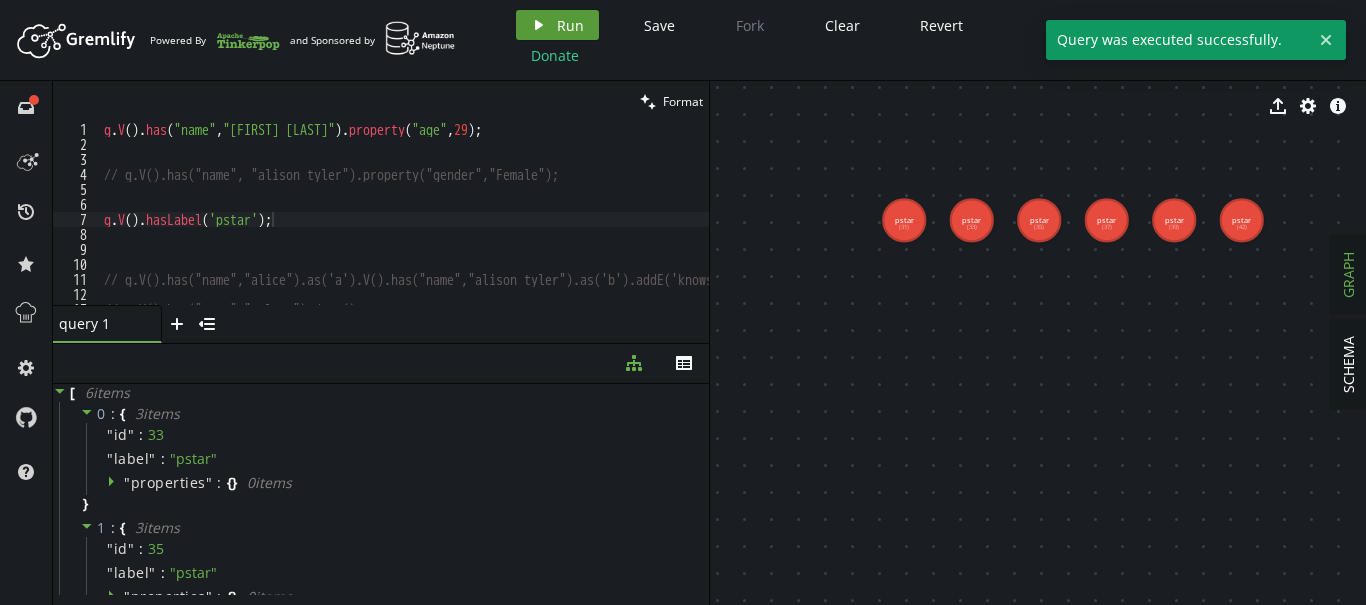 click on "play Run" at bounding box center (557, 25) 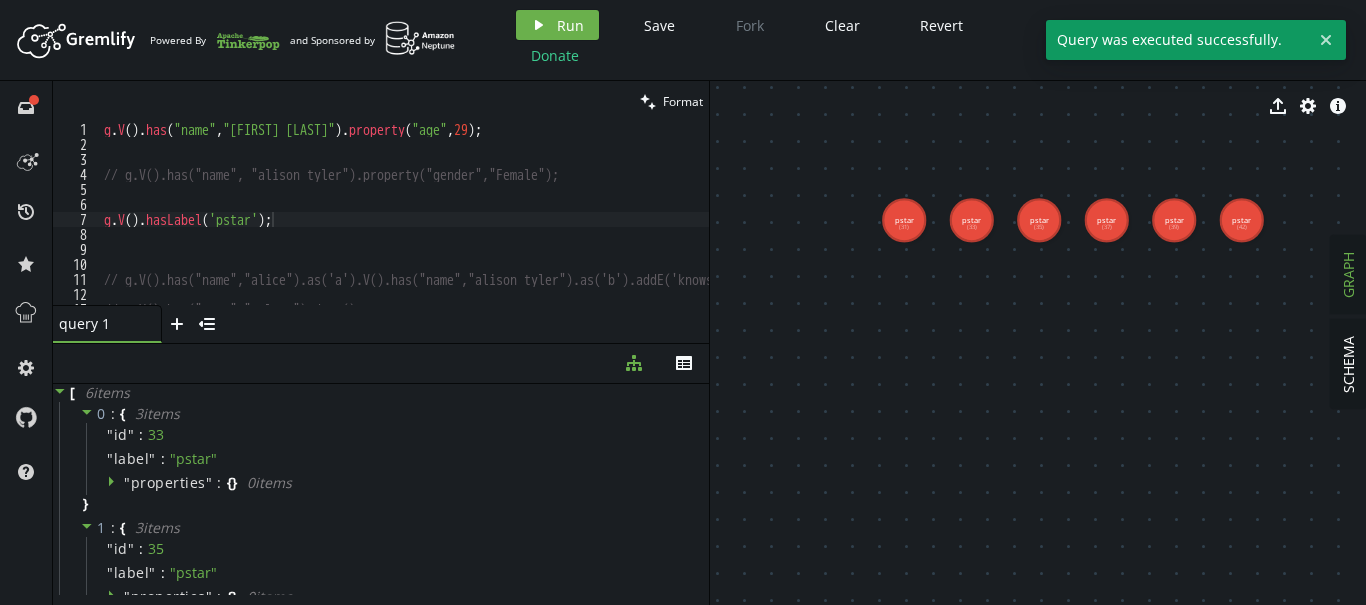 click on "clean Format" at bounding box center [381, 101] 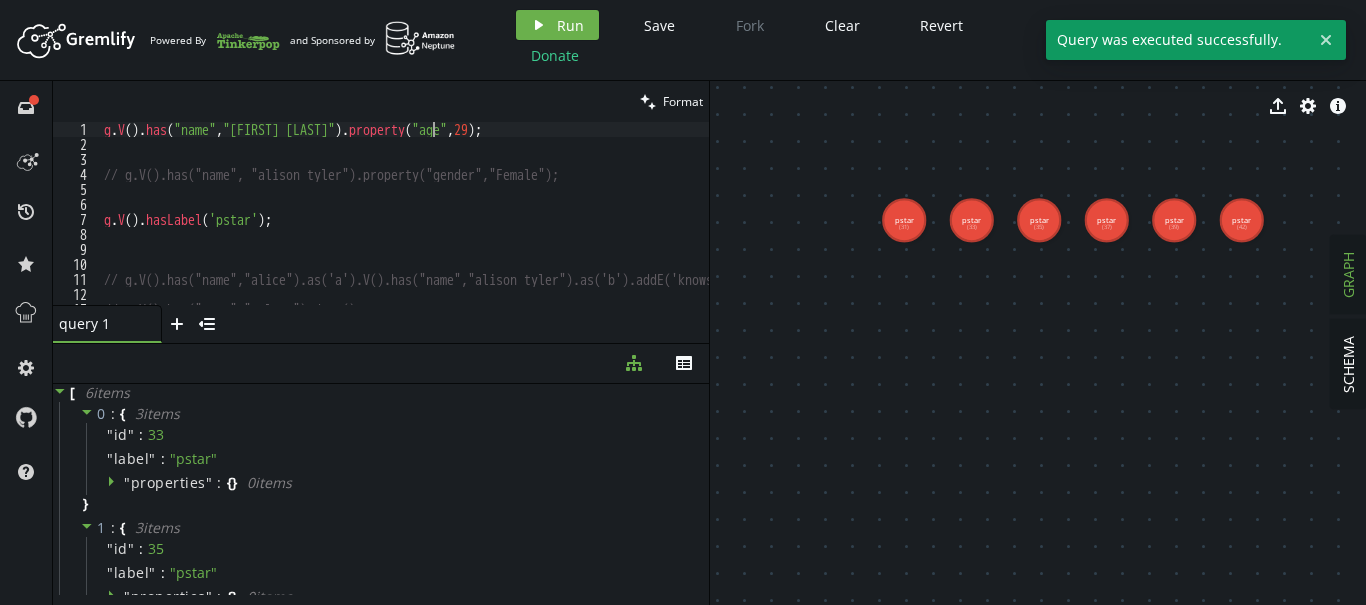 click on "g . V ( ) . has ( "name" , "sd morr" ) . property ( "age" , 29 ) ; // g.V().has("name", "[FIRST] [LAST]").property("gender","Female"); g . V ( ) . hasLabel ( 'pstar' ) ; // g.V().has("name","alice").as('a').V().has("name","[FIRST] [LAST]").as('b').addE('knows').from('b').to('a'); // g.V().has("name","sultan").drop();" at bounding box center [482, 228] 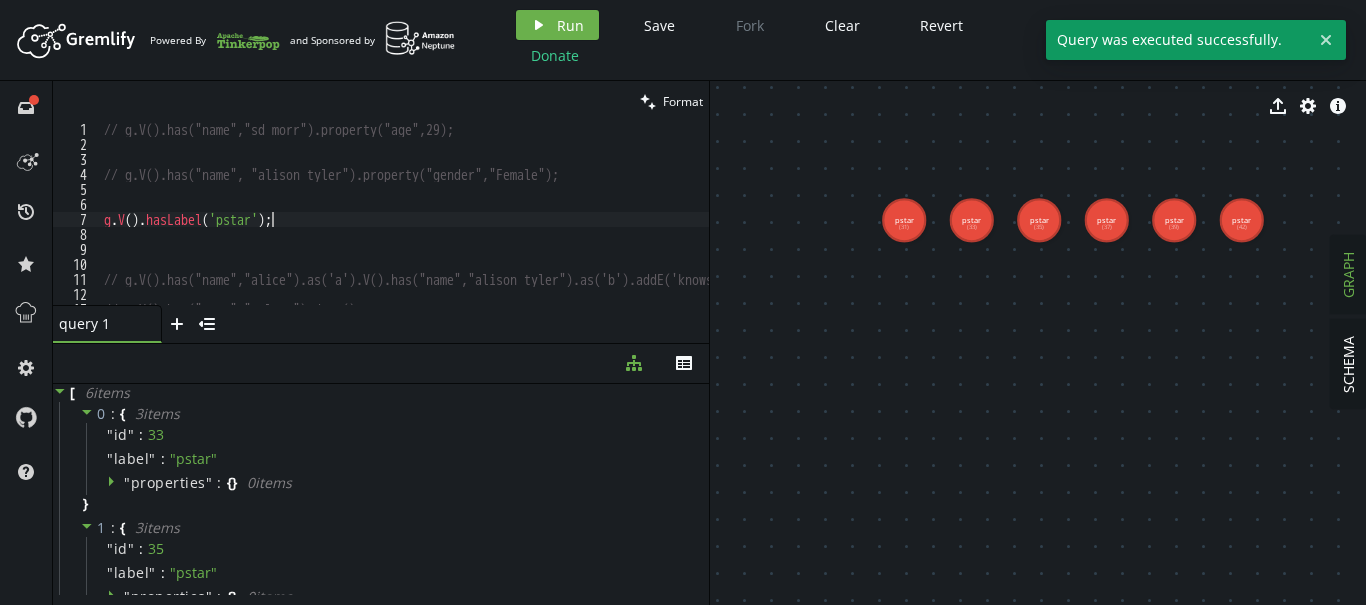 click on "// g.V().has("name","sd morr").property("age",29); // g.V().has("name", "[FIRST] [LAST]").property("gender","Female"); g . V ( ) . hasLabel ( 'pstar' ) ; // g.V().has("name","alice").as('a').V().has("name","[FIRST] [LAST]").as('b').addE('knows').from('b').to('a'); // g.V().has("name","sultan").drop();" at bounding box center [482, 228] 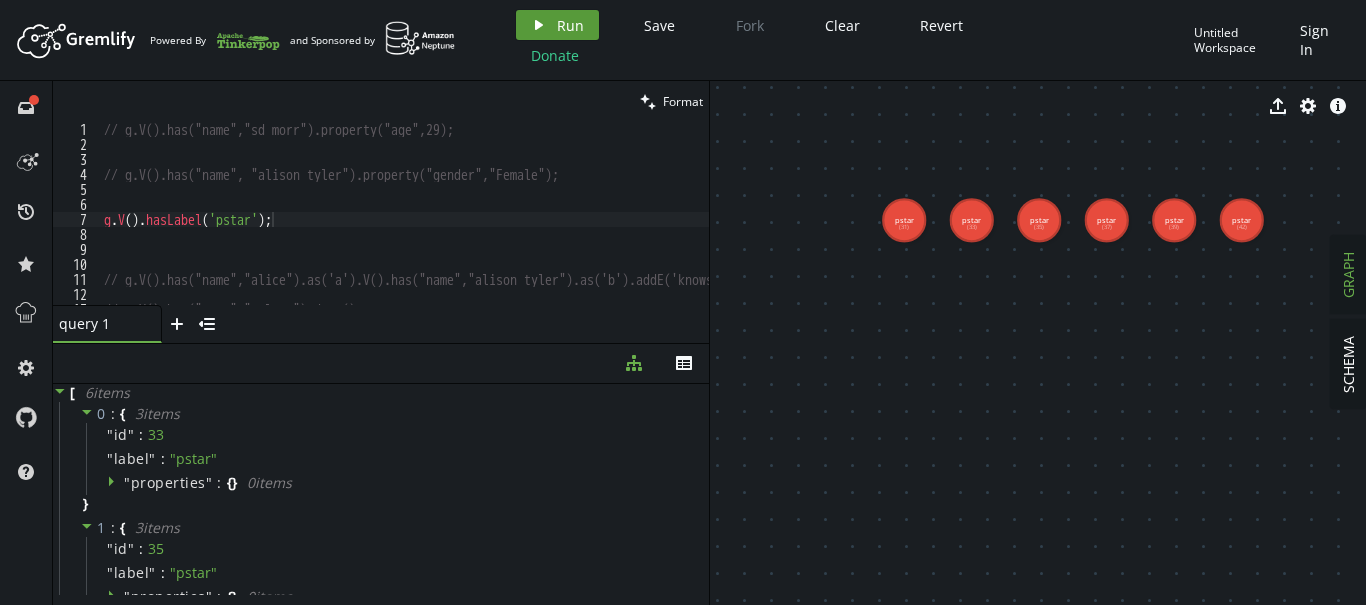 click on "Run" at bounding box center (570, 25) 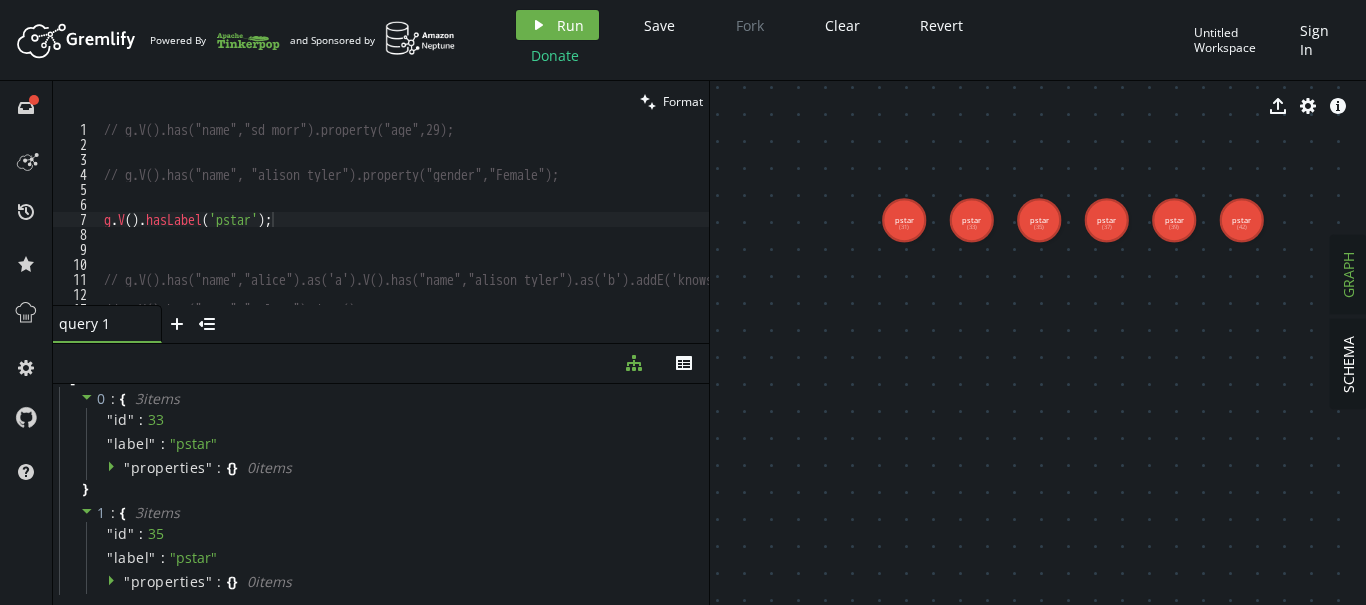 scroll, scrollTop: 0, scrollLeft: 0, axis: both 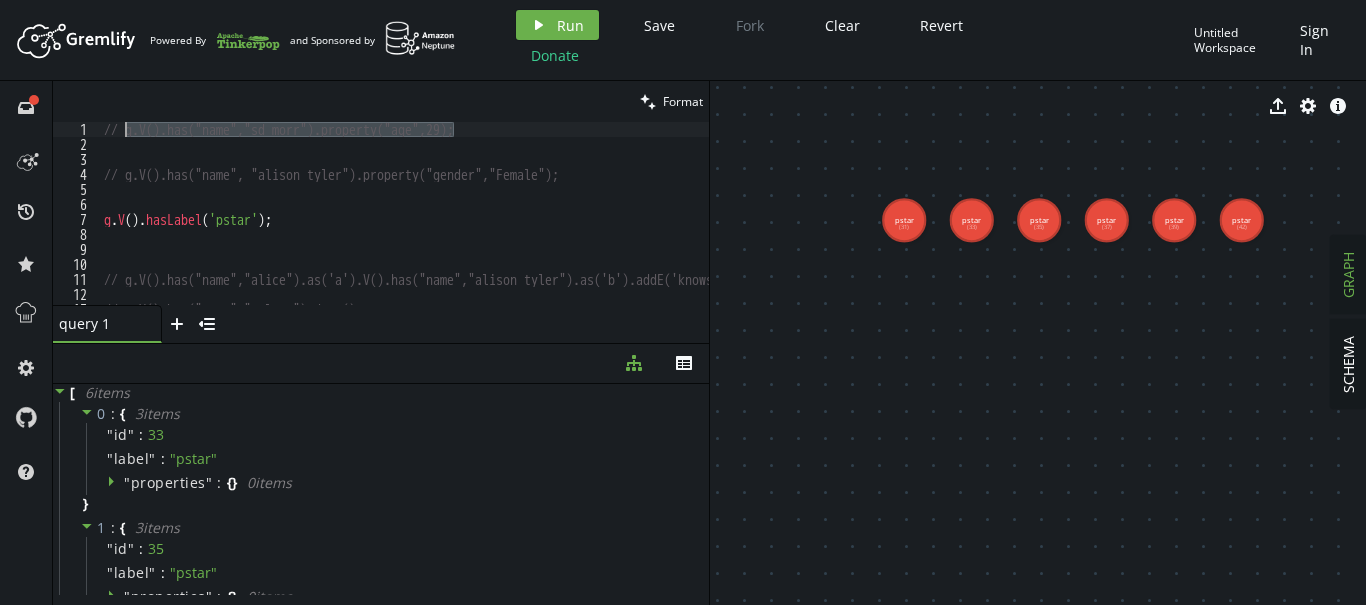 drag, startPoint x: 485, startPoint y: 133, endPoint x: 125, endPoint y: 138, distance: 360.03473 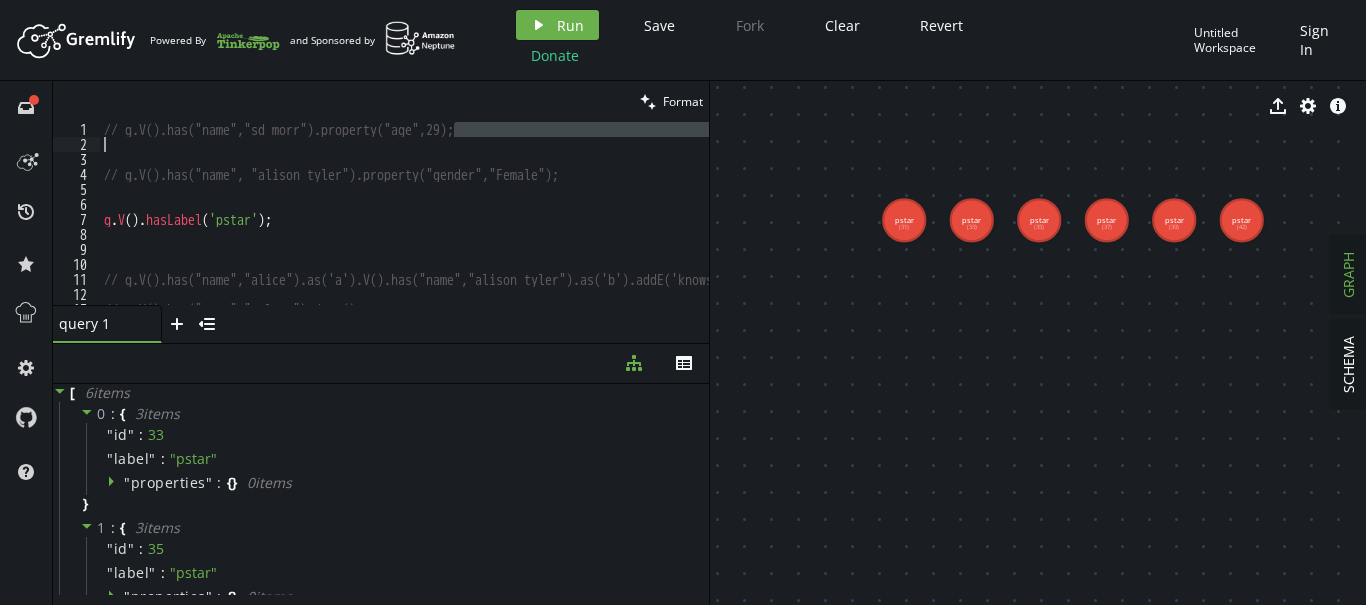 paste on "g.addV("pstar").property("name","abigail morr");" 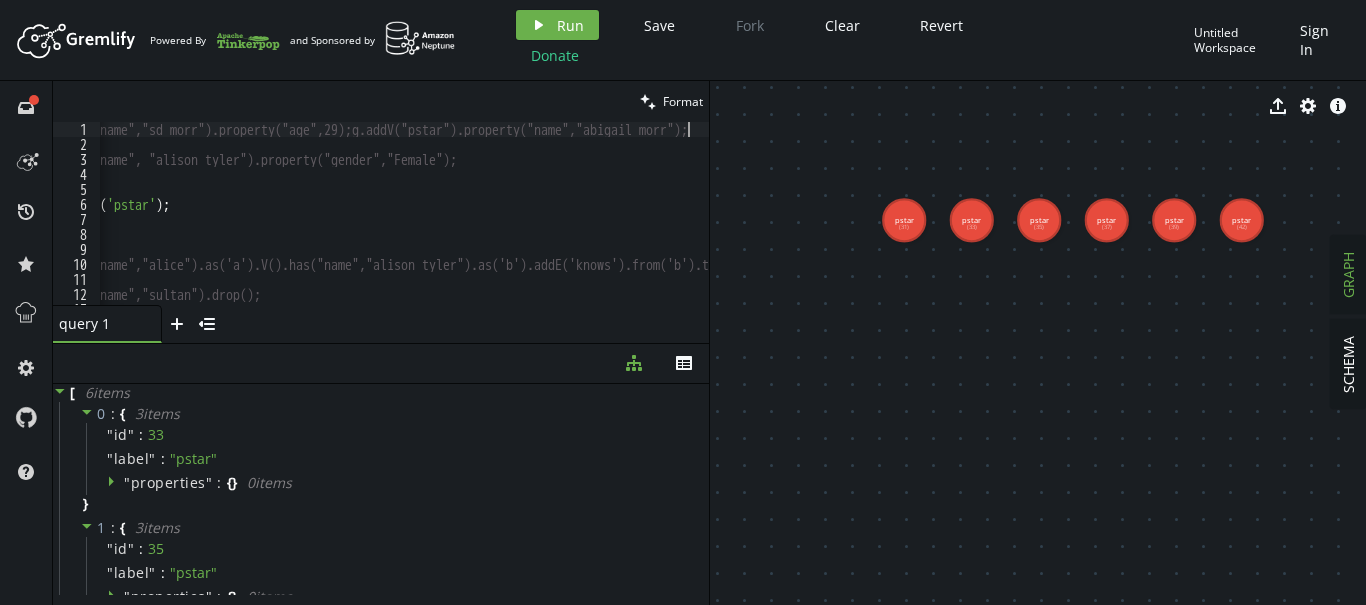 scroll, scrollTop: 0, scrollLeft: 102, axis: horizontal 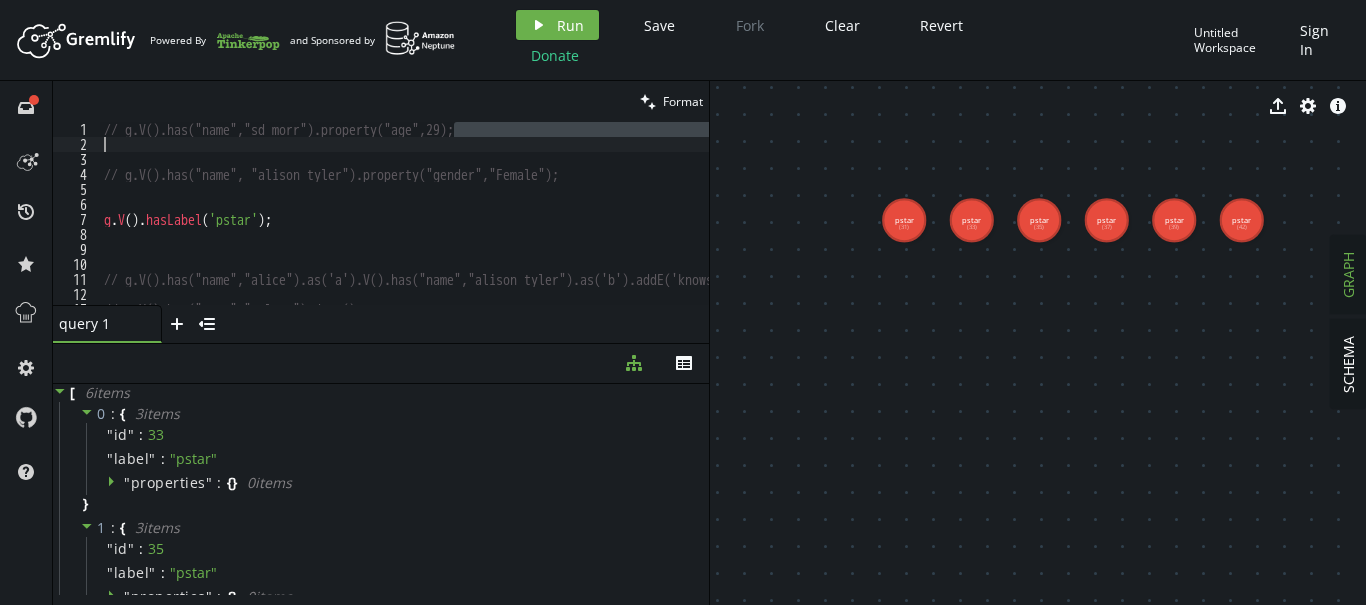 click on "// g.V().has("name","sd morr").property("age",29); // g.V().has("name", "[FIRST] [LAST]").property("gender","Female"); g . V ( ) . hasLabel ( 'pstar' ) ; // g.V().has("name","alice").as('a').V().has("name","[FIRST] [LAST]").as('b').addE('knows').from('b').to('a'); // g.V().has("name","sultan").drop();" at bounding box center (404, 213) 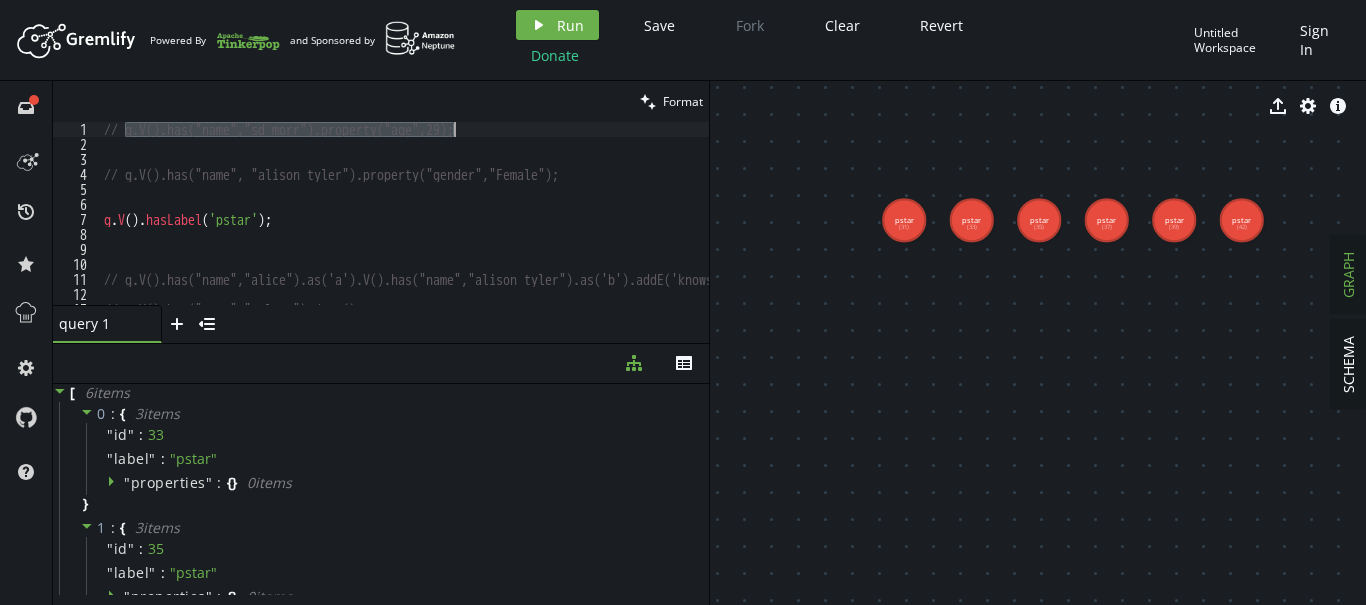 drag, startPoint x: 124, startPoint y: 136, endPoint x: 457, endPoint y: 129, distance: 333.07358 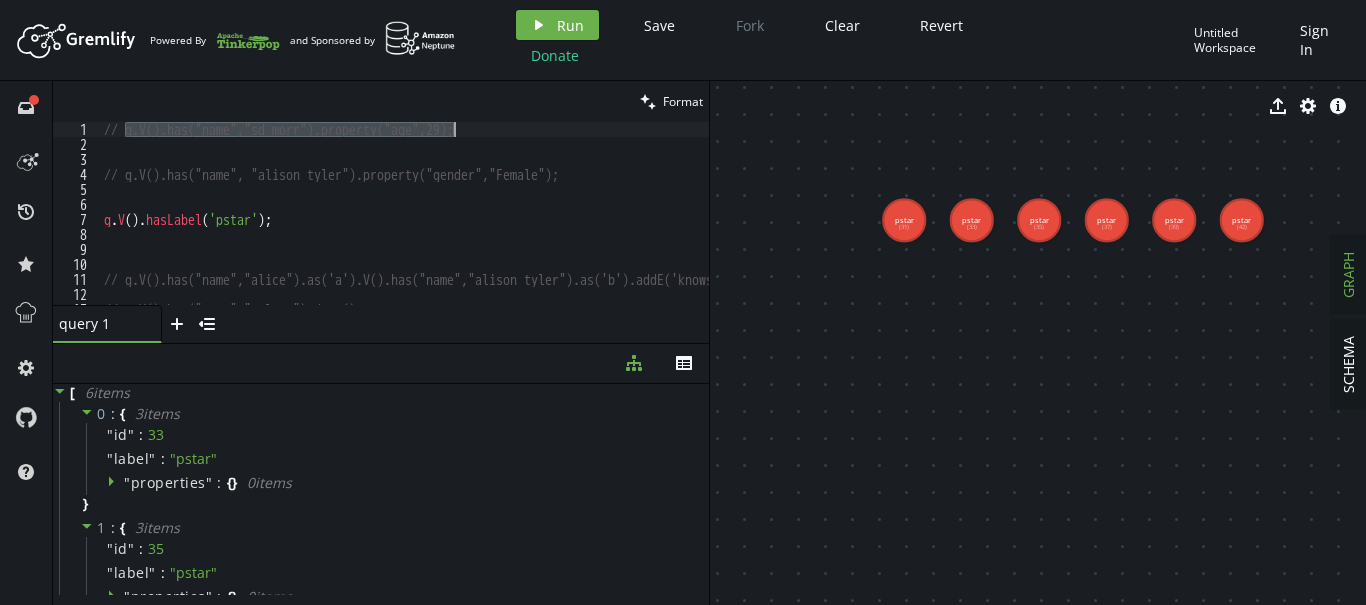 click on "// g.V().has("name","sd morr").property("age",29); // g.V().has("name", "[FIRST] [LAST]").property("gender","Female"); g . V ( ) . hasLabel ( 'pstar' ) ; // g.V().has("name","alice").as('a').V().has("name","[FIRST] [LAST]").as('b').addE('knows').from('b').to('a'); // g.V().has("name","sultan").drop();" at bounding box center [482, 228] 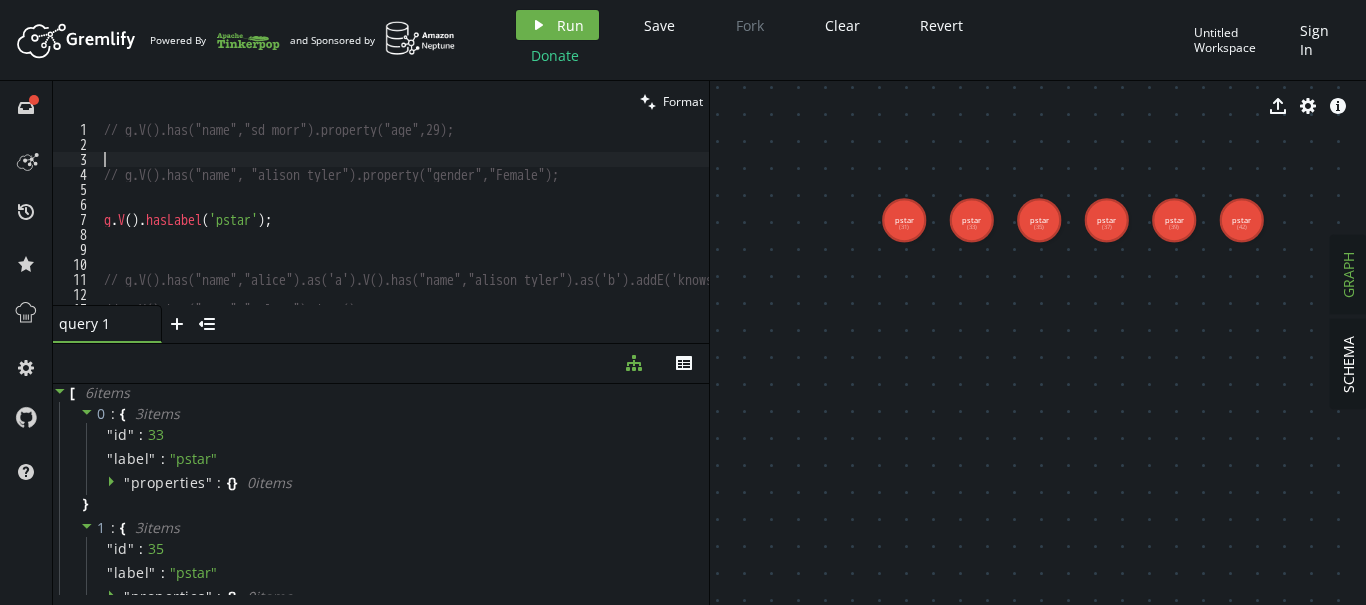 paste on "g.V().has("name", "sd morr").valueMap()" 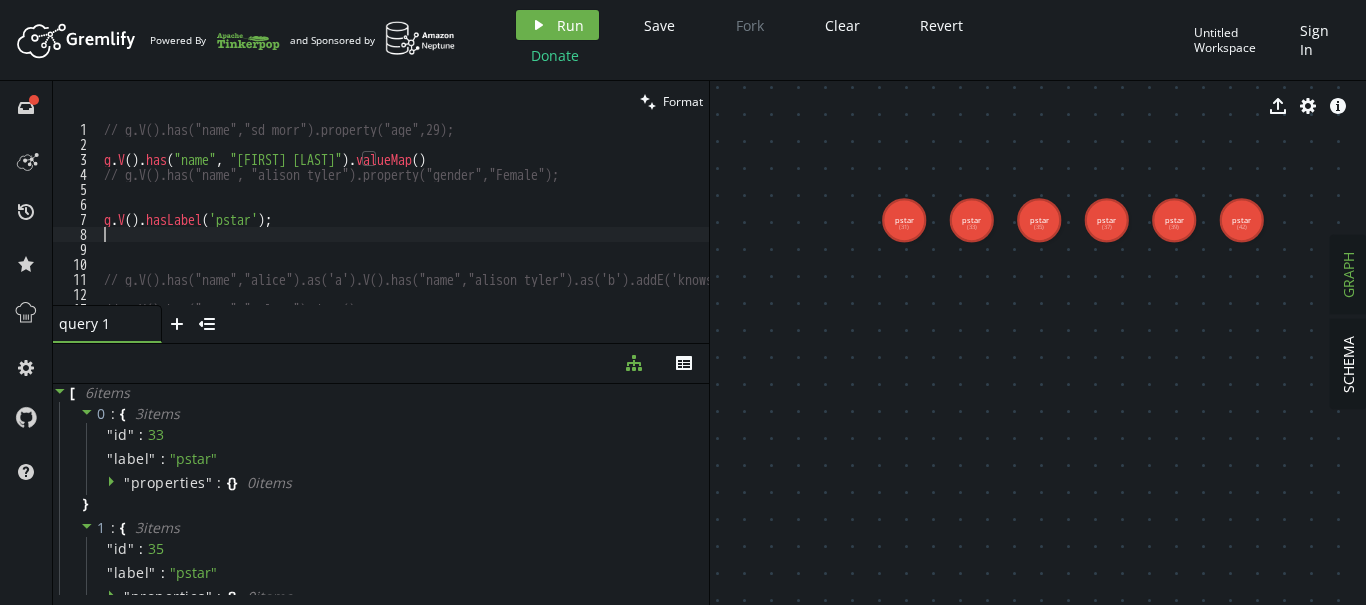 click on "// g.V().has("name","[FIRST] [LAST]").property("age",29); g . V ( ) . has ( "name" ,   "[FIRST] [LAST]" ) . valueMap ( ) // g.V().has("name", "[FIRST] [LAST]").property("gender","Female"); g . V ( ) . hasLabel ( 'pstar' ) ; // g.V().has("name","alice").as('a').V().has("name","[FIRST] [LAST]").as('b').addE('knows').from('b').to('a'); // g.V().has("name","sultan").drop();" at bounding box center (482, 228) 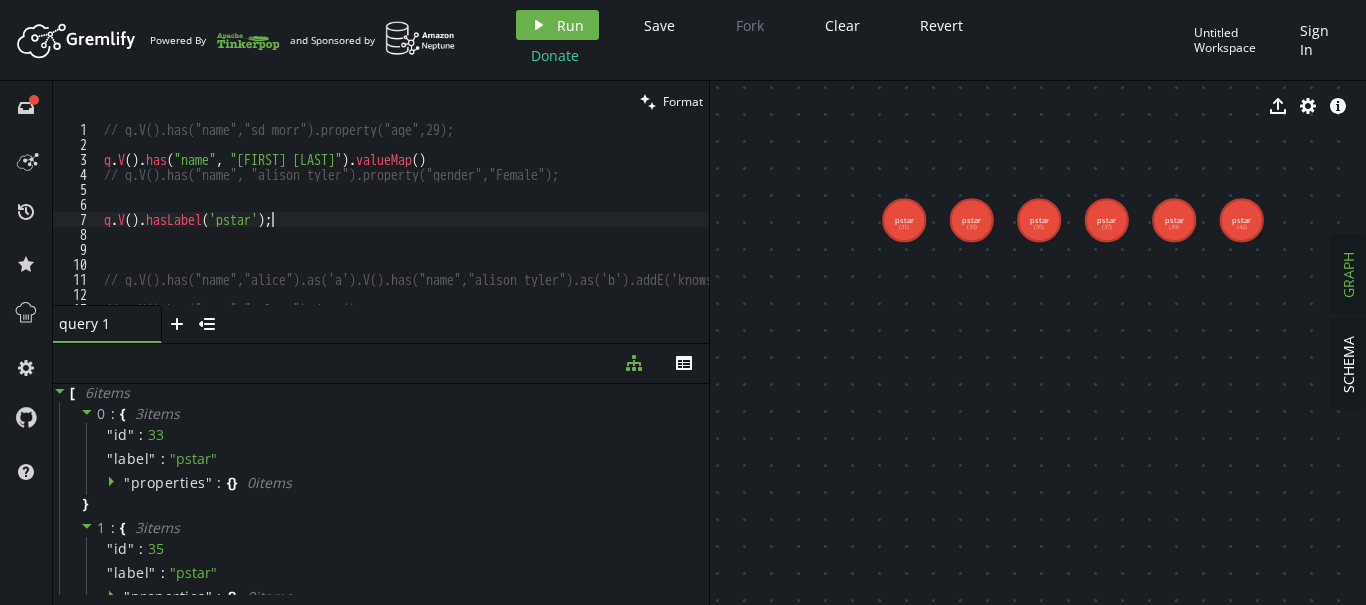 click on "// g.V().has("name","[FIRST] [LAST]").property("age",29); g . V ( ) . has ( "name" ,   "[FIRST] [LAST]" ) . valueMap ( ) // g.V().has("name", "[FIRST] [LAST]").property("gender","Female"); g . V ( ) . hasLabel ( 'pstar' ) ; // g.V().has("name","alice").as('a').V().has("name","[FIRST] [LAST]").as('b').addE('knows').from('b').to('a'); // g.V().has("name","sultan").drop();" at bounding box center [482, 228] 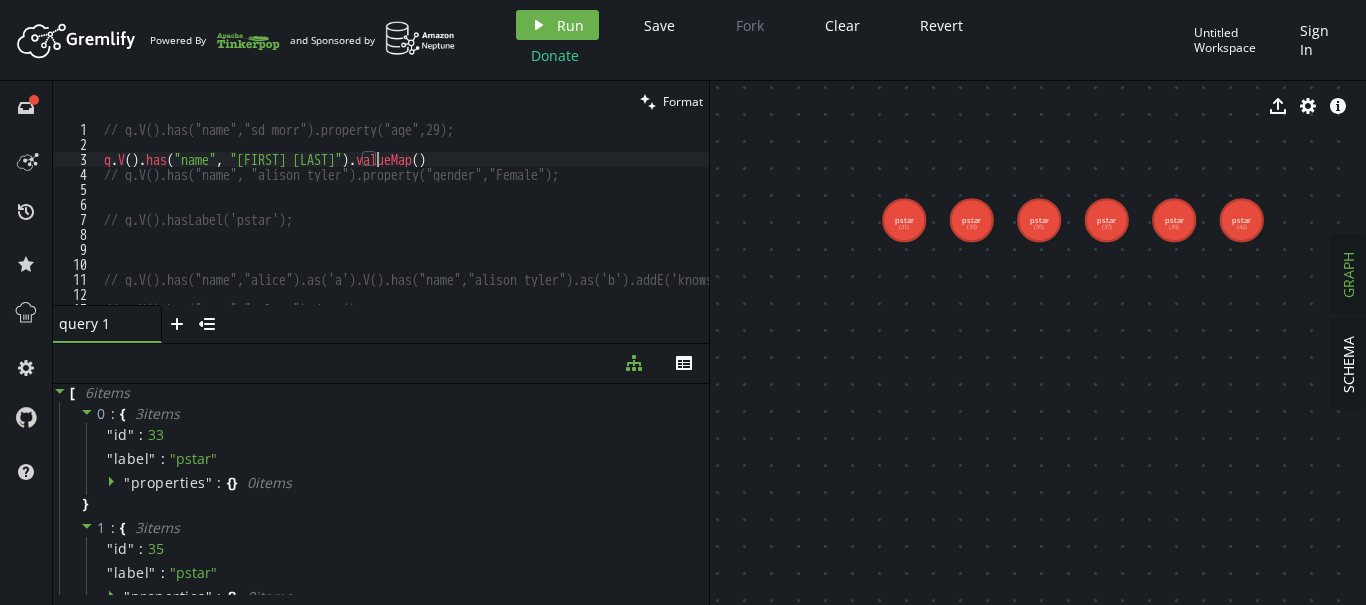 click on "// g.V().has("name","sd morr").property("age",29); g . V ( ) . has ( "name" ,   "sd morr" ) . valueMap ( ) // g.V().has("name", "[FIRST] [LAST]").property("gender","Female"); // g.V().hasLabel('pstar'); // g.V().has("name","alice").as('a').V().has("name","[FIRST] [LAST]").as('b').addE('knows').from('b').to('a'); // g.V().has("name","sultan").drop();" at bounding box center [482, 228] 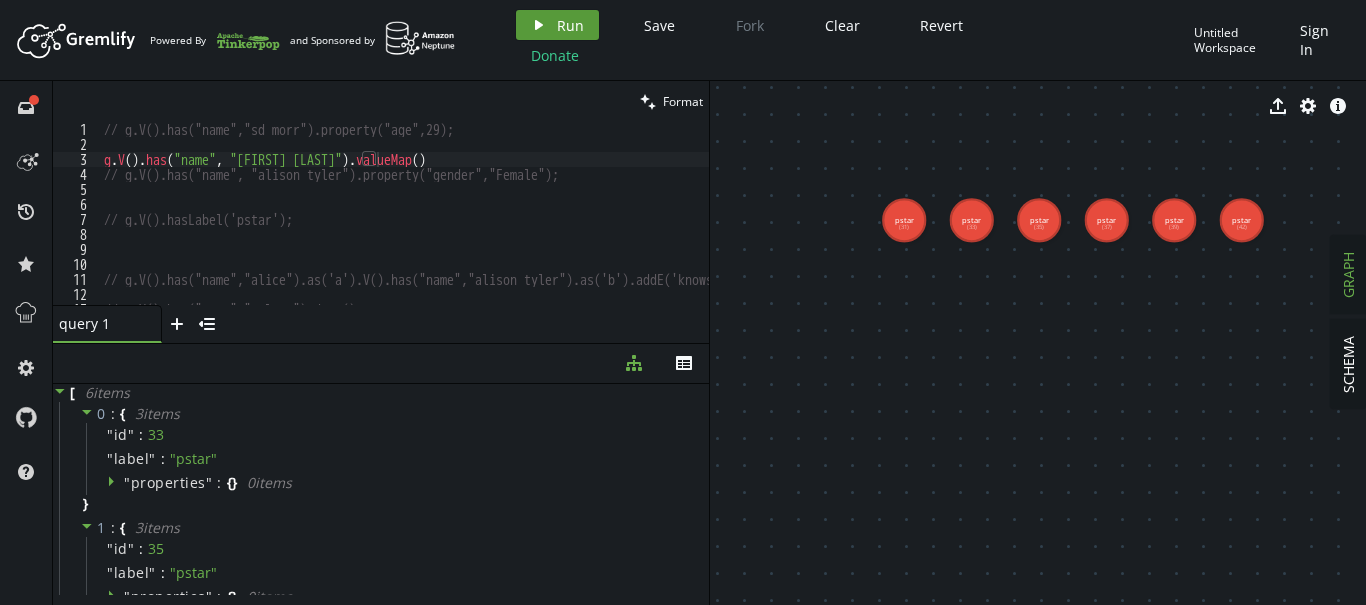 click on "Run" at bounding box center [570, 25] 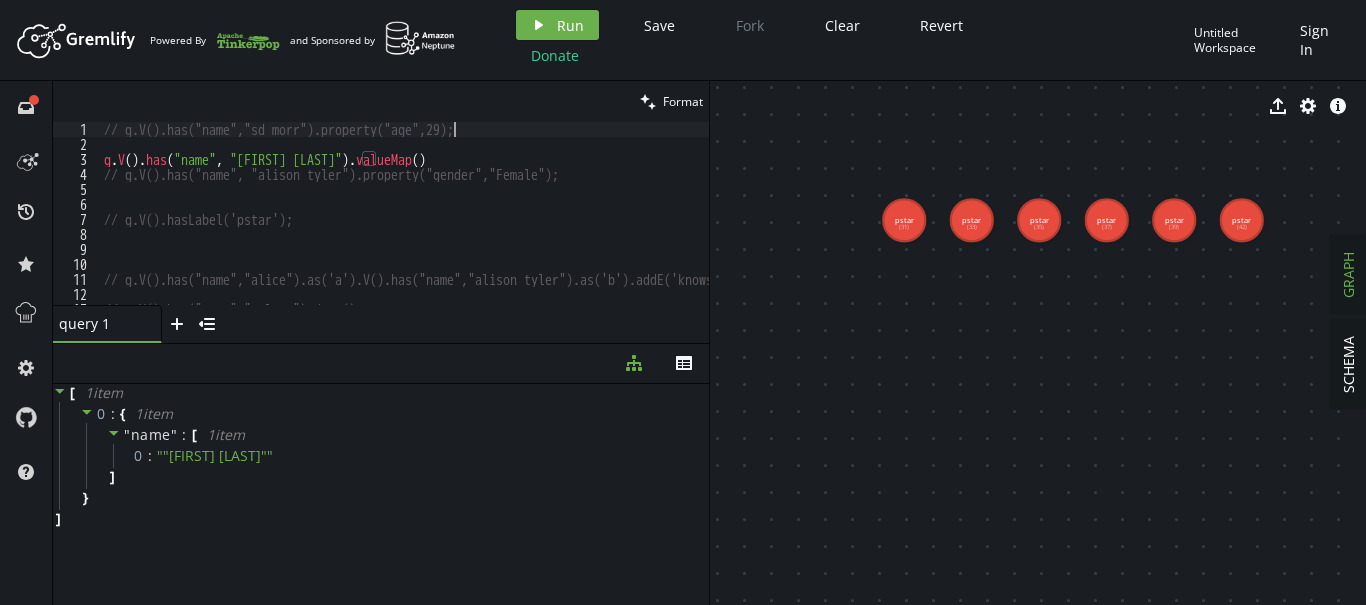 click on "// g.V().has("name","sd morr").property("age",29); g . V ( ) . has ( "name" ,   "sd morr" ) . valueMap ( ) // g.V().has("name", "[FIRST] [LAST]").property("gender","Female"); // g.V().hasLabel('pstar'); // g.V().has("name","alice").as('a').V().has("name","[FIRST] [LAST]").as('b').addE('knows').from('b').to('a'); // g.V().has("name","sultan").drop();" at bounding box center [482, 228] 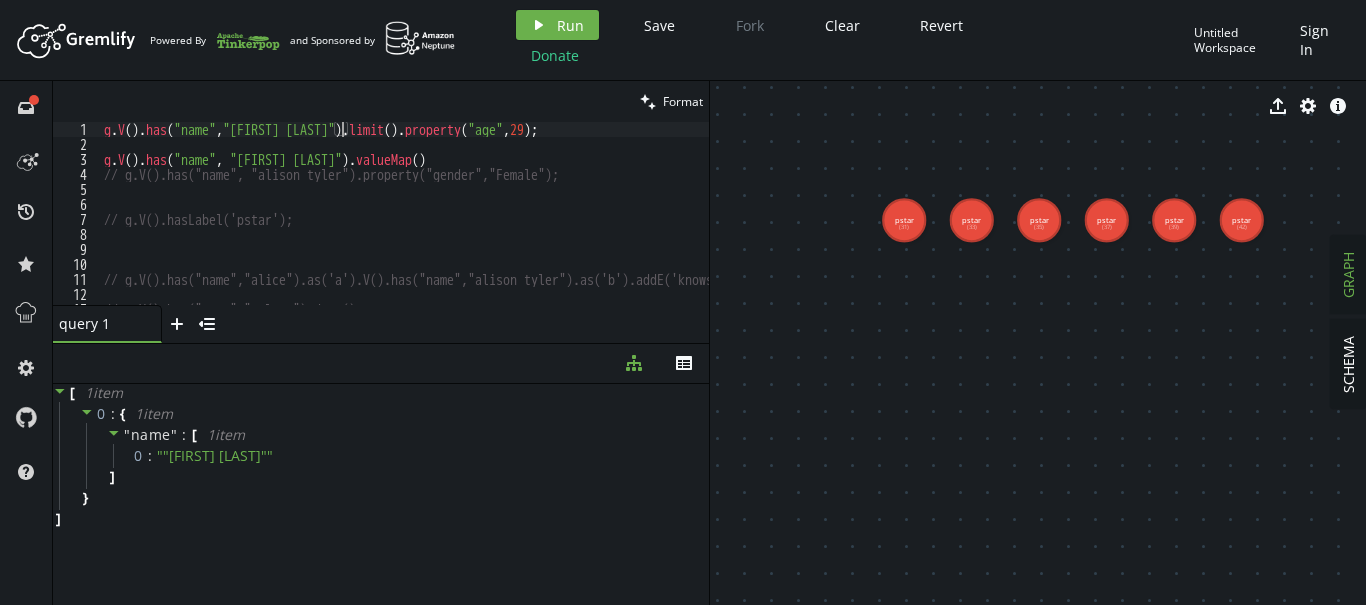 scroll, scrollTop: 0, scrollLeft: 244, axis: horizontal 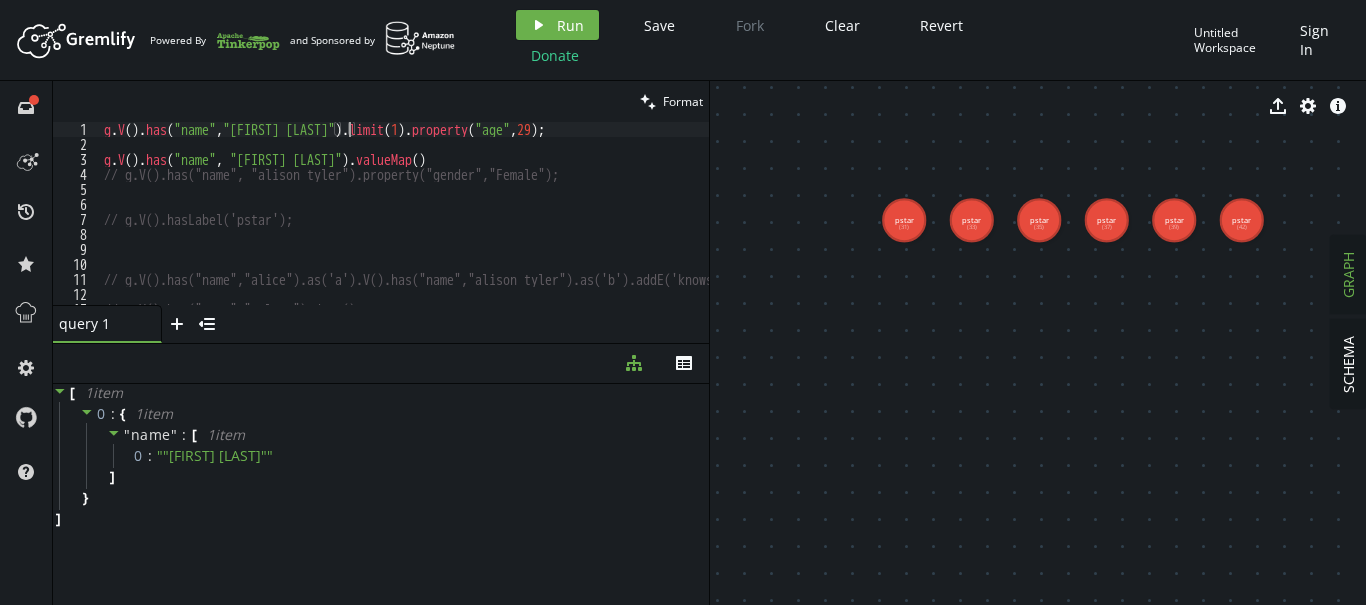 type on "g.V().has("name","[FIRST] [LAST]").limit(1.property("age",29);" 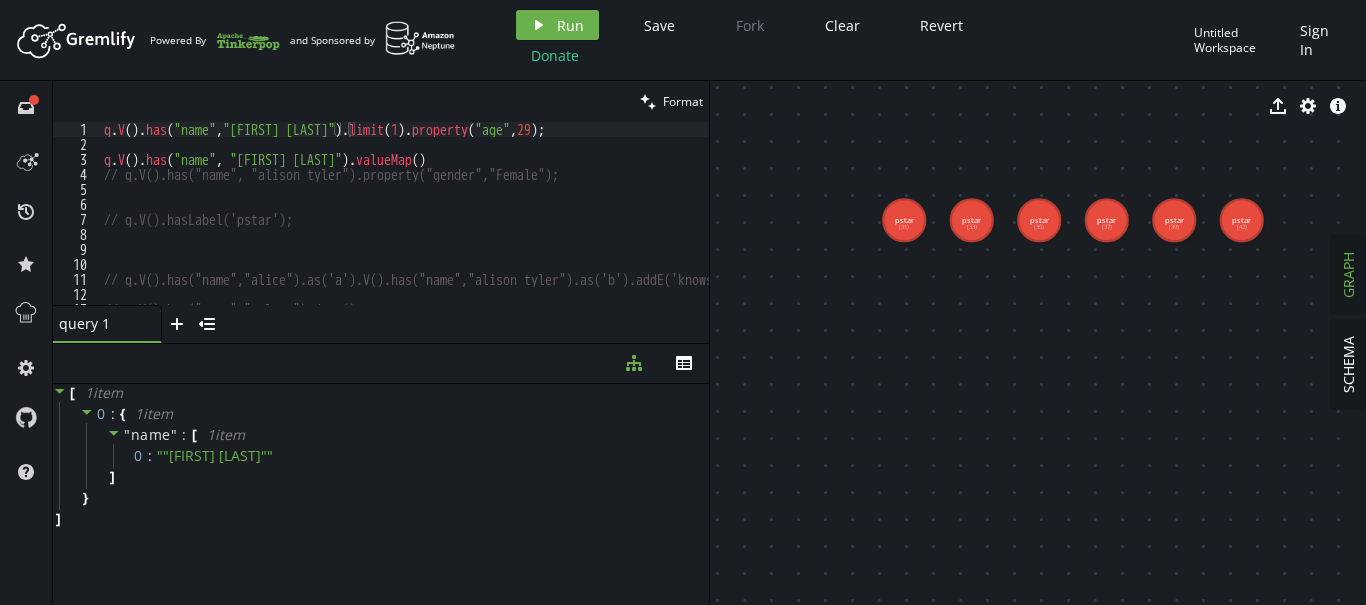 click on "clean Format" at bounding box center (381, 101) 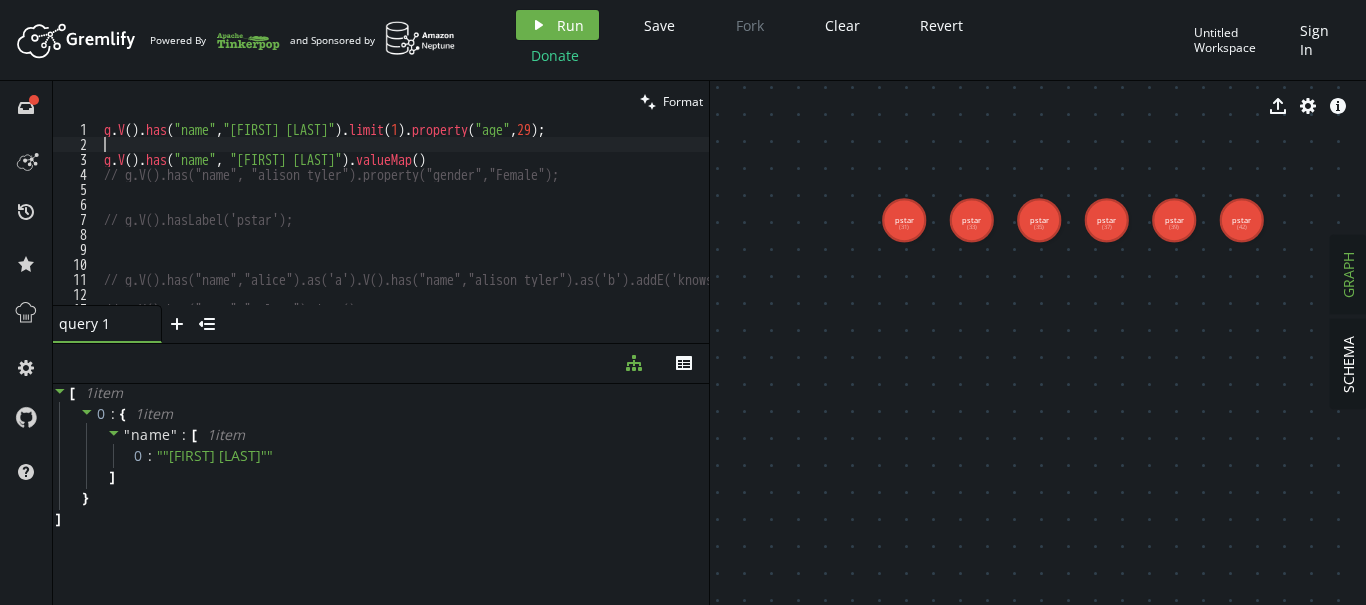 click on "g . V ( ) . has ( "name" , "sd morr" ) . limit ( 1 ) . property ( "age" , 29 ) ; g . V ( ) . has ( "name" ,   "sd morr" ) . valueMap ( ) // g.V().has("name", "[FIRST] [LAST]").property("gender","Female"); // g.V().hasLabel('pstar'); // g.V().has("name","alice").as('a').V().has("name","[FIRST] [LAST]").as('b').addE('knows').from('b').to('a'); // g.V().has("name","sultan").drop();" at bounding box center (482, 228) 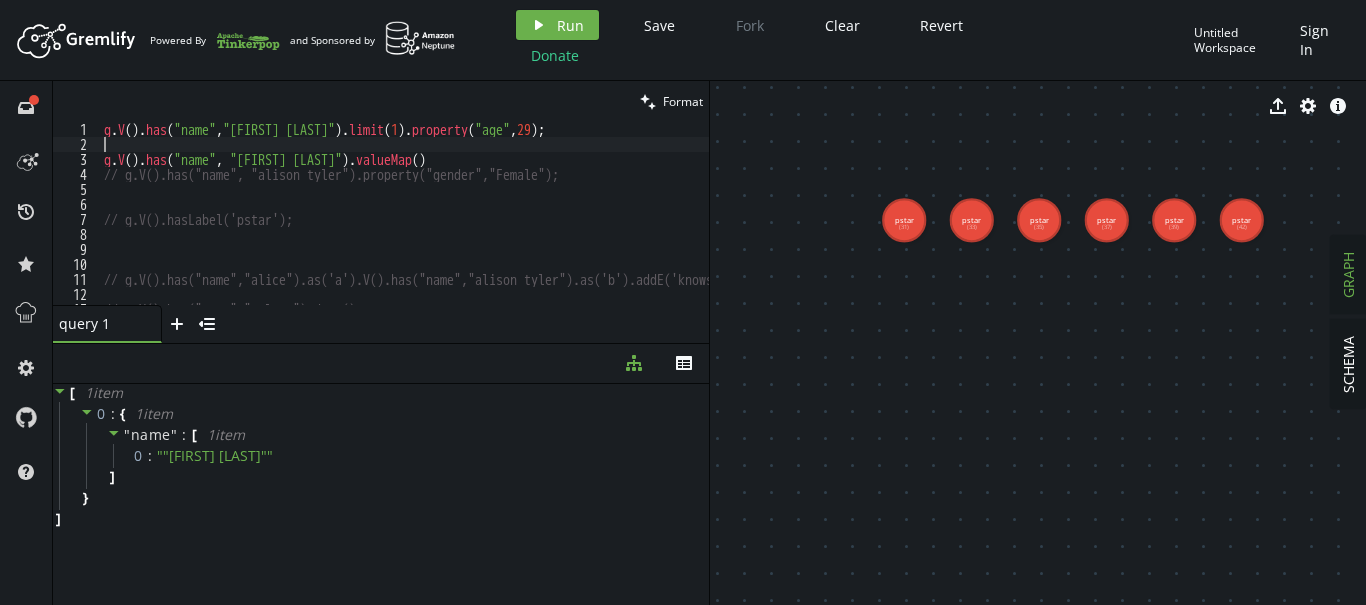 click on "g . V ( ) . has ( "name" , "sd morr" ) . limit ( 1 ) . property ( "age" , 29 ) ; g . V ( ) . has ( "name" ,   "sd morr" ) . valueMap ( ) // g.V().has("name", "[FIRST] [LAST]").property("gender","Female"); // g.V().hasLabel('pstar'); // g.V().has("name","alice").as('a').V().has("name","[FIRST] [LAST]").as('b').addE('knows').from('b').to('a'); // g.V().has("name","sultan").drop();" at bounding box center [482, 228] 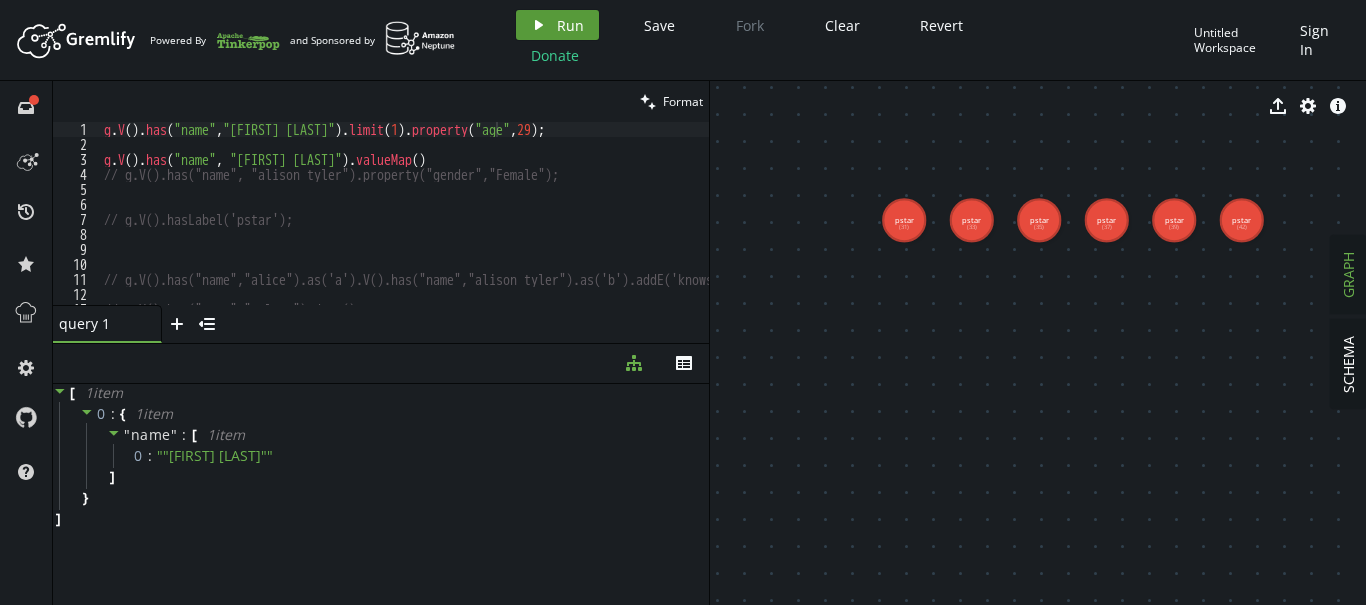 click on "play Run" at bounding box center (557, 25) 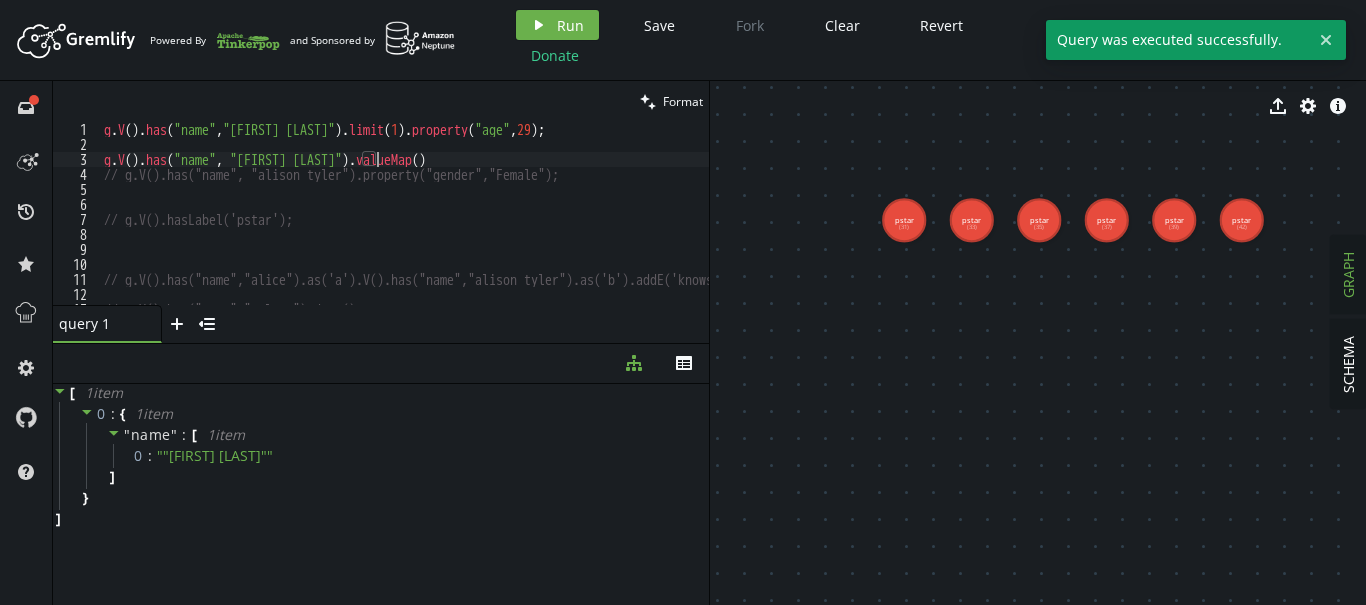 click on "g . V ( ) . has ( "name" , "sd morr" ) . limit ( 1 ) . property ( "age" , 29 ) ; g . V ( ) . has ( "name" ,   "sd morr" ) . valueMap ( ) // g.V().has("name", "[FIRST] [LAST]").property("gender","Female"); // g.V().hasLabel('pstar'); // g.V().has("name","alice").as('a').V().has("name","[FIRST] [LAST]").as('b').addE('knows').from('b').to('a'); // g.V().has("name","sultan").drop();" at bounding box center [482, 228] 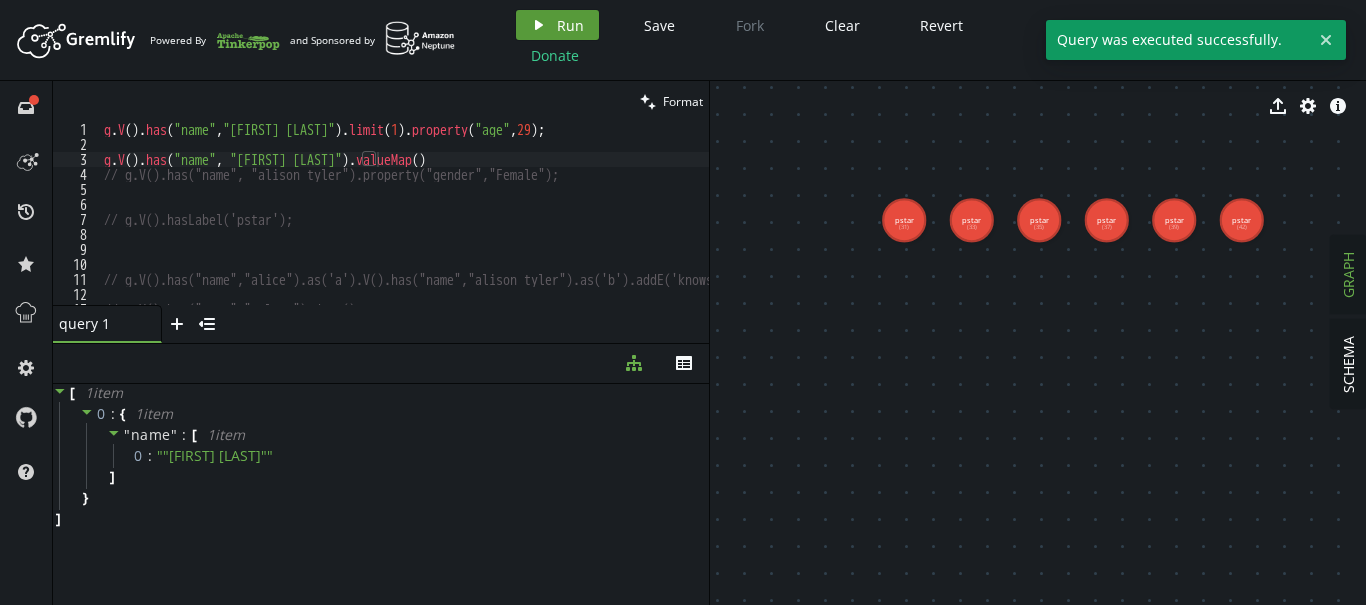 click on "Run" at bounding box center [570, 25] 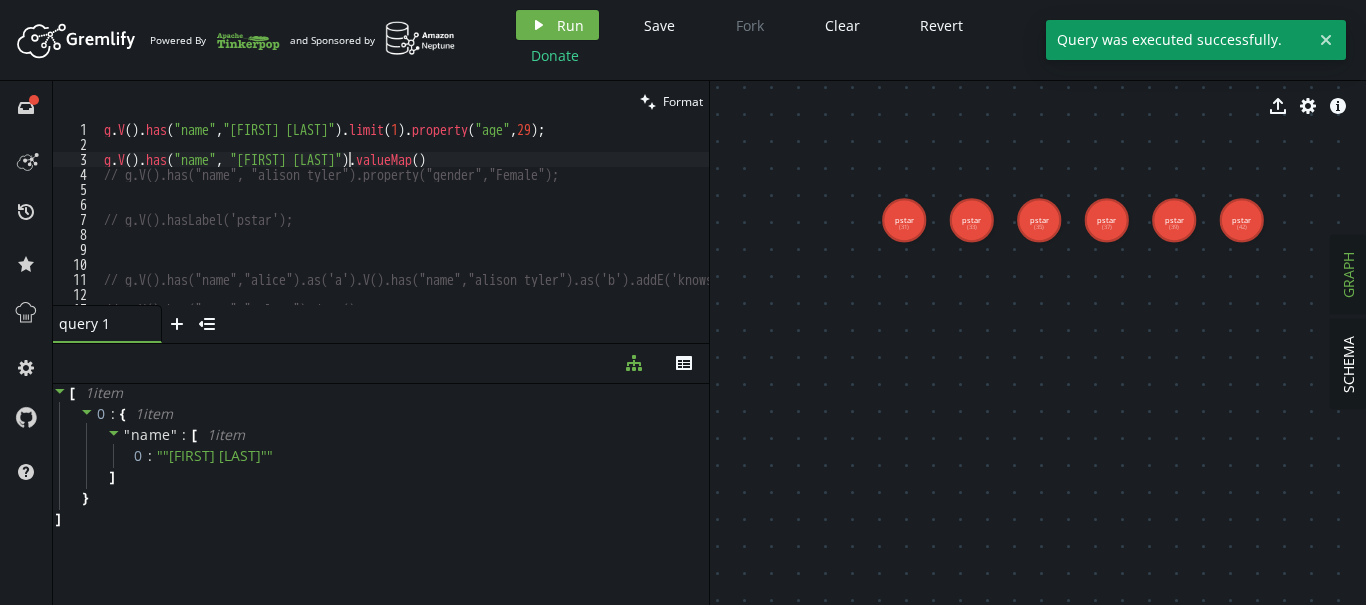 click on "g . V ( ) . has ( "name" , "sd morr" ) . limit ( 1 ) . property ( "age" , 29 ) ; g . V ( ) . has ( "name" ,   "sd morr" ) . valueMap ( ) // g.V().has("name", "[FIRST] [LAST]").property("gender","Female"); // g.V().hasLabel('pstar'); // g.V().has("name","alice").as('a').V().has("name","[FIRST] [LAST]").as('b').addE('knows').from('b').to('a'); // g.V().has("name","sultan").drop();" at bounding box center (482, 228) 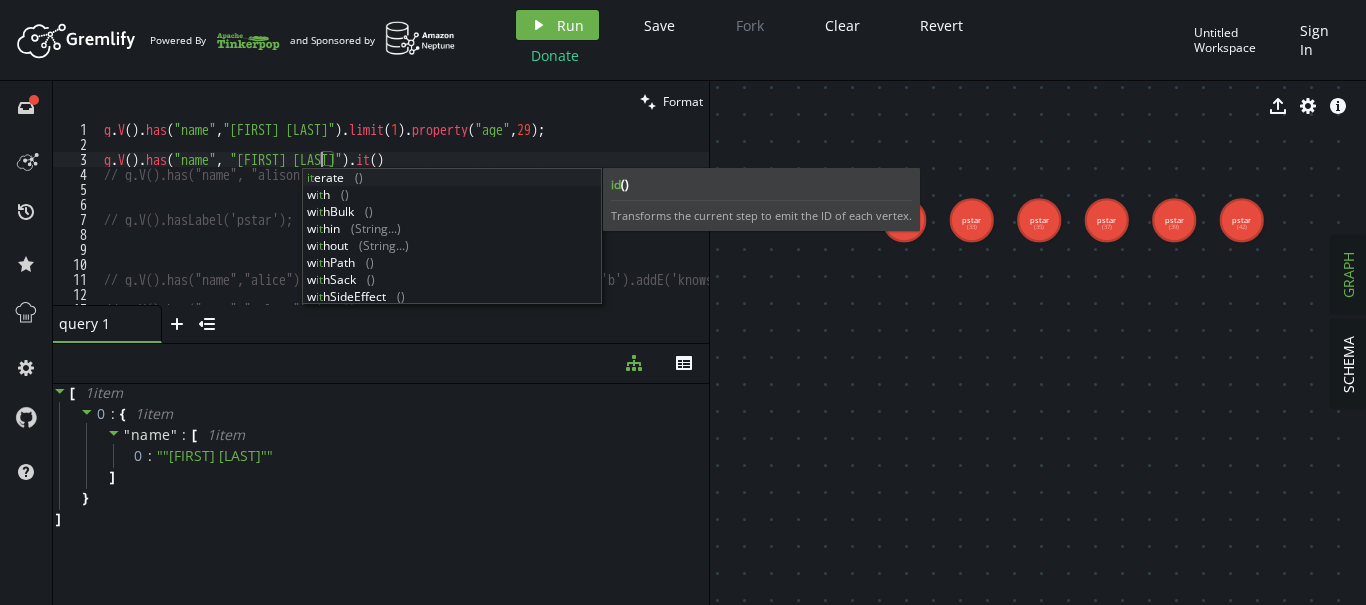 scroll, scrollTop: 0, scrollLeft: 223, axis: horizontal 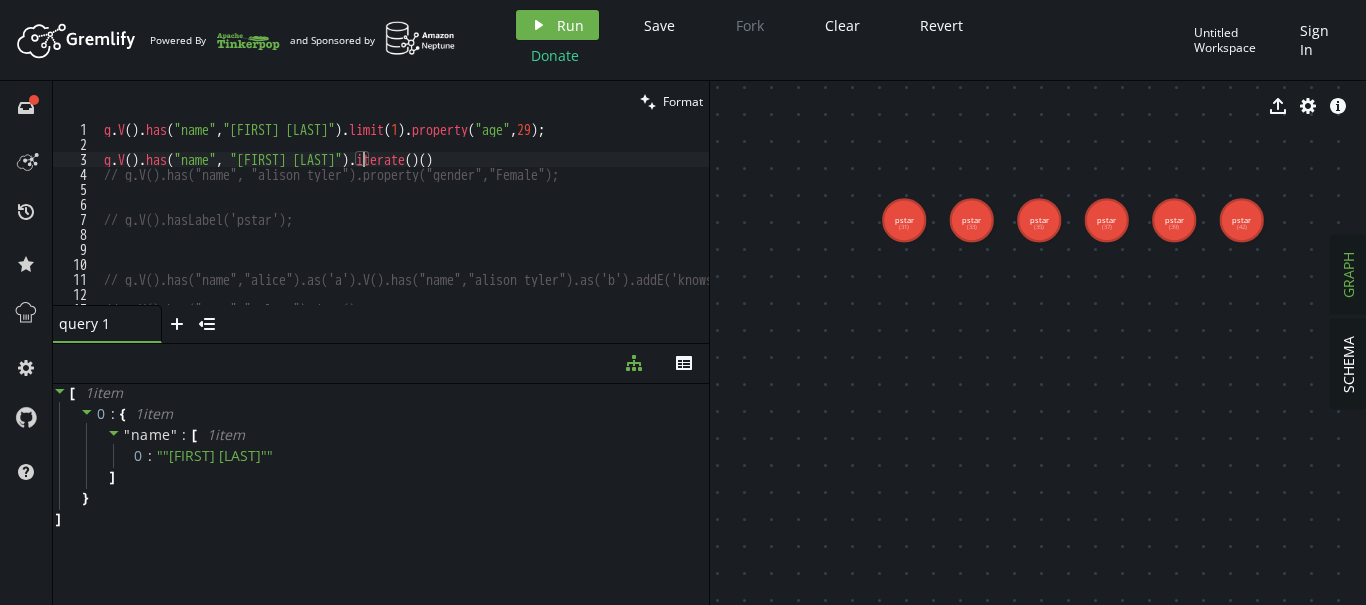 click on "g . V ( ) . has ( "name" , "[FIRST] [LAST]" ) . limit ( 1 ) . property ( "age" , 29 ) ; g . V ( ) . has ( "name" ,   "[FIRST] [LAST]" ) . iterate ( ) ( ) // g.V().has("name", "alison tyler").property("gender","Female"); // g.V().hasLabel('pstar'); // g.V().has("name","alice").as('a').V().has("name","alison tyler").as('b').addE('knows').from('b').to('a'); // g.V().has("name","sultan").drop();" at bounding box center (482, 228) 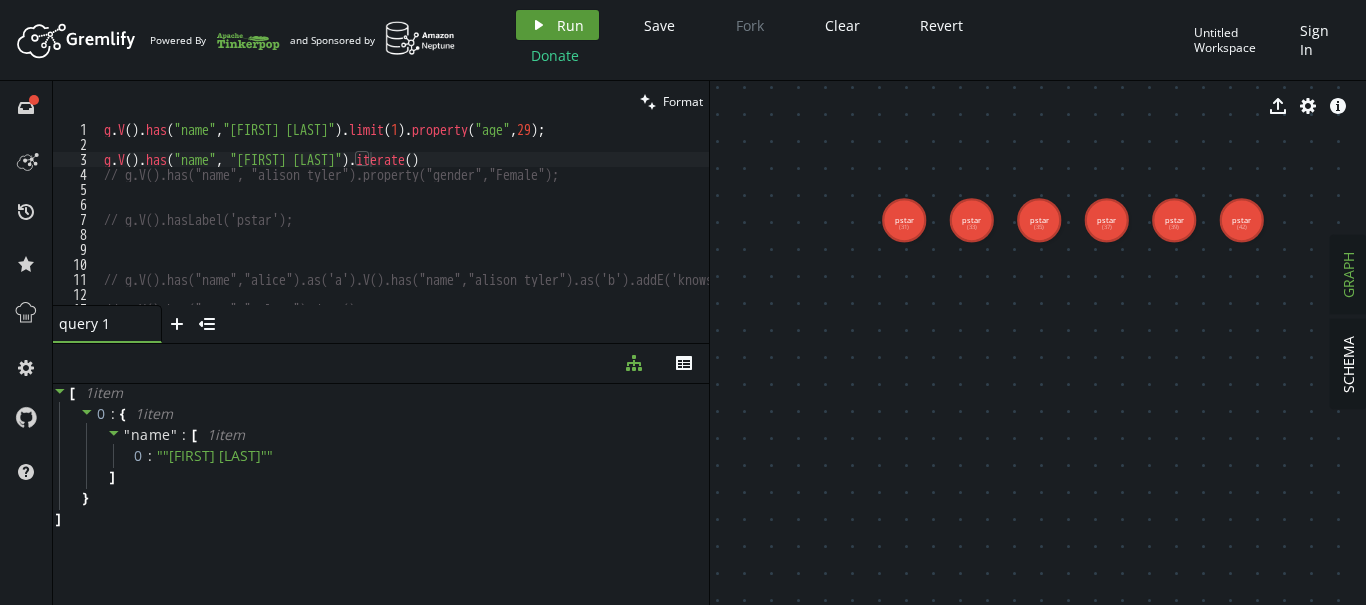 click on "play Run" at bounding box center [557, 25] 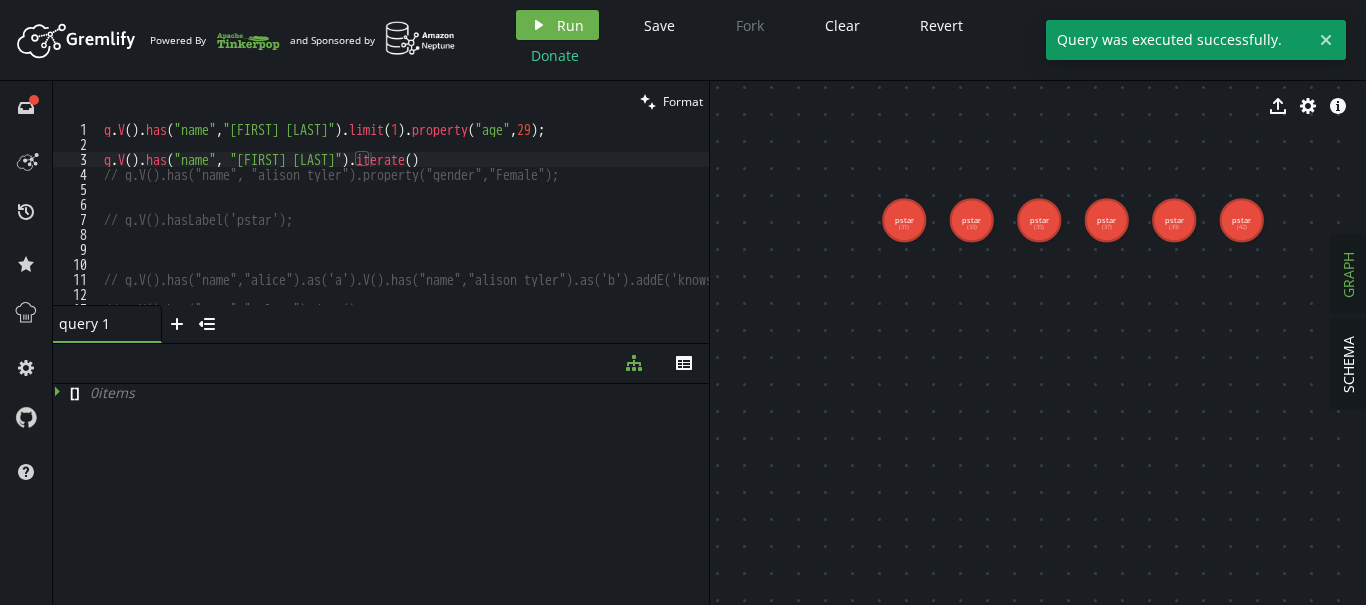 click on "g . V ( ) . has ( "name" , "[FIRST] [LAST]" ) . limit ( 1 ) . property ( "age" , 29 ) ; g . V ( ) . has ( "name" ,   "[FIRST] [LAST]" ) . iterate ( ) // g.V().has("name", "[FIRST] [LAST]").property("gender","Female"); // g.V().hasLabel('pstar'); // g.V().has("name","alice").as('a').V().has("name","[FIRST] [LAST]").as('b').addE('knows').from('b').to('a'); // g.V().has("name","sultan").drop();" at bounding box center (482, 228) 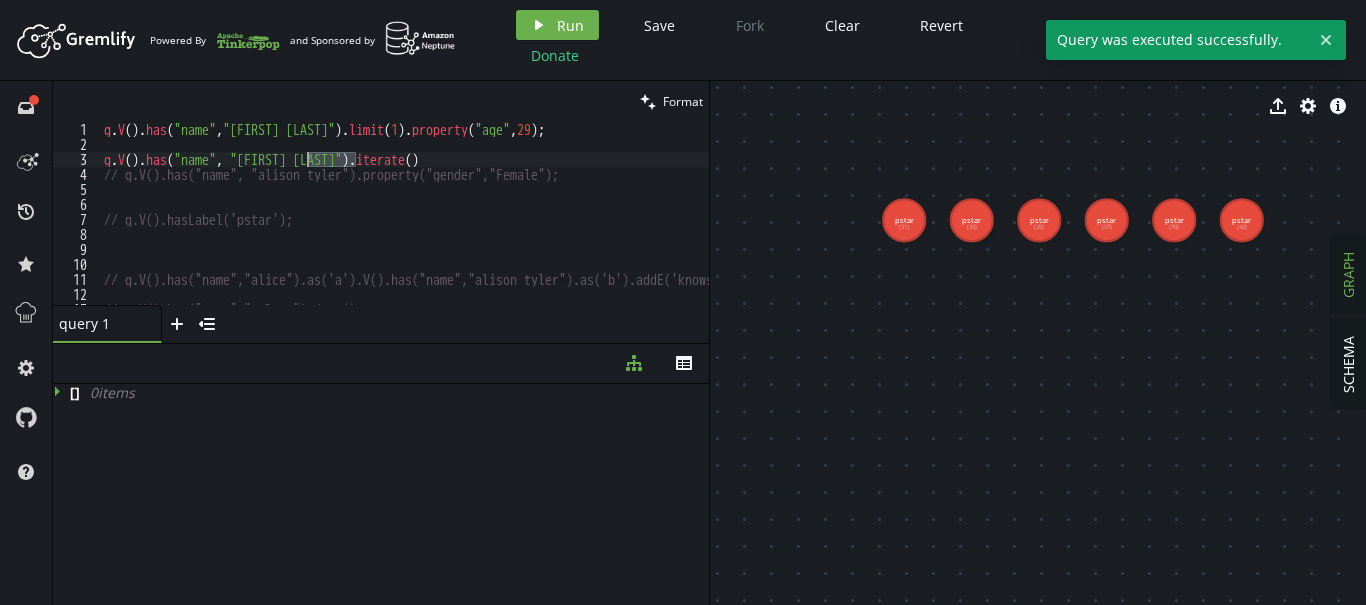click on "g . V ( ) . has ( "name" , "[FIRST] [LAST]" ) . limit ( 1 ) . property ( "age" , 29 ) ; g . V ( ) . has ( "name" ,   "[FIRST] [LAST]" ) . iterate ( ) // g.V().has("name", "[FIRST] [LAST]").property("gender","Female"); // g.V().hasLabel('pstar'); // g.V().has("name","alice").as('a').V().has("name","[FIRST] [LAST]").as('b').addE('knows').from('b').to('a'); // g.V().has("name","sultan").drop();" at bounding box center (482, 228) 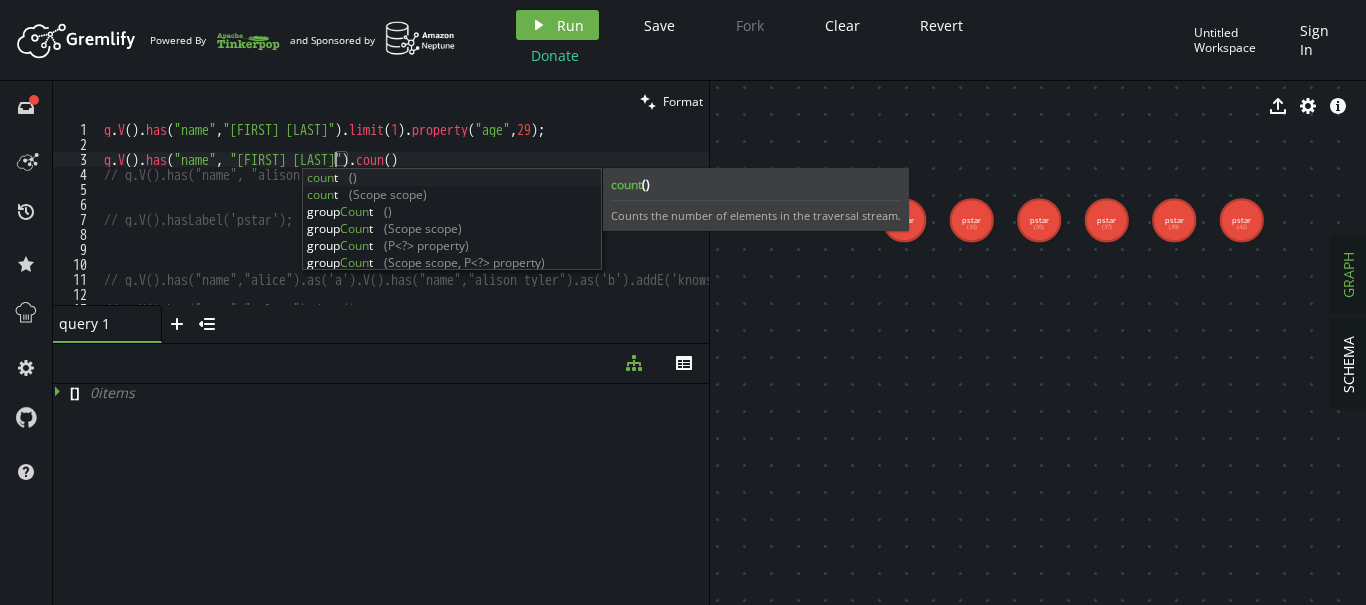 scroll, scrollTop: 0, scrollLeft: 237, axis: horizontal 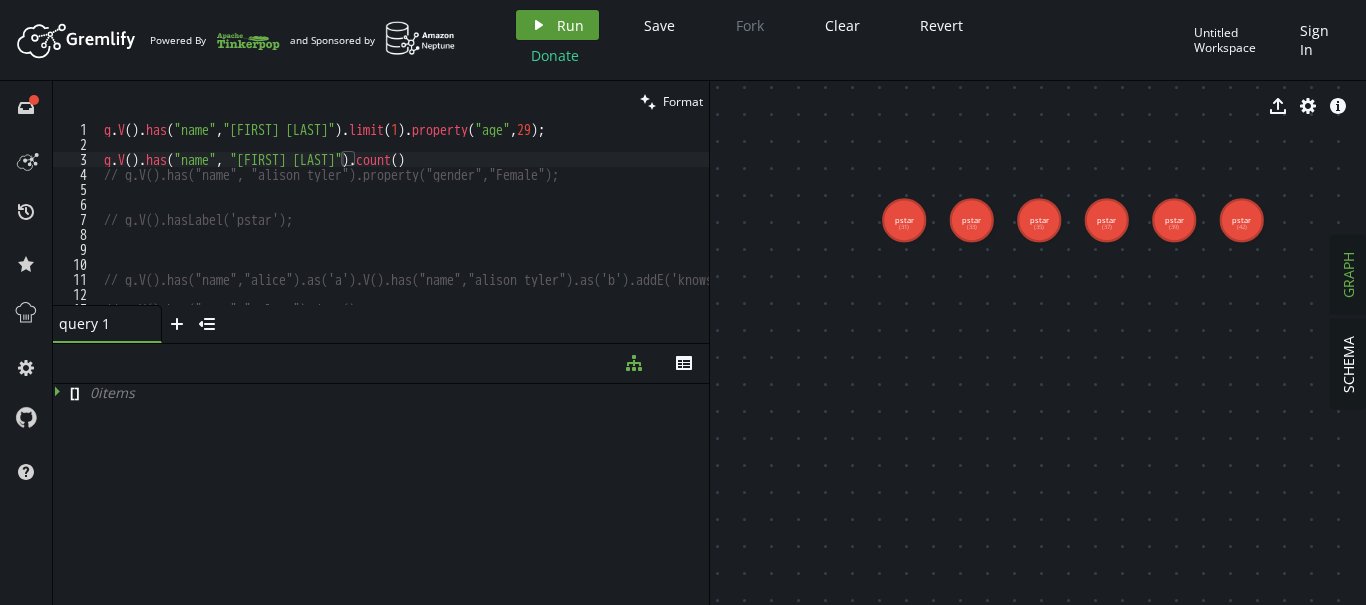 click on "play Run" at bounding box center [557, 25] 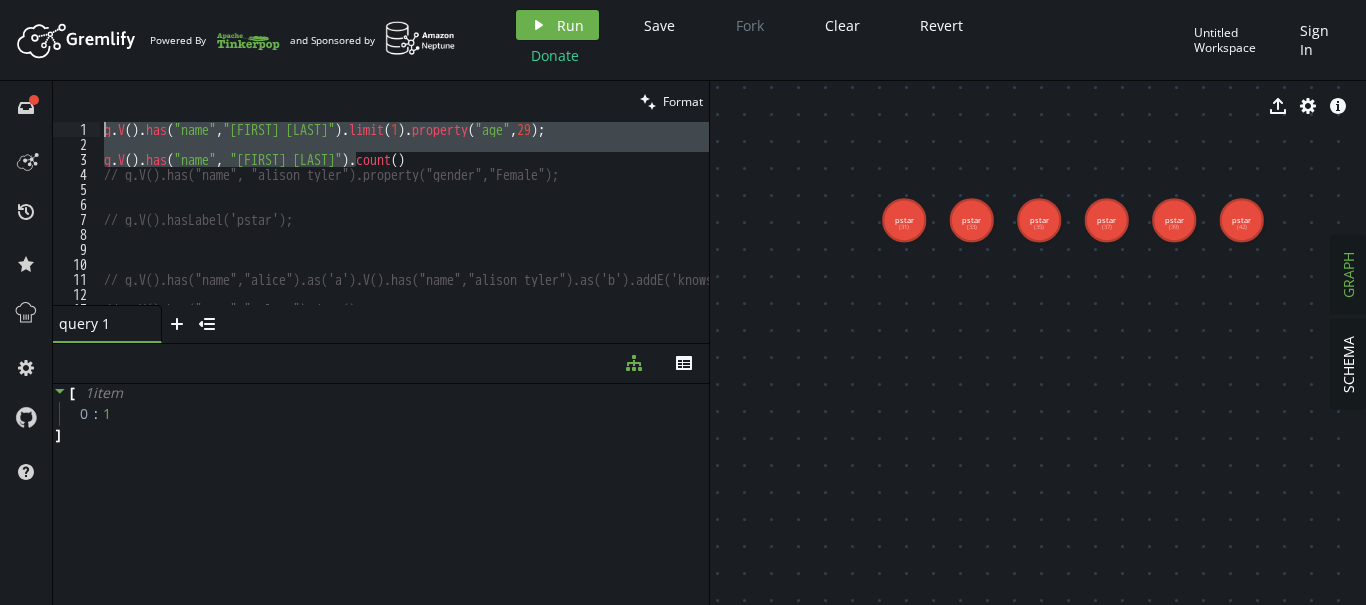 drag, startPoint x: 392, startPoint y: 154, endPoint x: 108, endPoint y: 120, distance: 286.02798 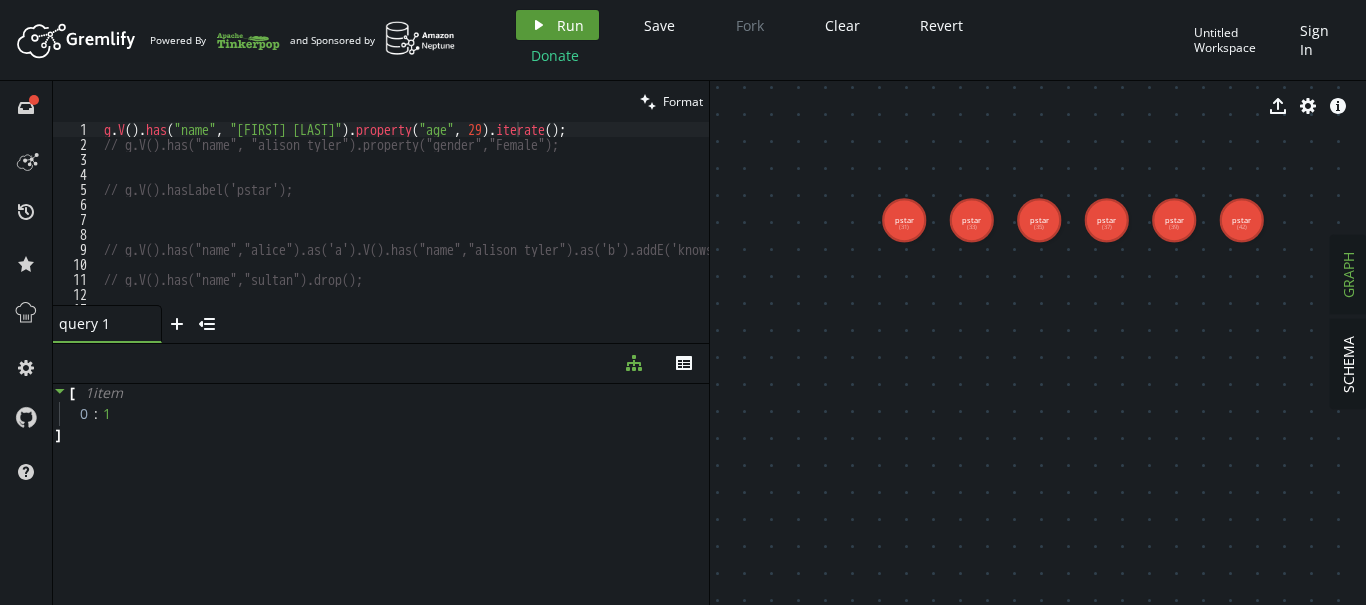 click on "Run" at bounding box center (570, 25) 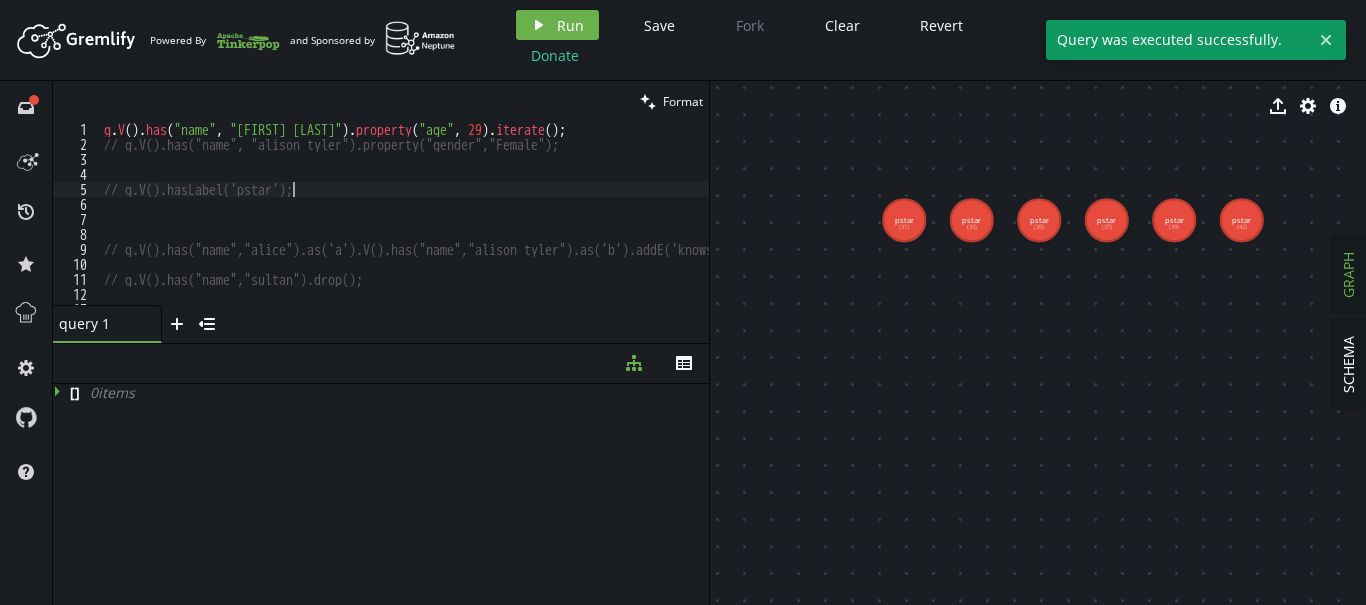 click on "g . V ( ) . has ( "name" ,   "[FIRST] [LAST]" ) . property ( "age" ,   29 ) . iterate ( ) ; // g.V().has("name", "[FIRST] [LAST]").property("gender","Female"); // g.V().hasLabel('pstar'); // g.V().has("name","alice").as('a').V().has("name","[FIRST] [LAST]").as('b').addE('knows').from('b').to('a'); // g.V().has("name","sultan").drop(); // g.V().has("name","[FIRST] [LAST]").valueMap(true);" at bounding box center [482, 228] 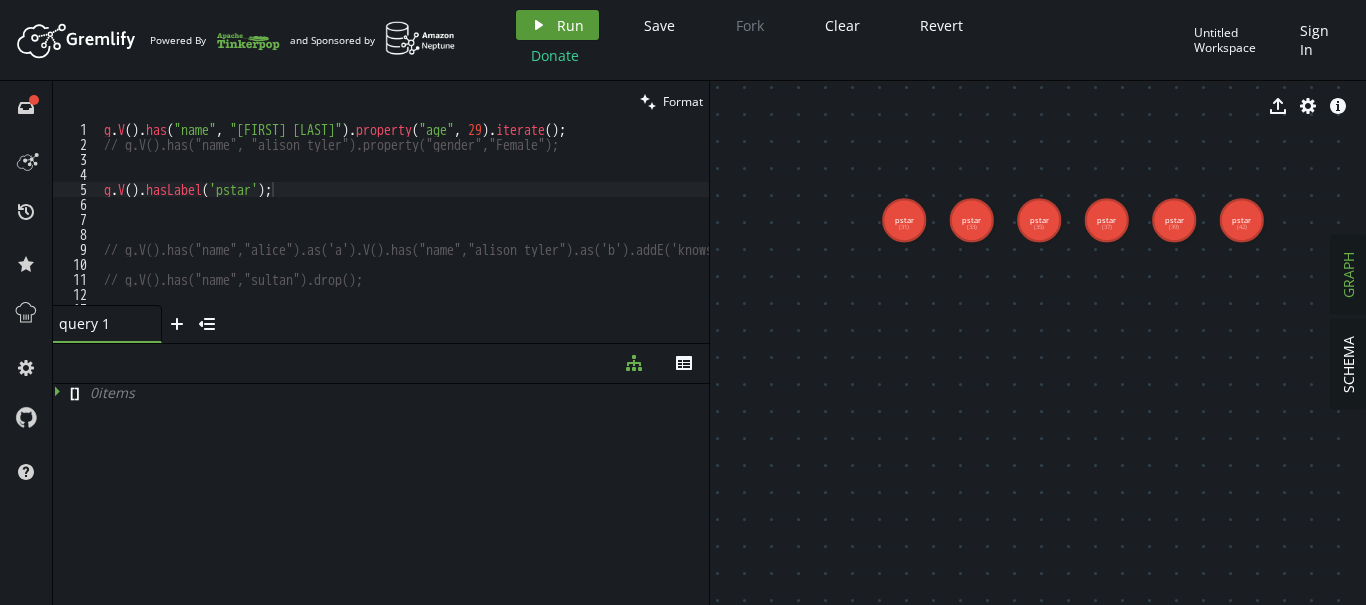 click on "play Run" at bounding box center [557, 25] 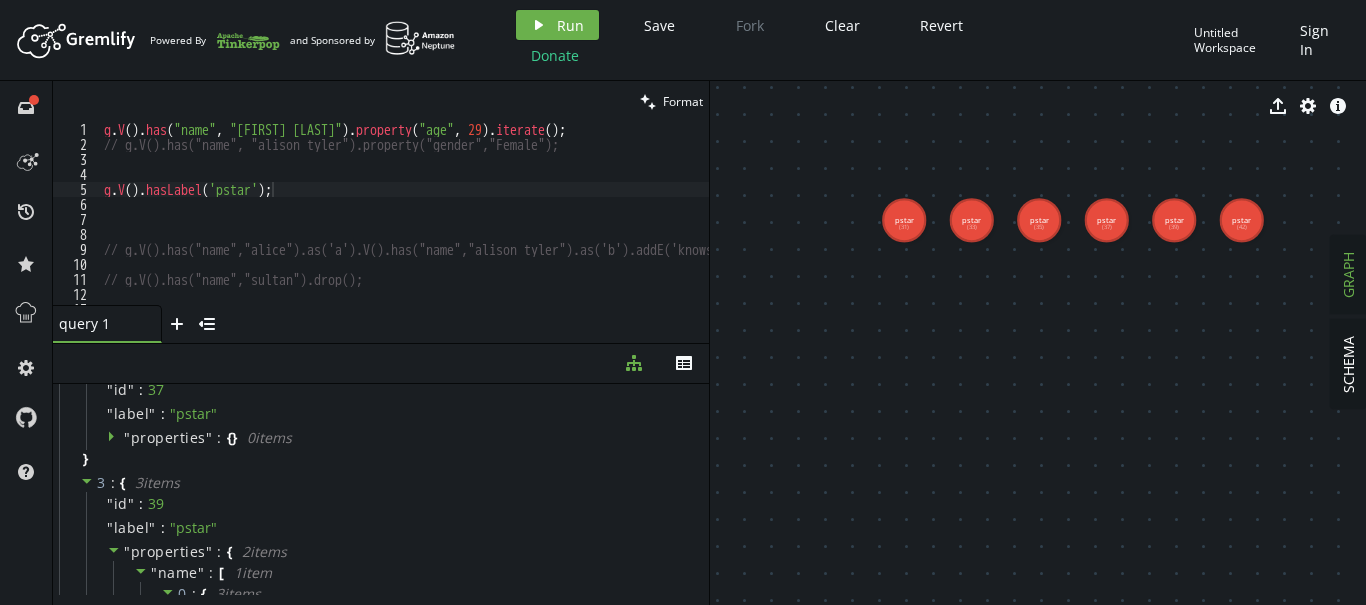 scroll, scrollTop: 342, scrollLeft: 0, axis: vertical 